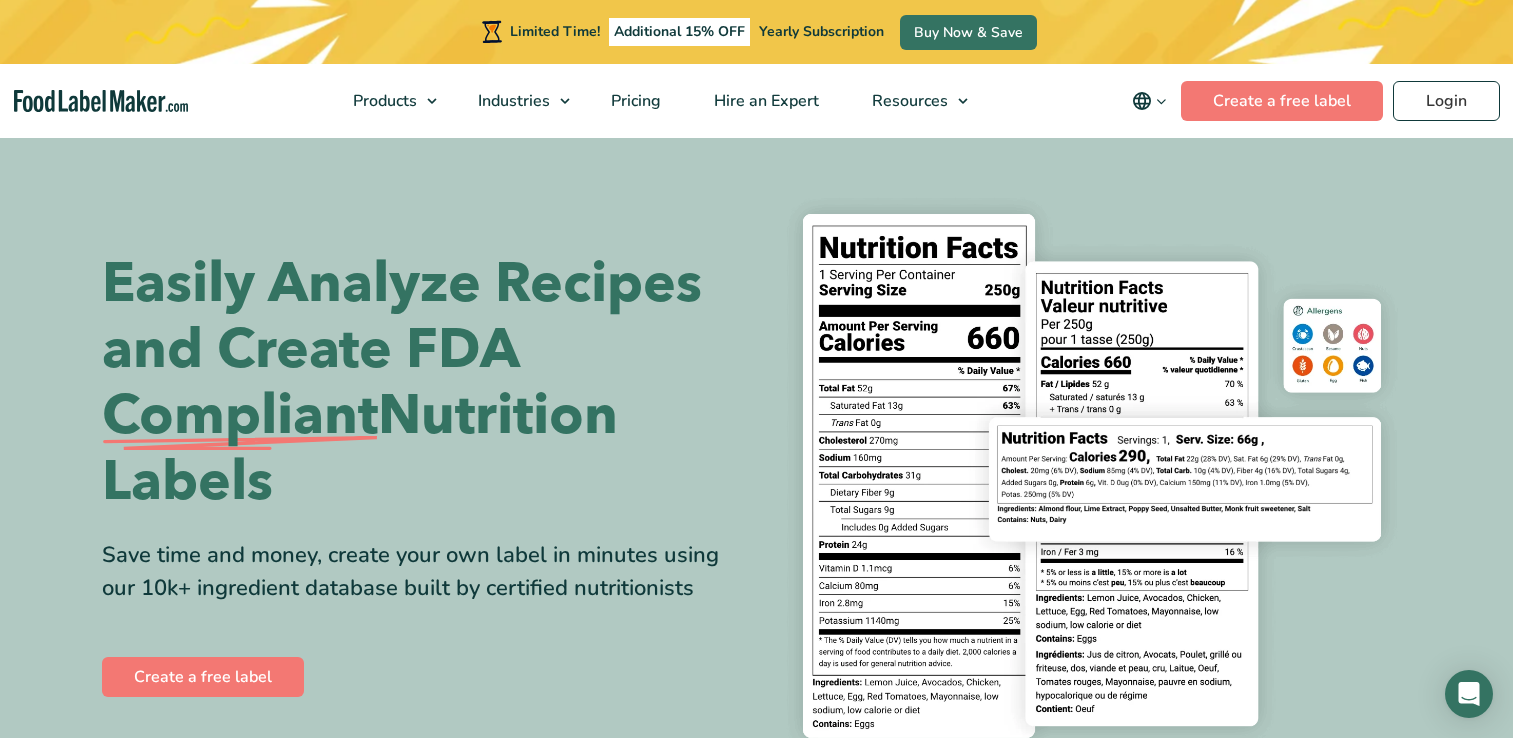 scroll, scrollTop: 0, scrollLeft: 0, axis: both 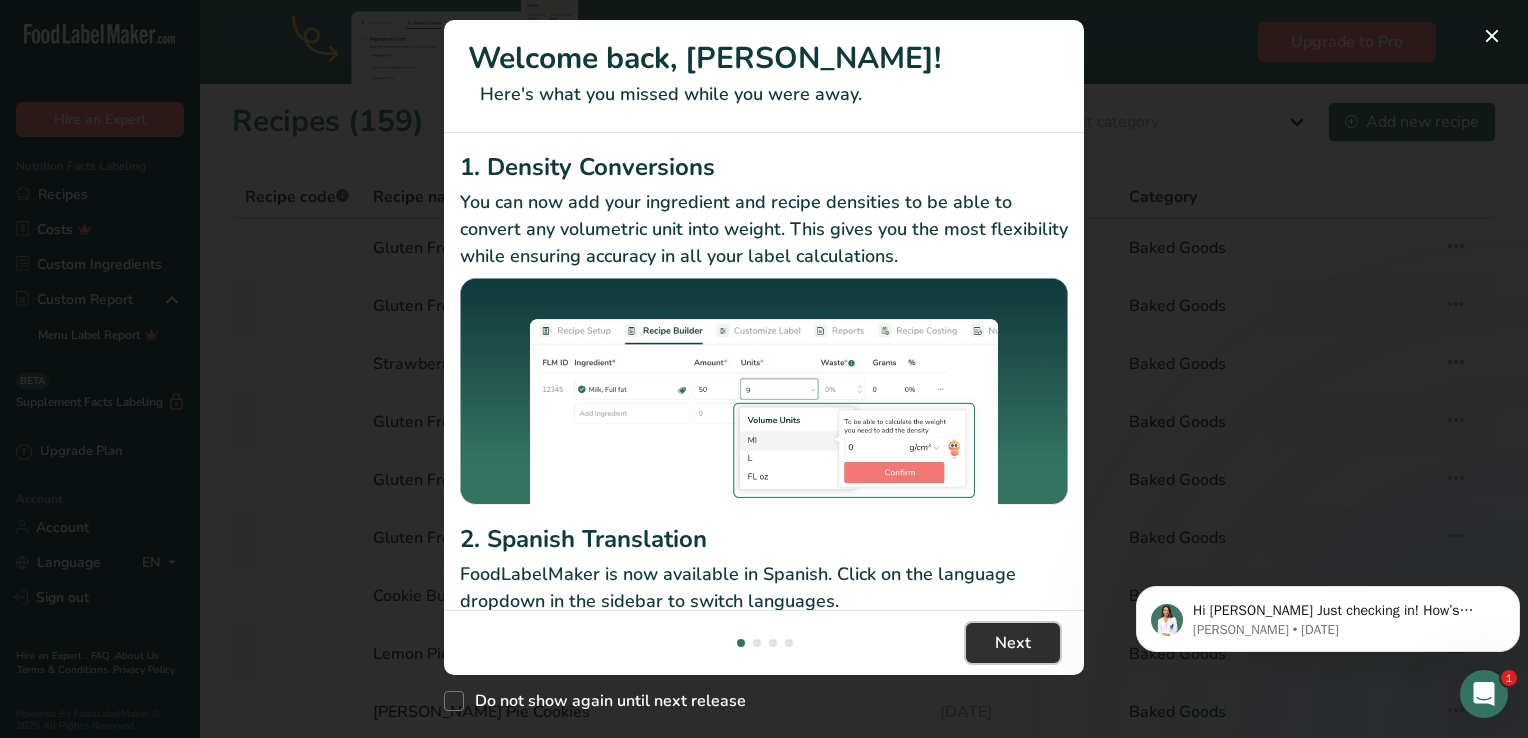 click on "Next" at bounding box center (1013, 643) 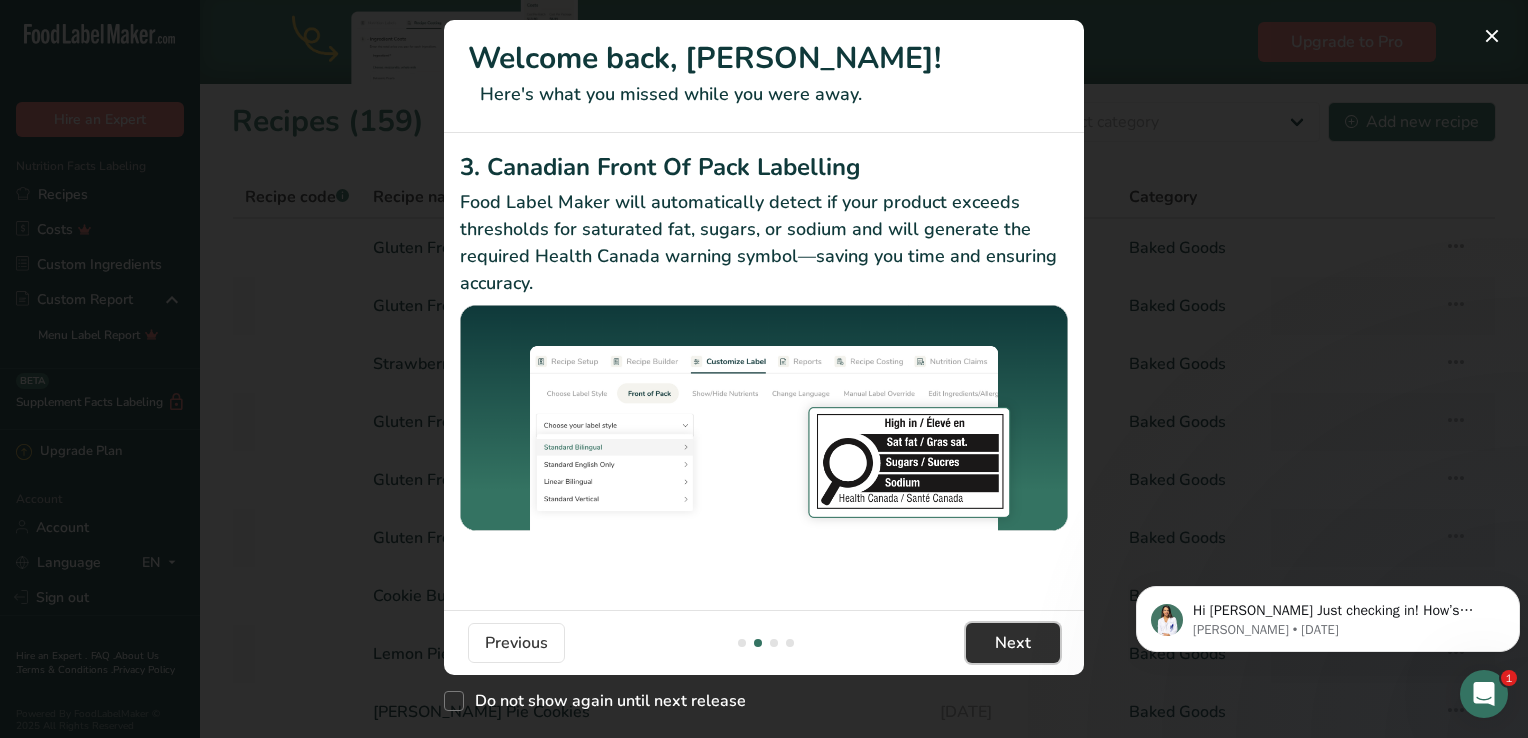 click on "Next" at bounding box center [1013, 643] 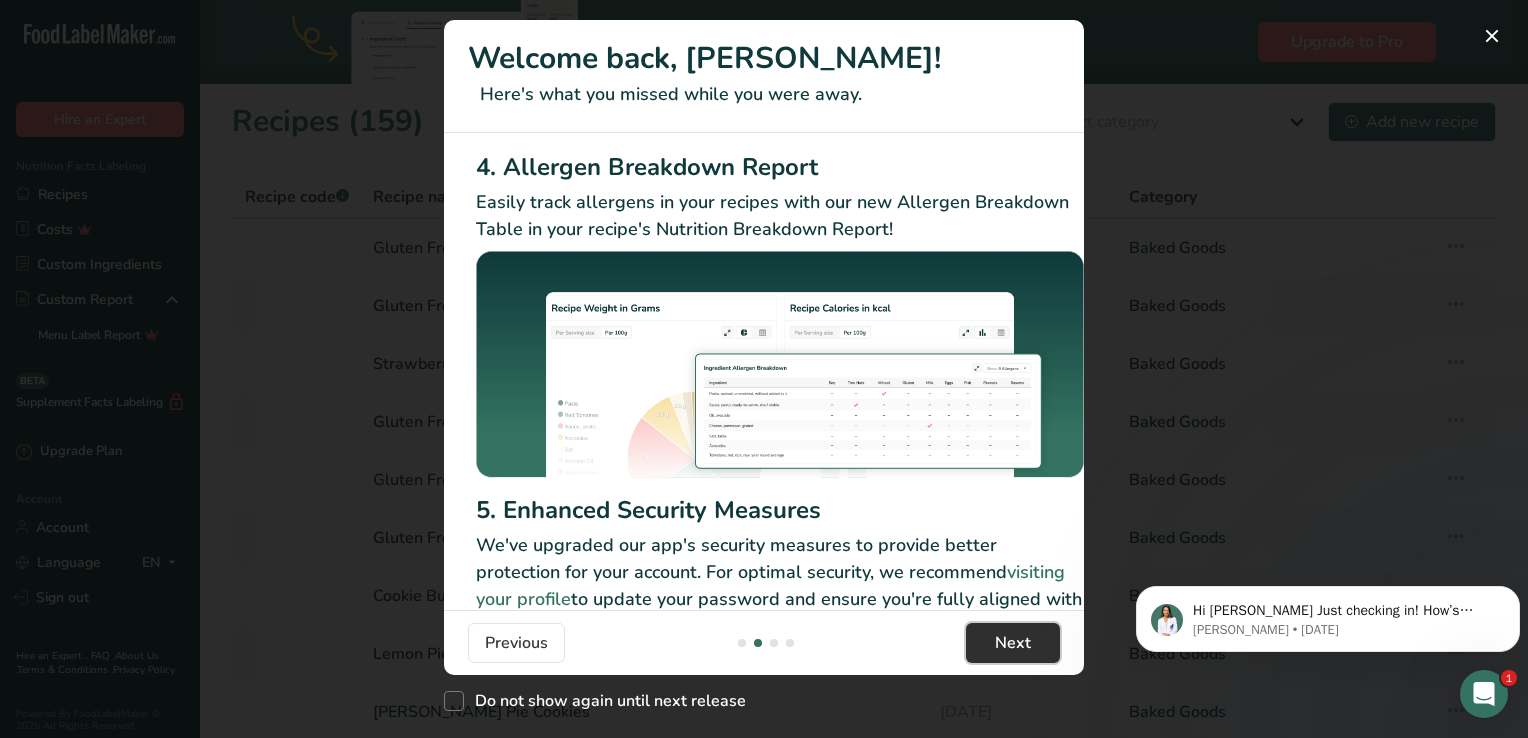 click on "Next" at bounding box center [1013, 643] 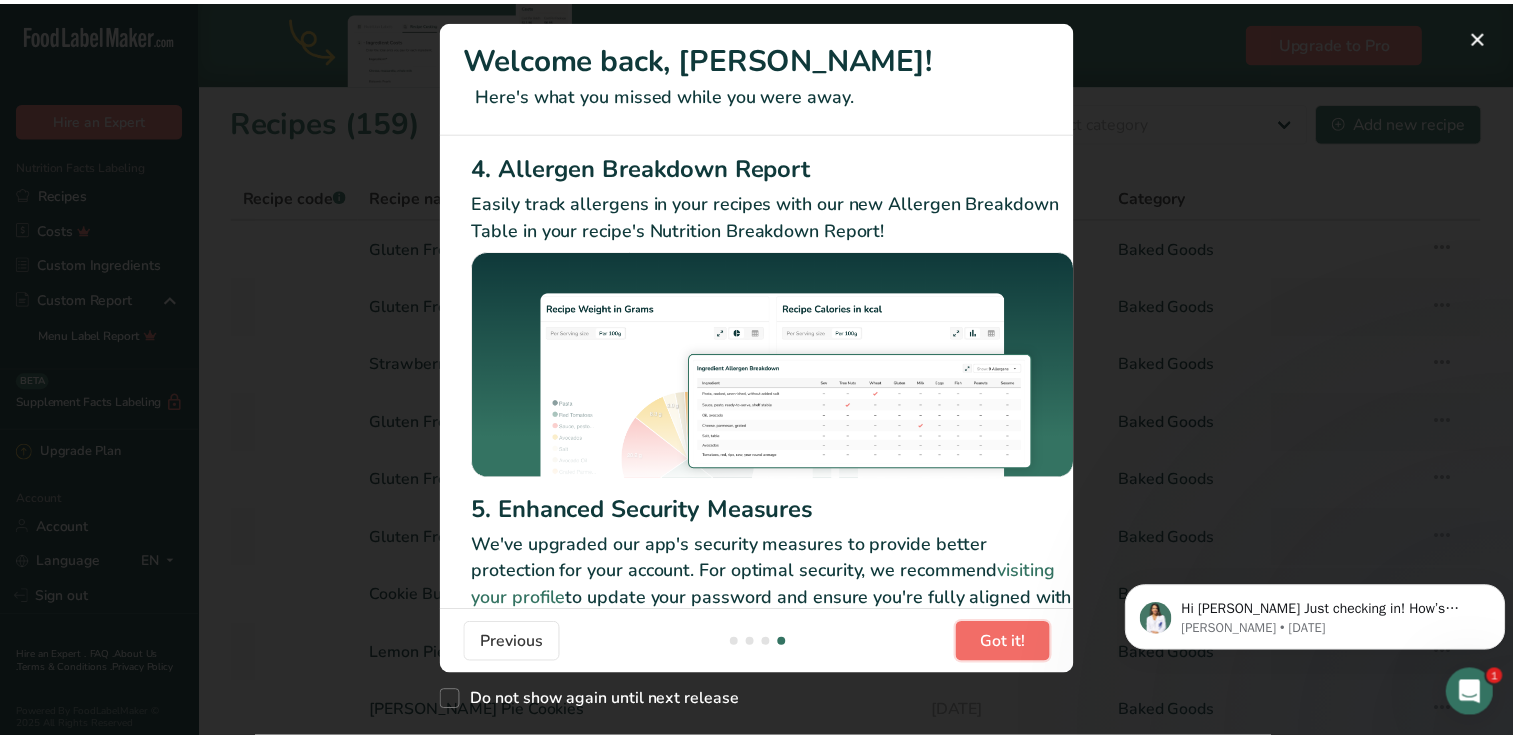 scroll, scrollTop: 0, scrollLeft: 1904, axis: horizontal 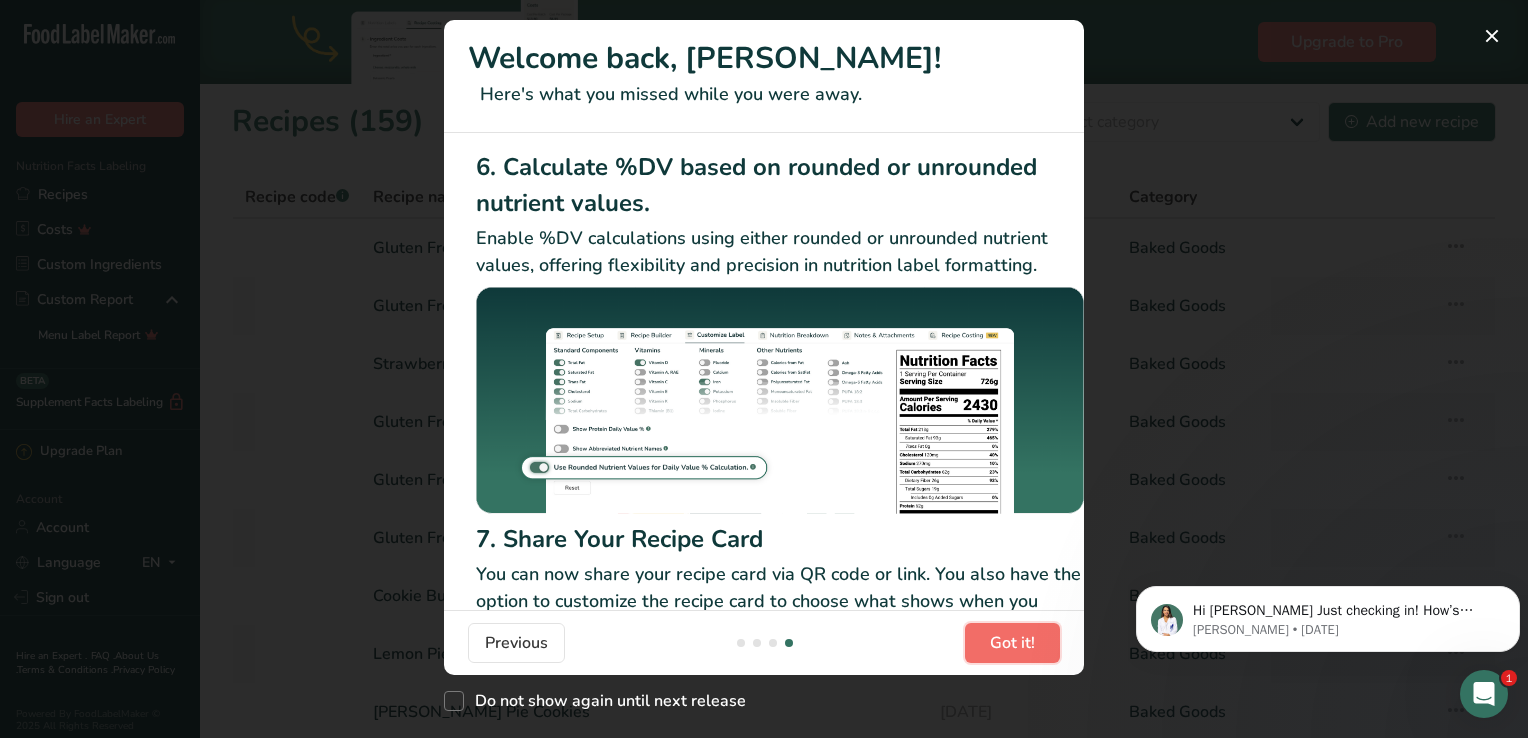 click on "Got it!" at bounding box center [1012, 643] 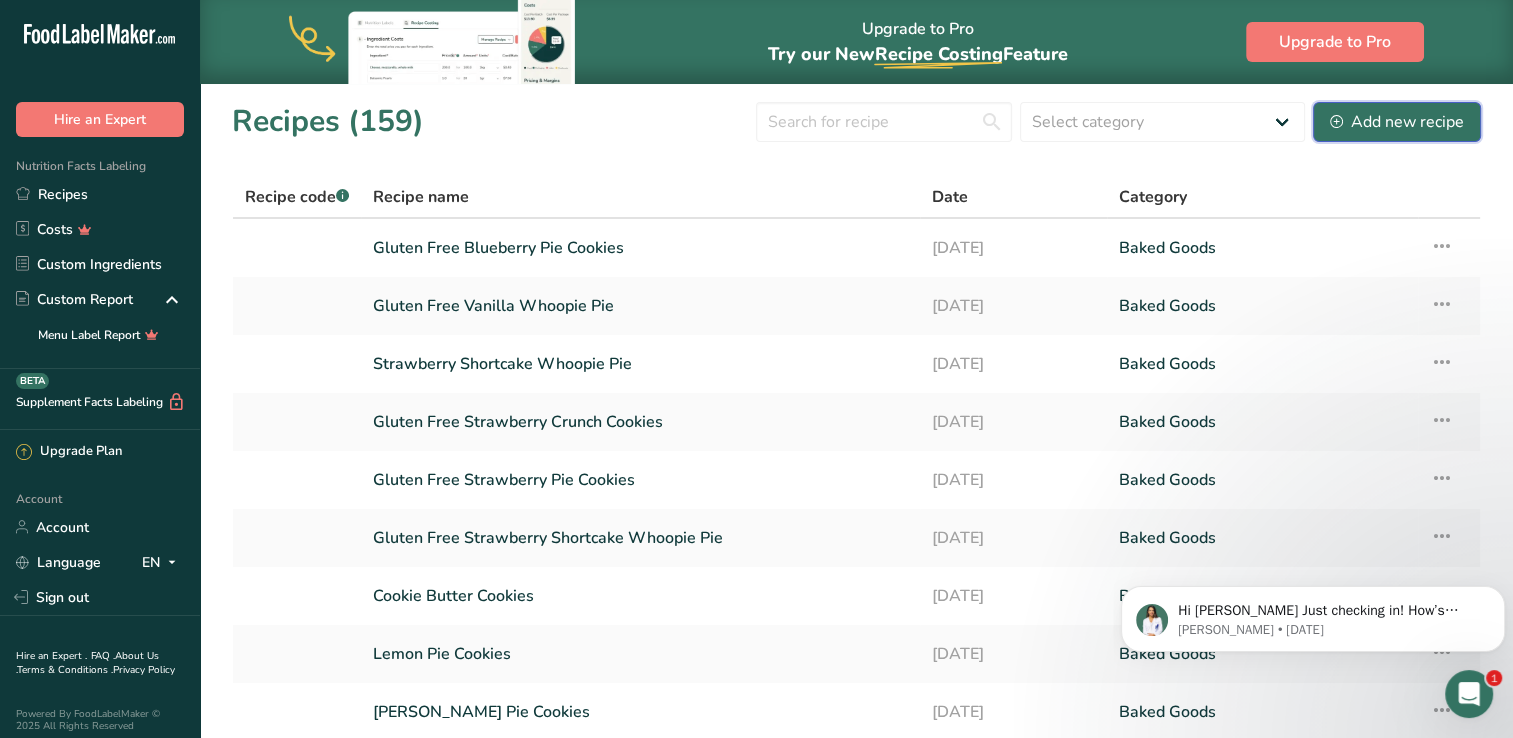 click on "Add new recipe" at bounding box center [1397, 122] 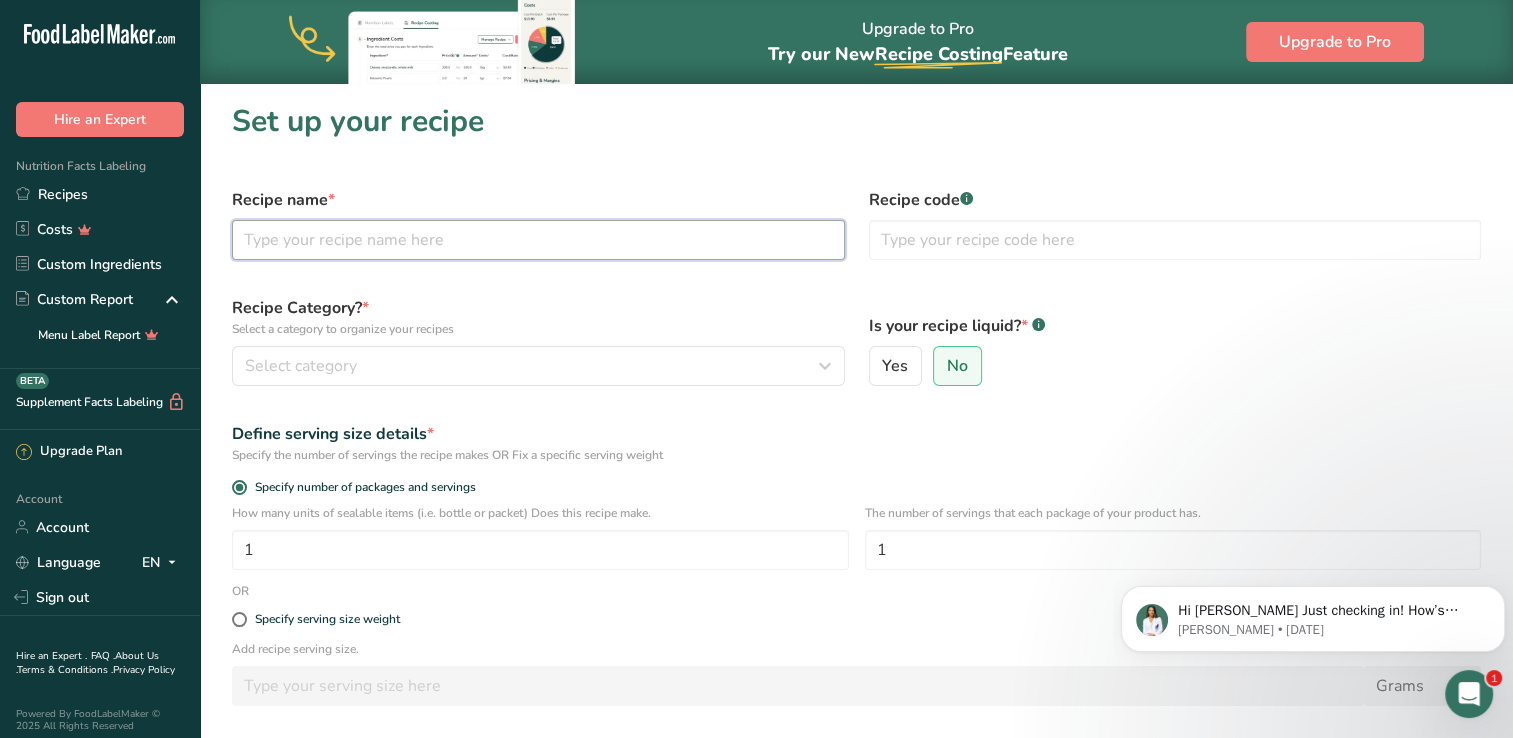 click at bounding box center [538, 240] 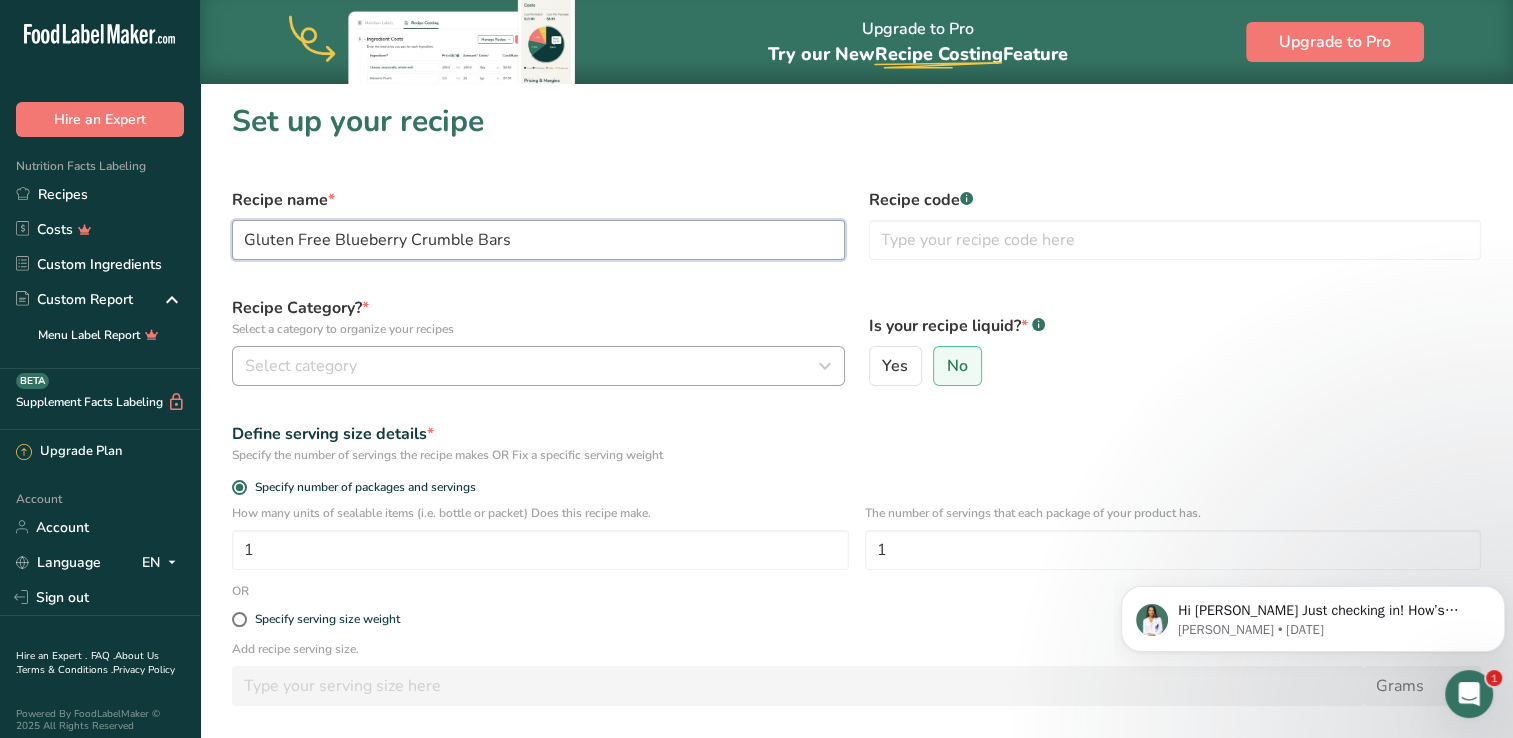 type on "Gluten Free Blueberry Crumble Bars" 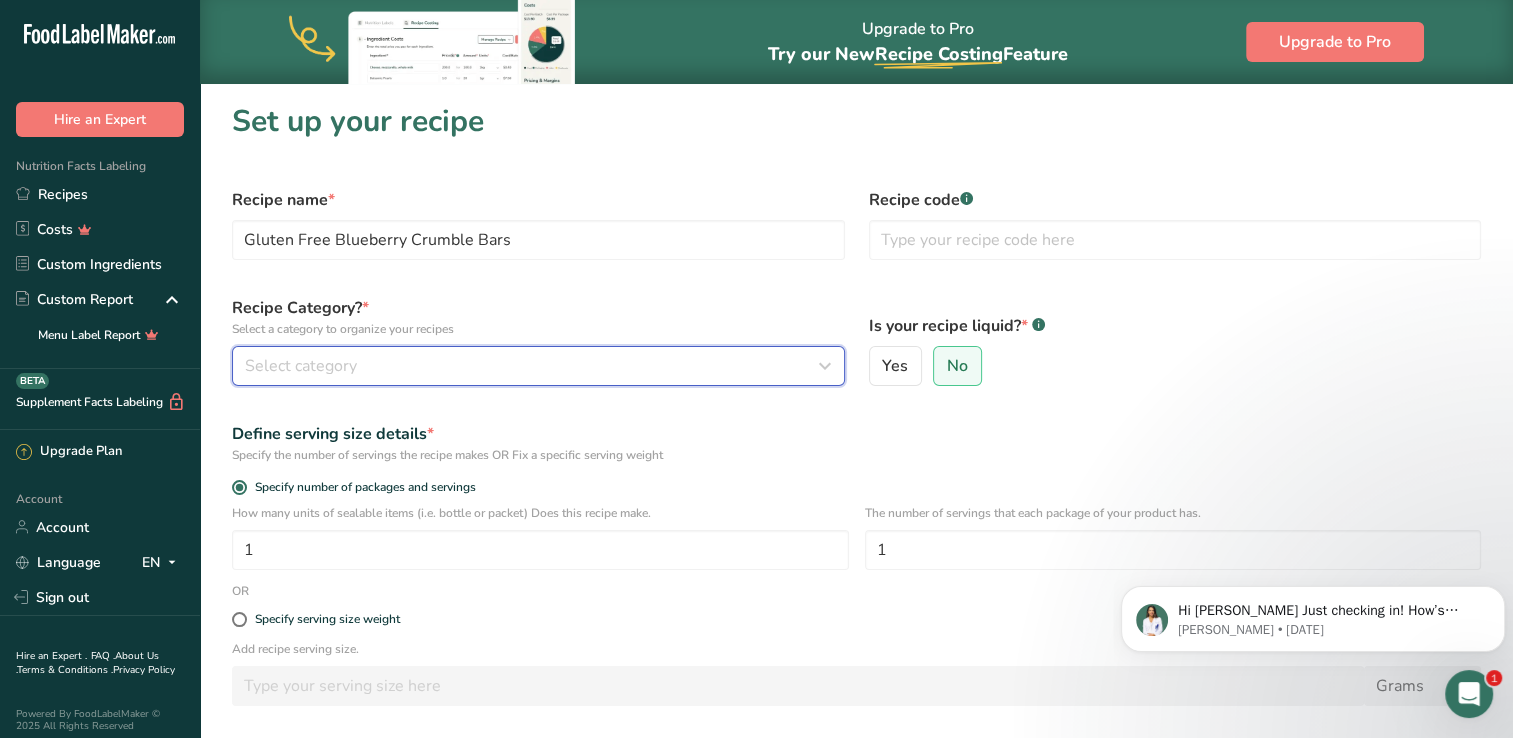click on "Select category" at bounding box center [301, 366] 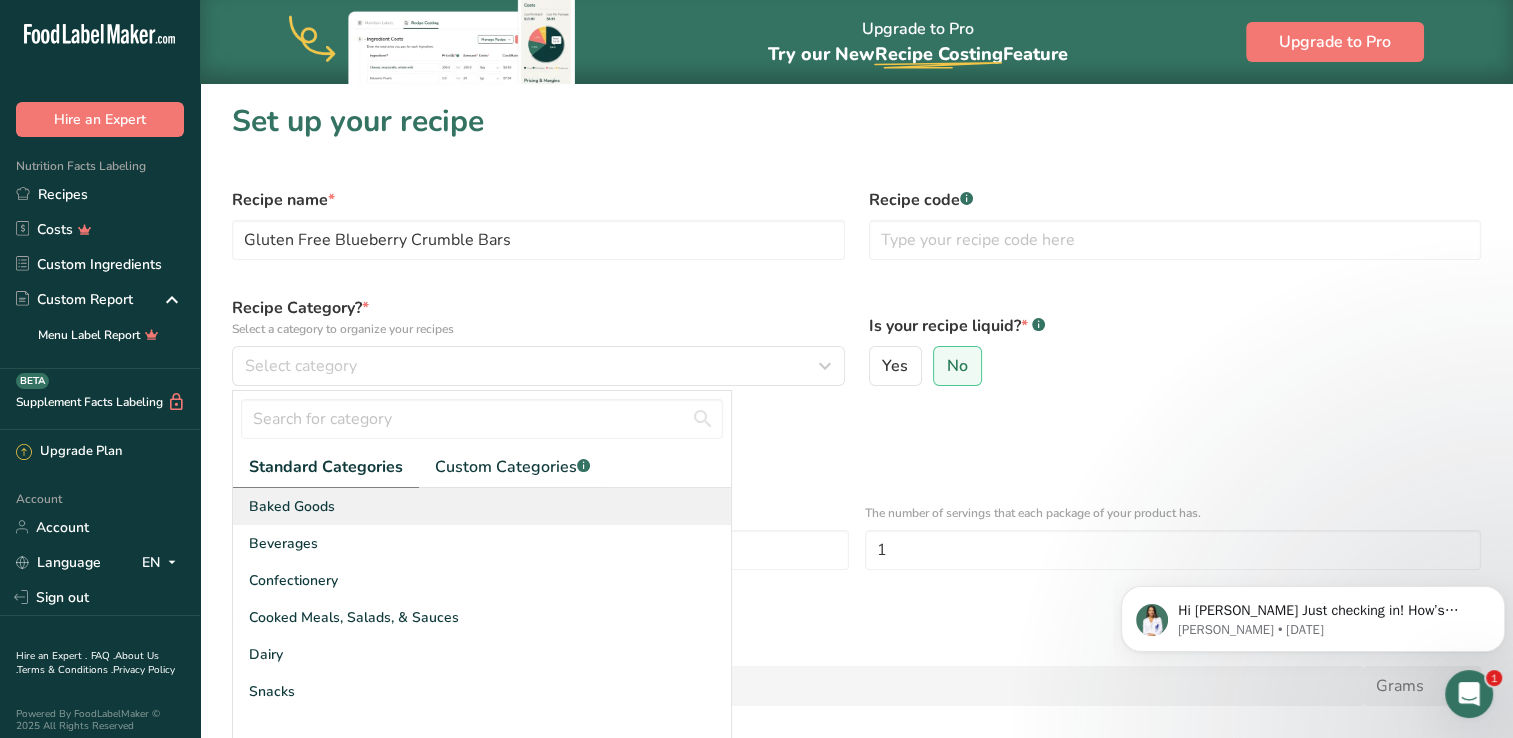 click on "Baked Goods" at bounding box center (482, 506) 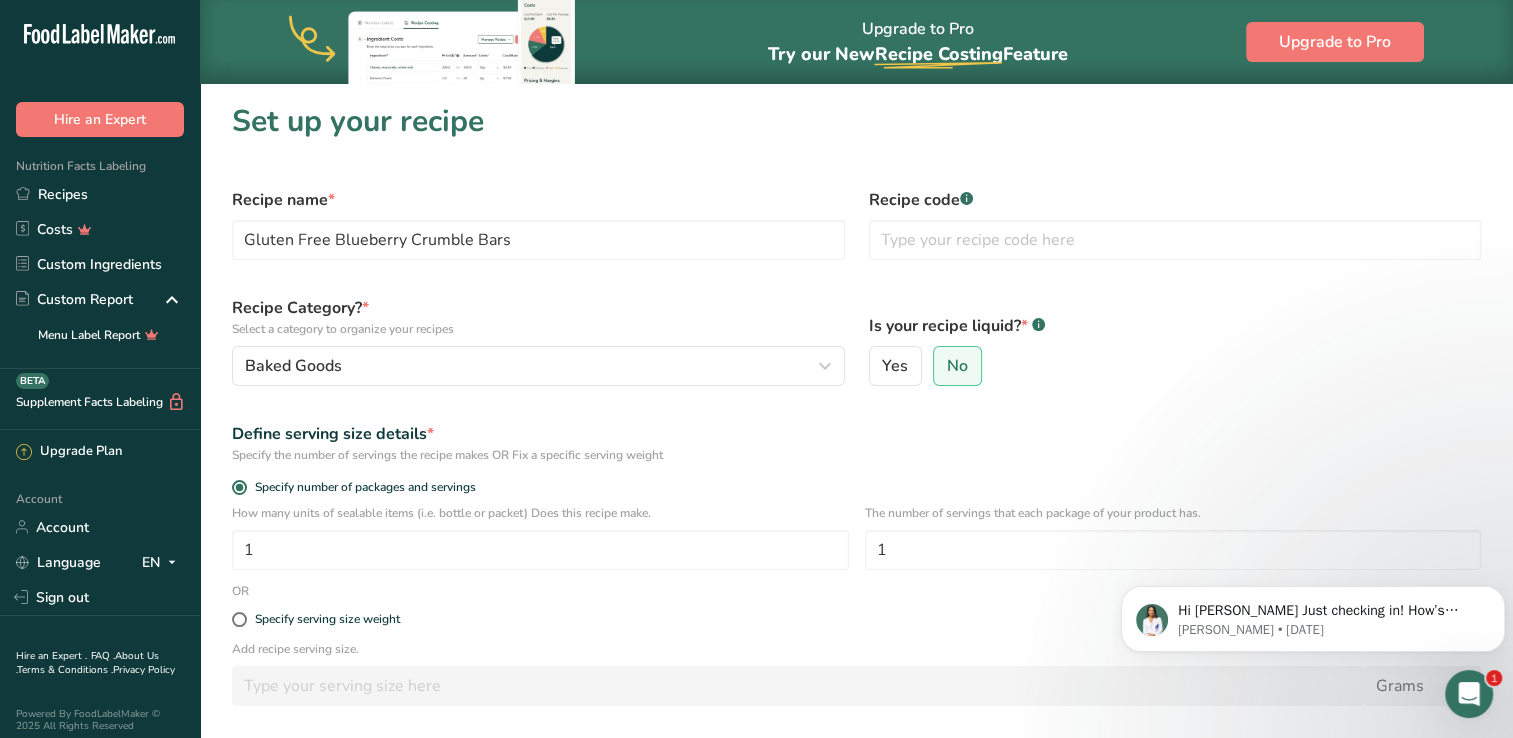 scroll, scrollTop: 204, scrollLeft: 0, axis: vertical 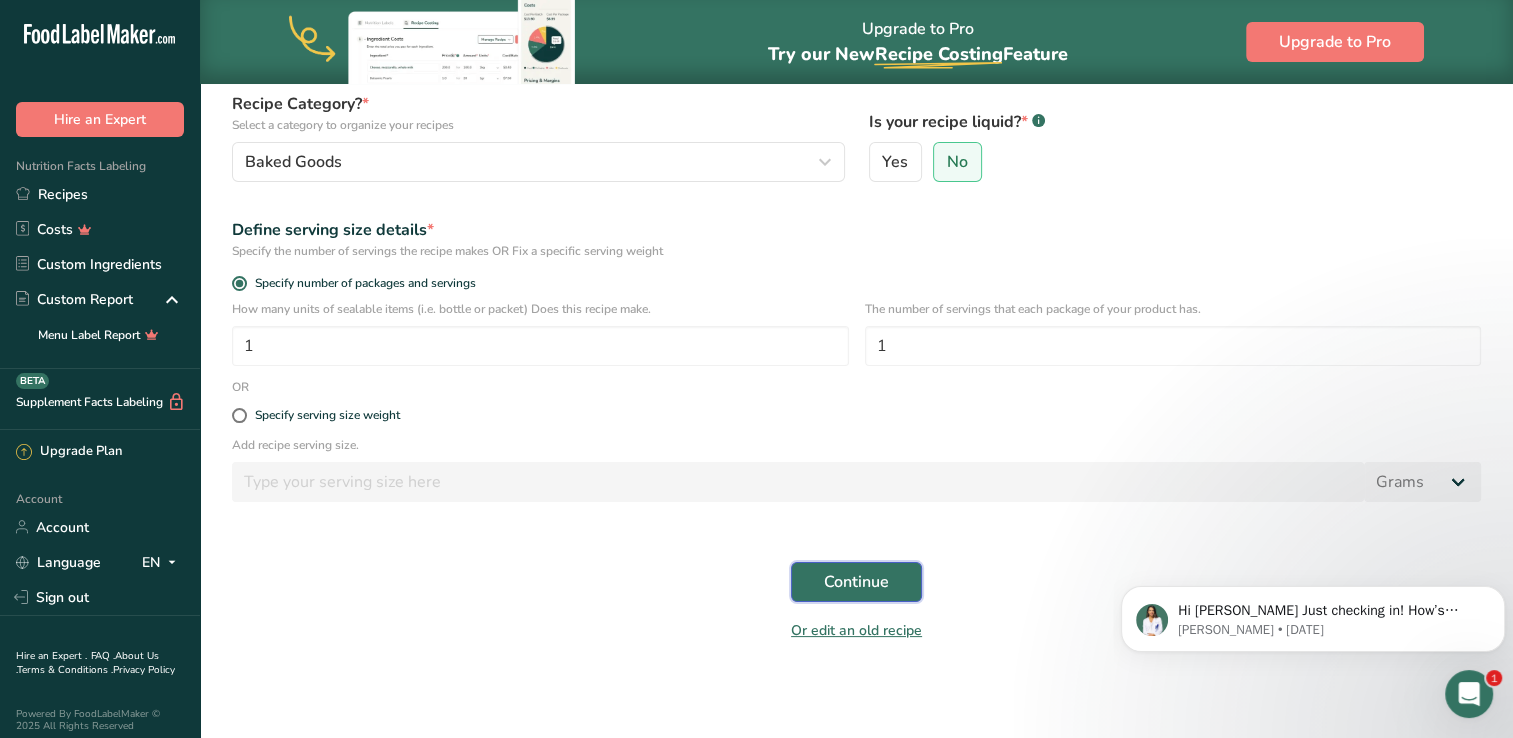 click on "Continue" at bounding box center [856, 582] 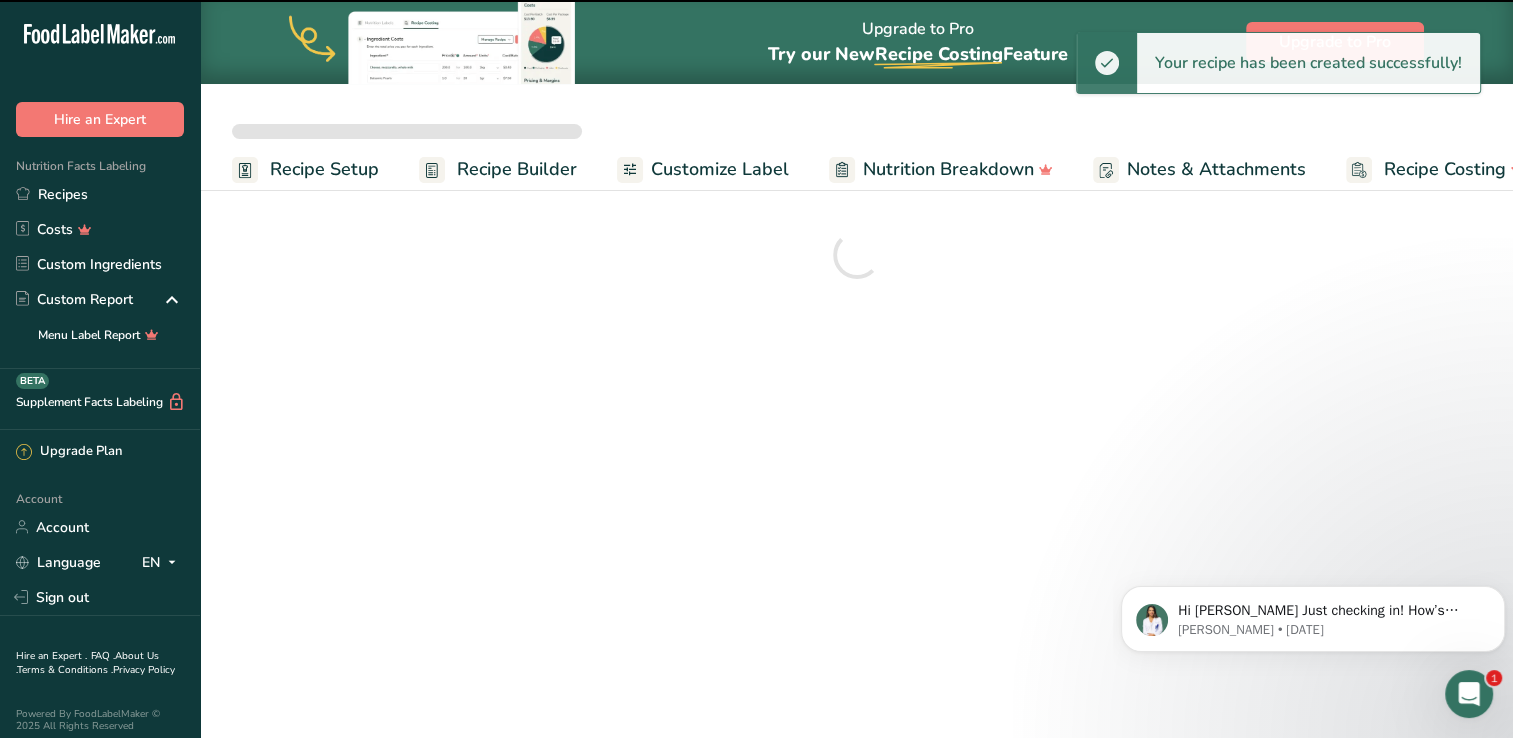 scroll, scrollTop: 0, scrollLeft: 0, axis: both 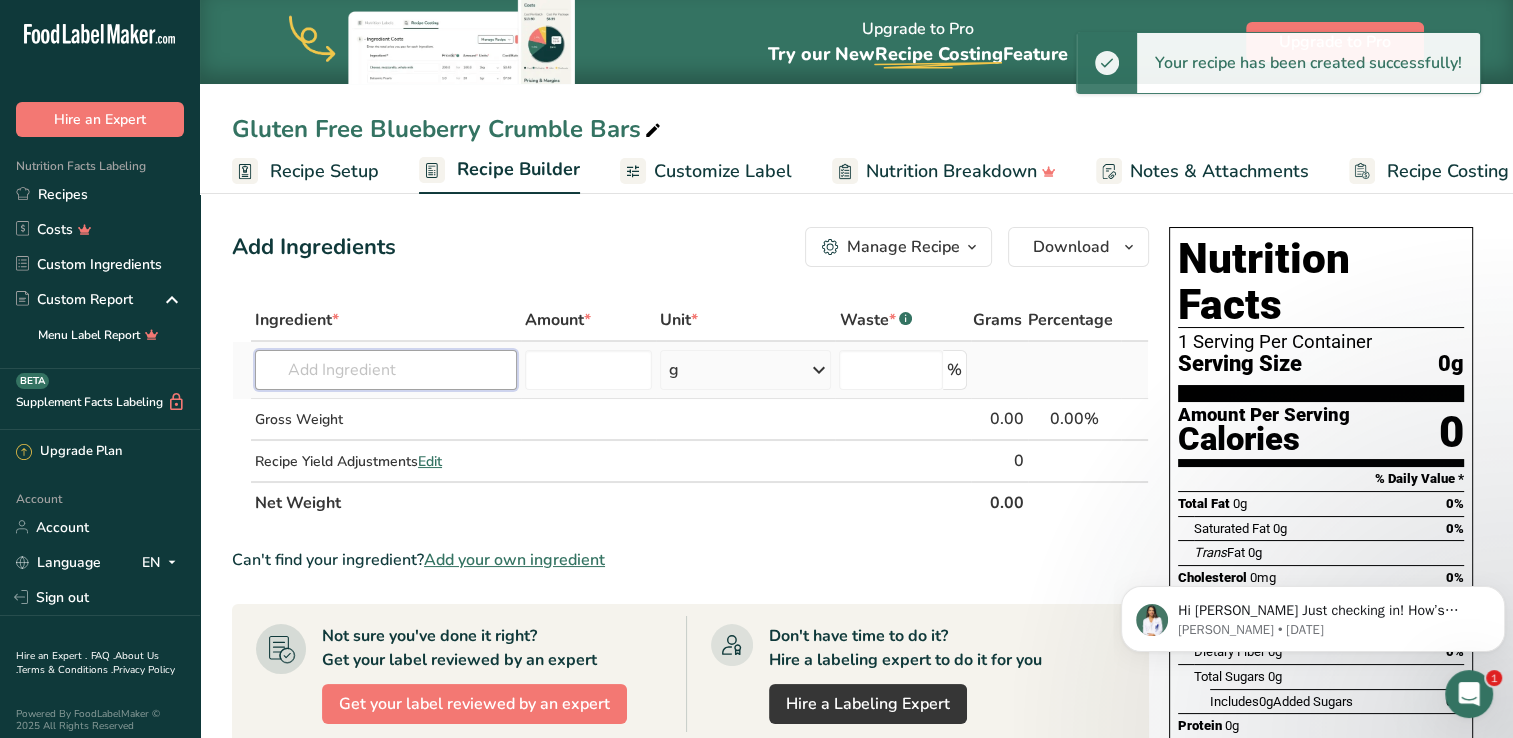 click at bounding box center (386, 370) 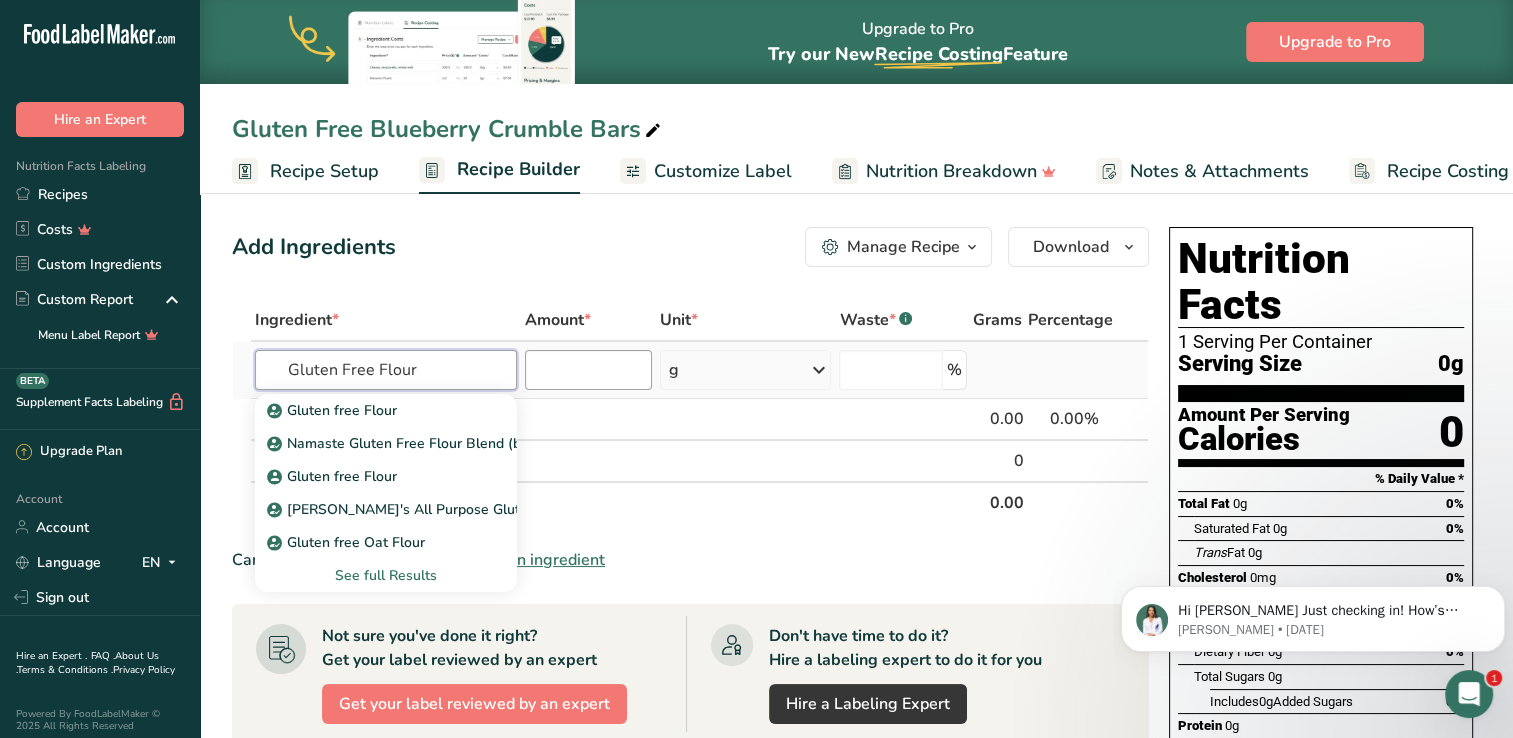 type on "Gluten Free Flour" 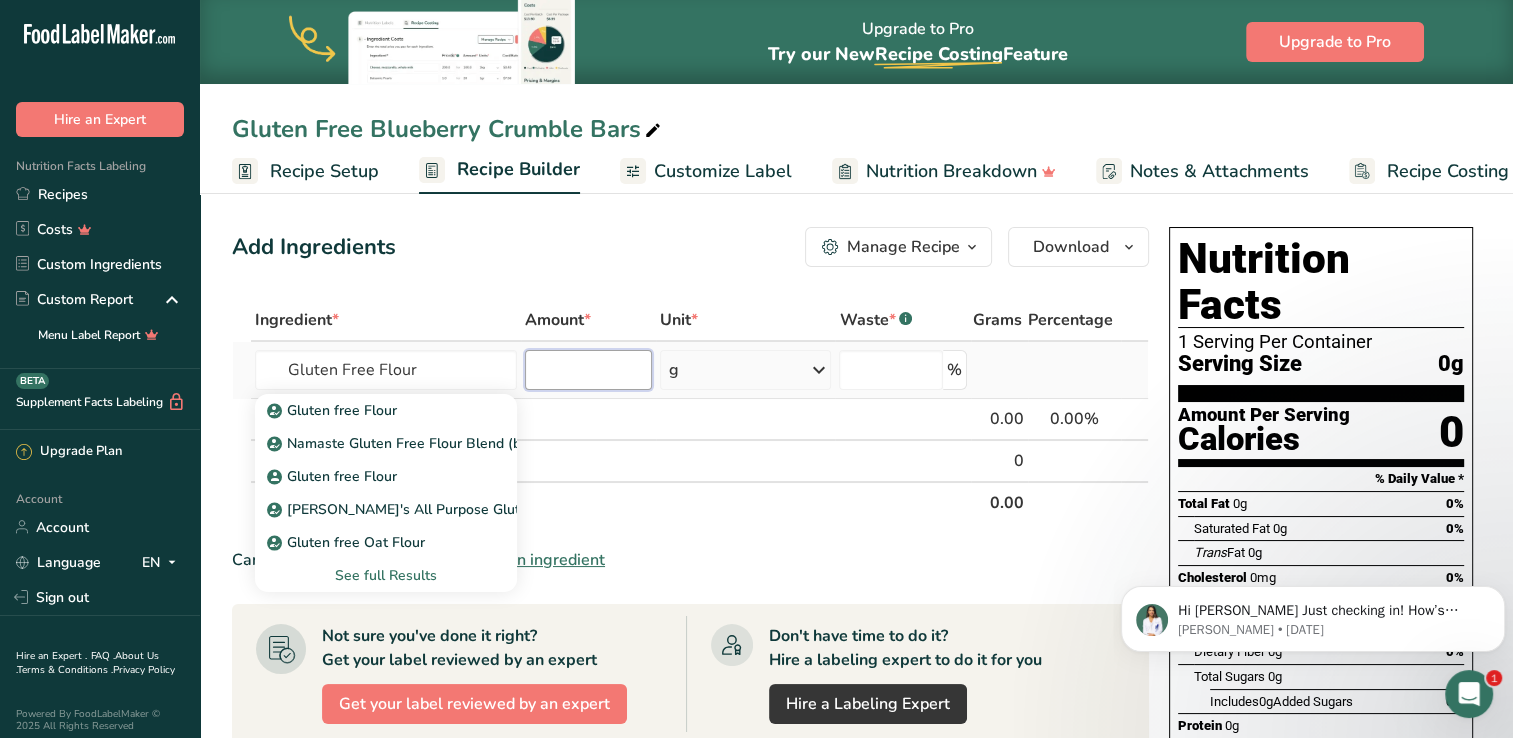 type 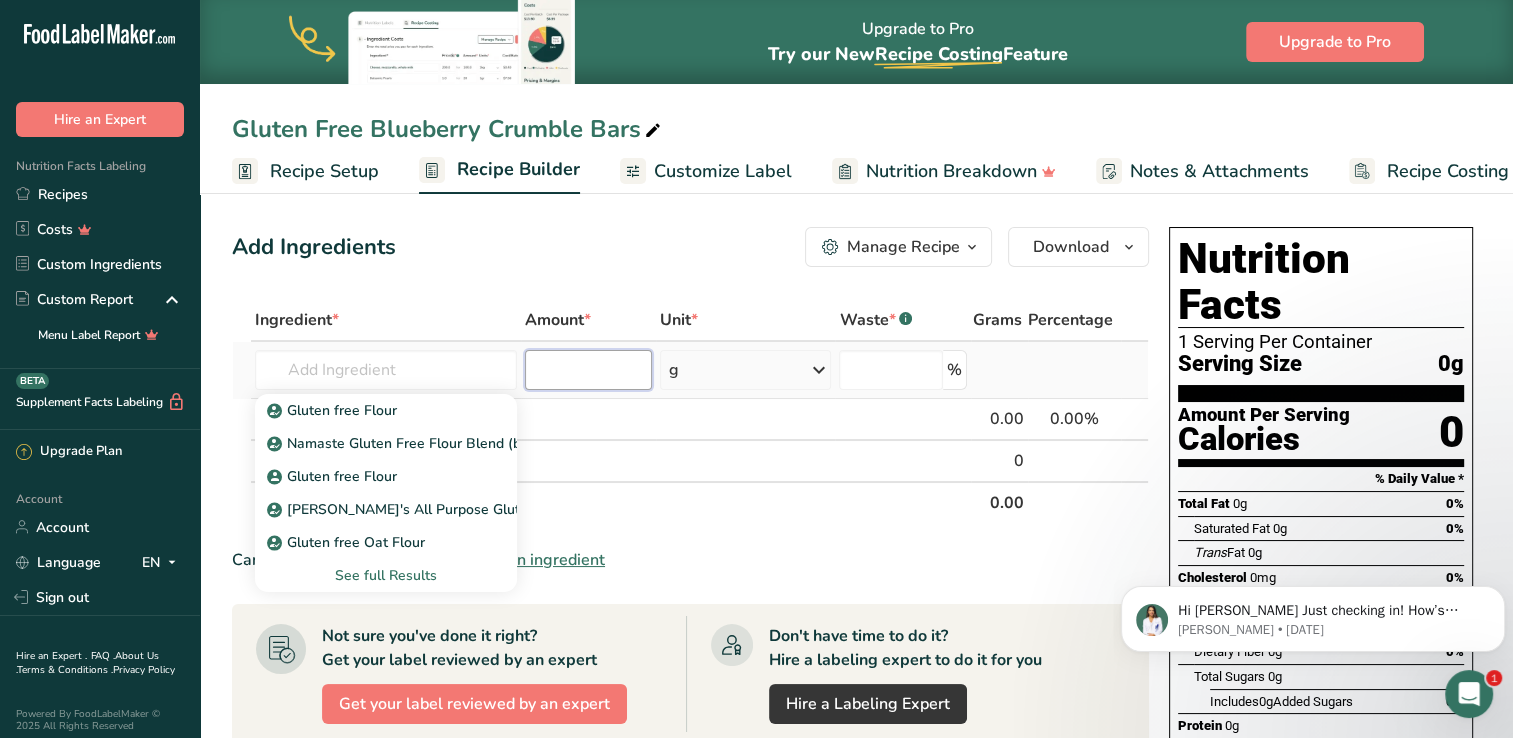 click at bounding box center [588, 370] 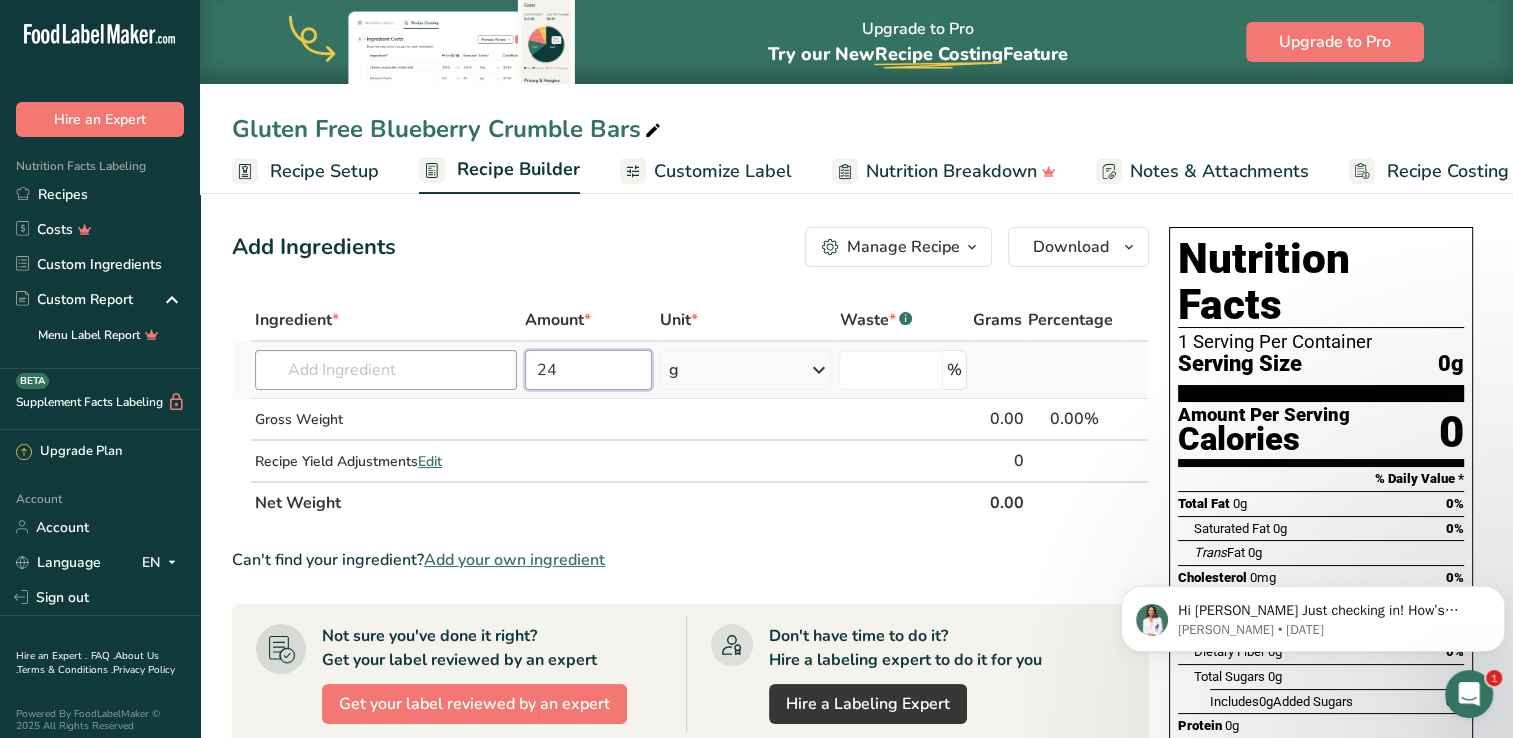type on "24" 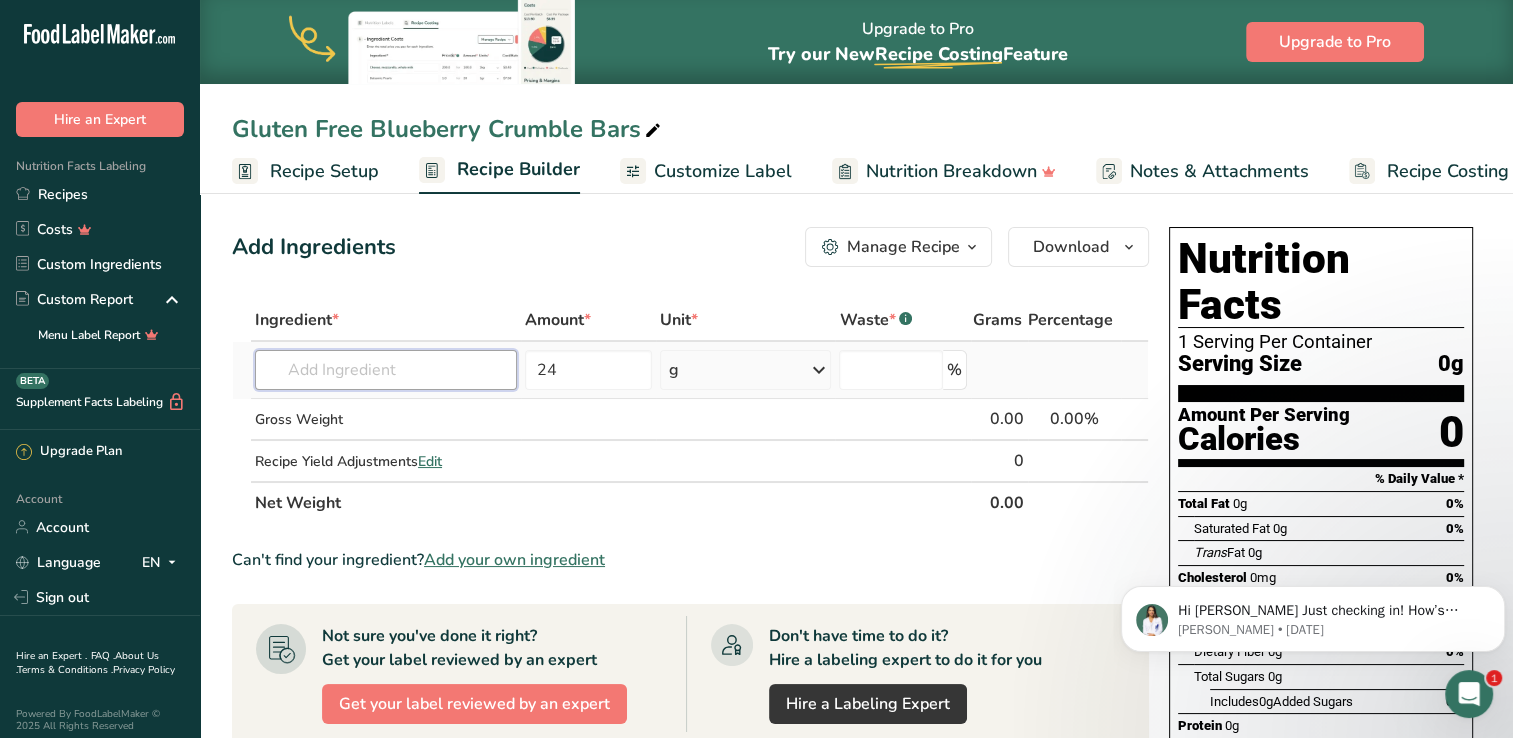 click at bounding box center [386, 370] 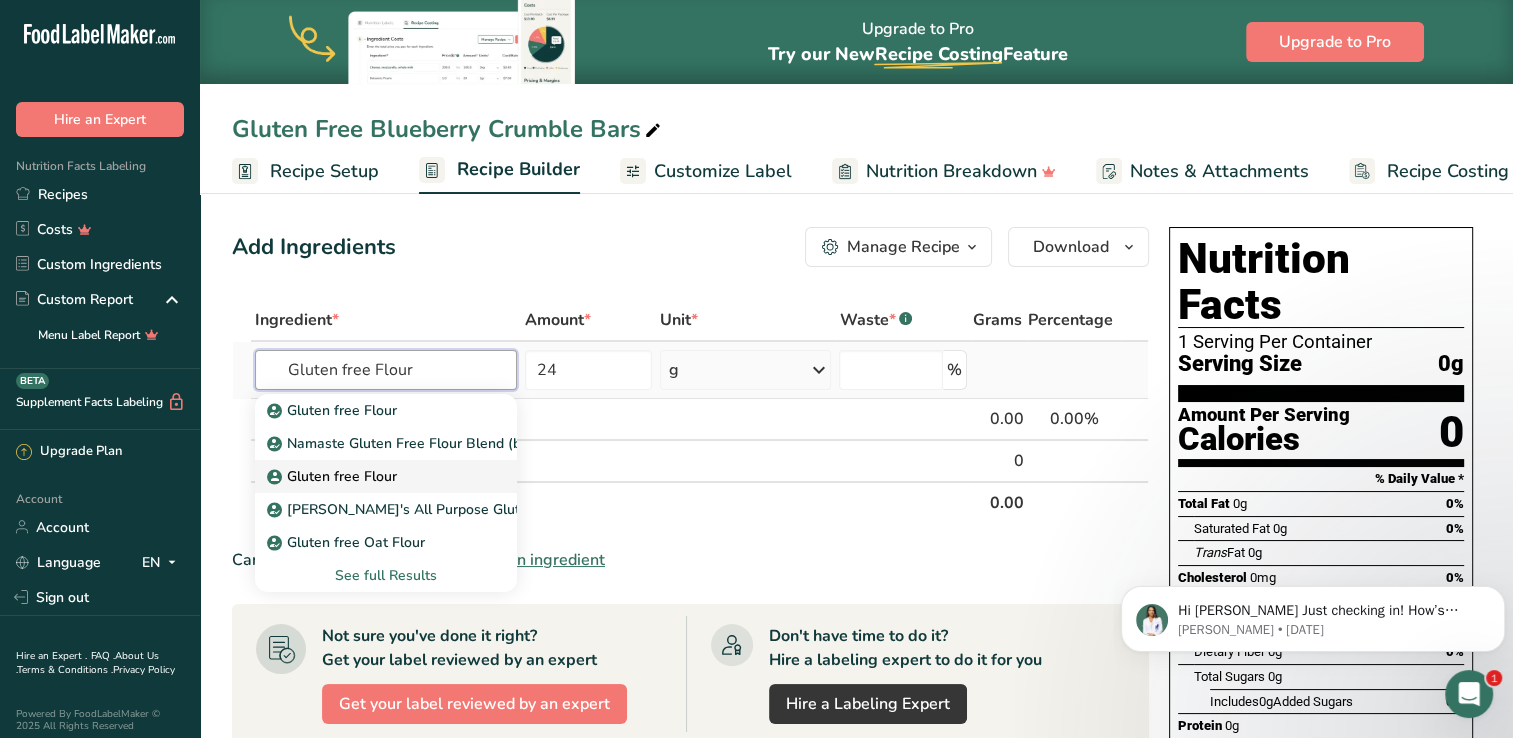 type on "Gluten free Flour" 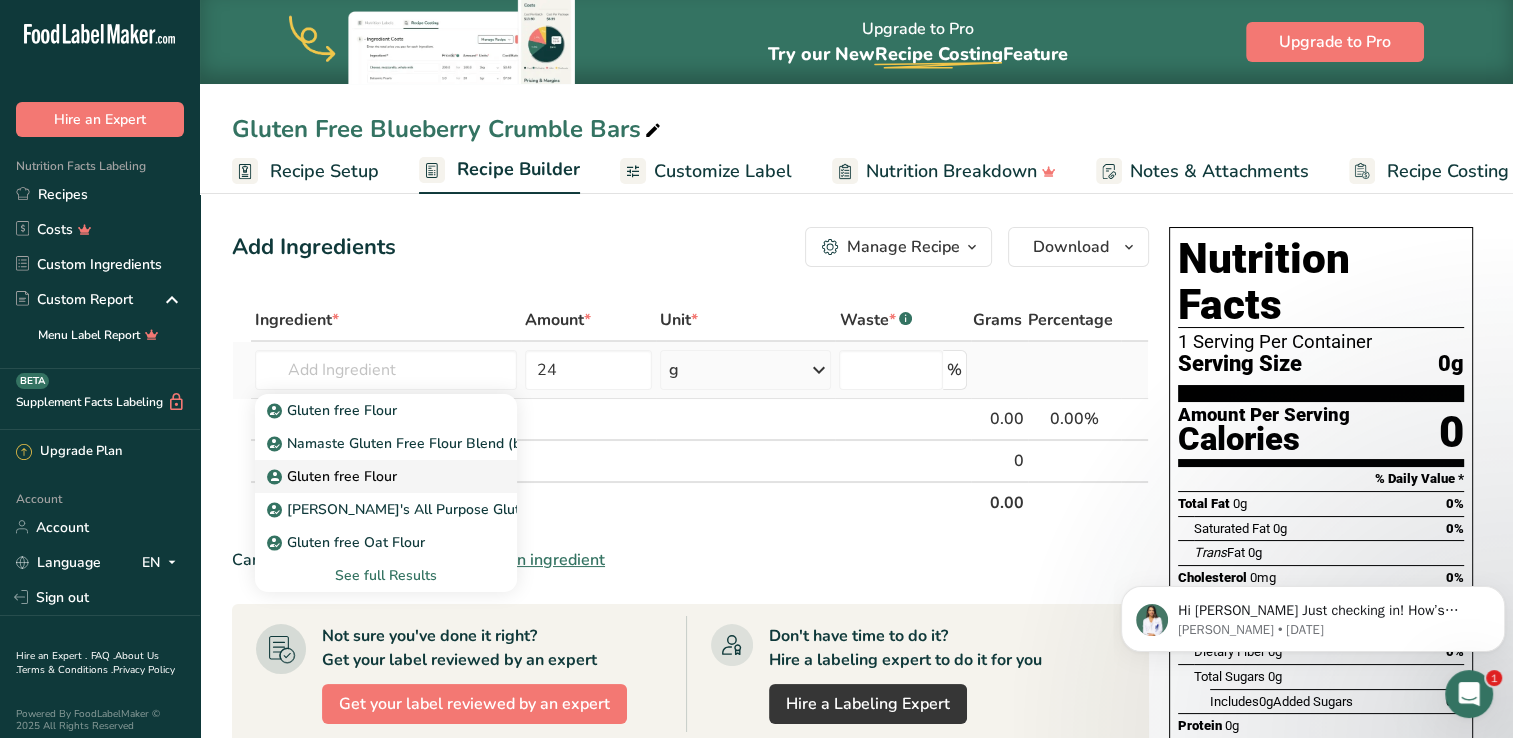 click on "Gluten free Flour" at bounding box center (334, 476) 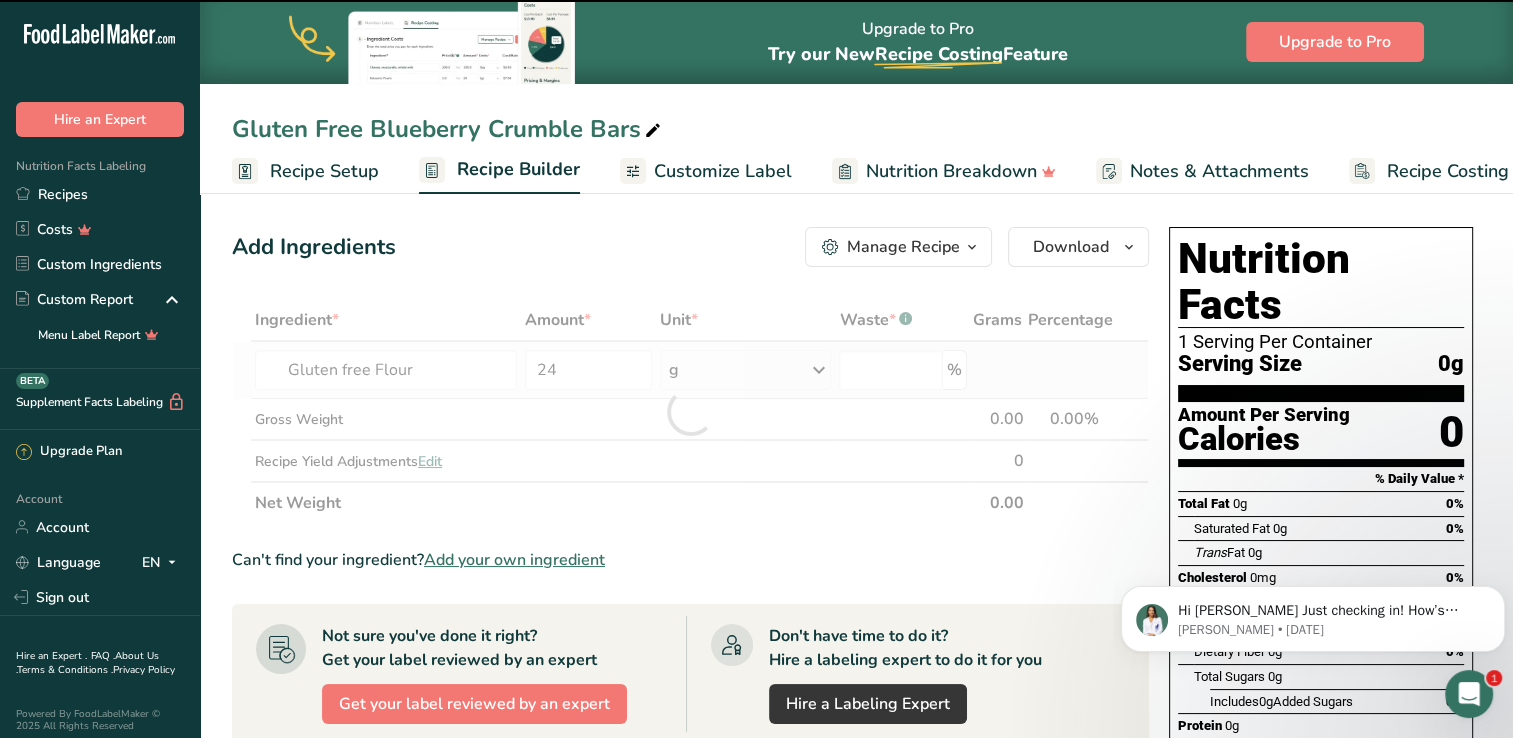 type on "0" 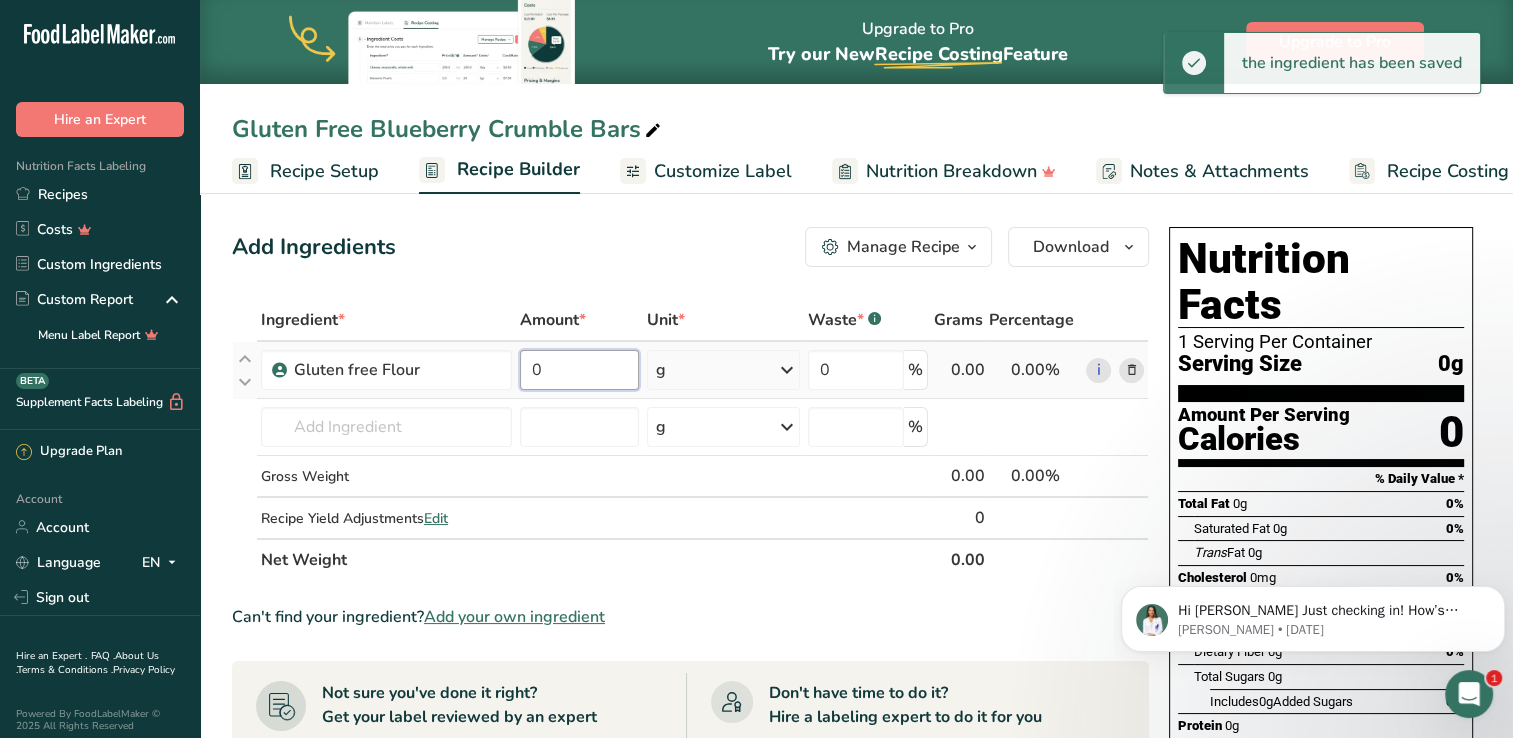 click on "0" at bounding box center (579, 370) 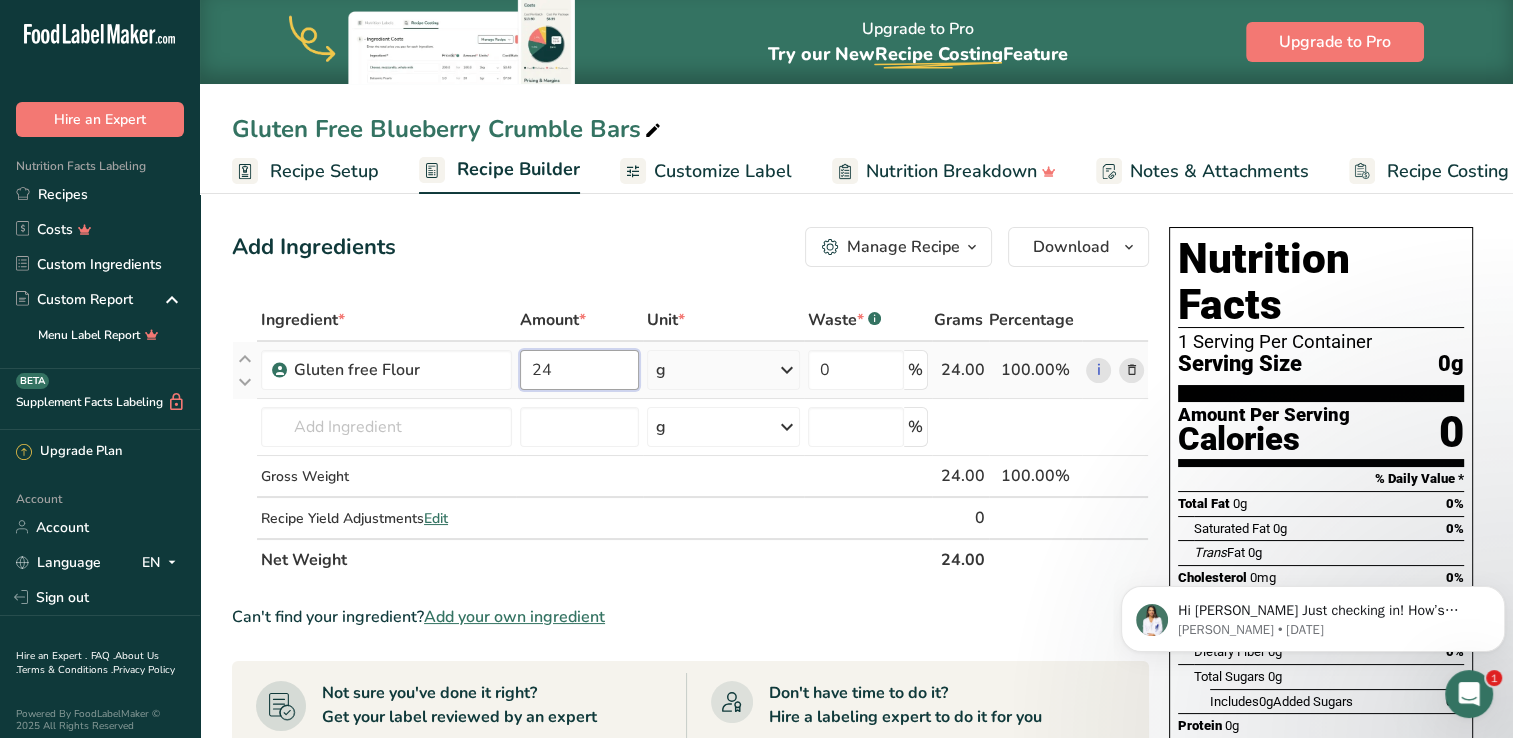 type on "2" 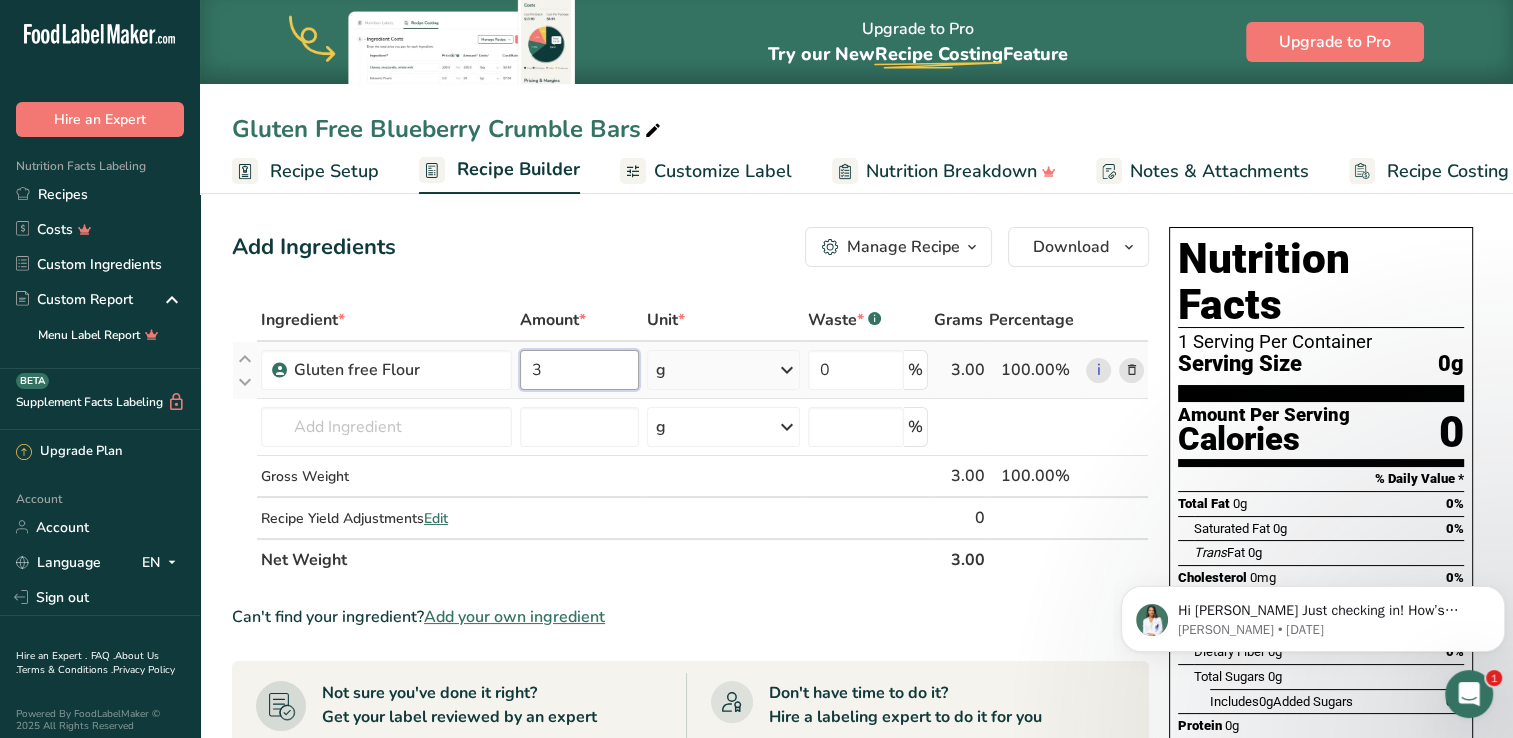 type on "3" 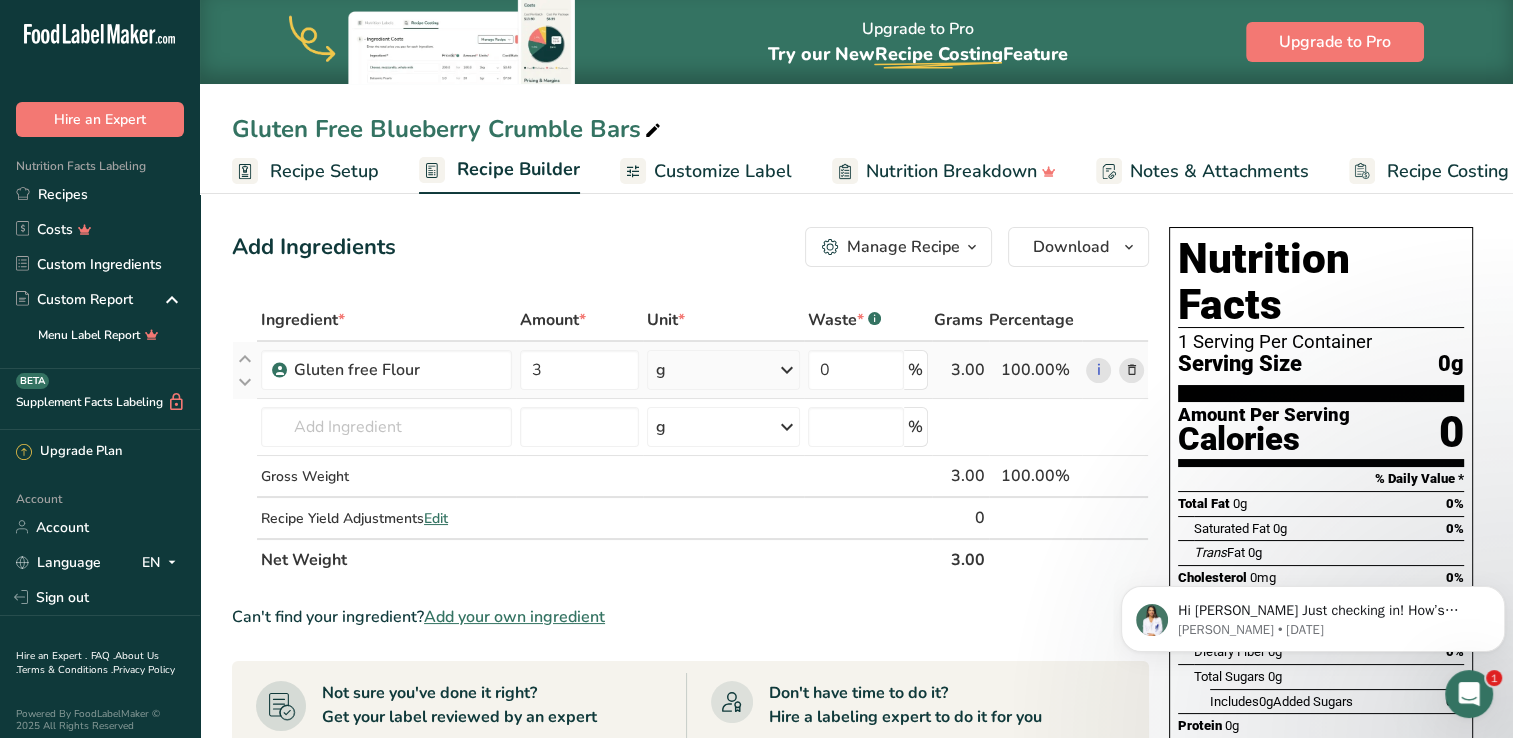 click on "Ingredient *
Amount *
Unit *
Waste *   .a-a{fill:#347362;}.b-a{fill:#fff;}          Grams
Percentage
Gluten free Flour
3
g
Weight Units
g
kg
mg
See more
Volume Units
l
mL
fl oz
See more
0
%
3.00
100.00%
i
Gluten free Flour
Namaste Gluten Free Flour Blend (brown rice)
Gluten free Flour
[PERSON_NAME]'s All Purpose Gluten Free Flour
Gluten free Oat Flour
See full Results
g
Weight Units" at bounding box center (690, 440) 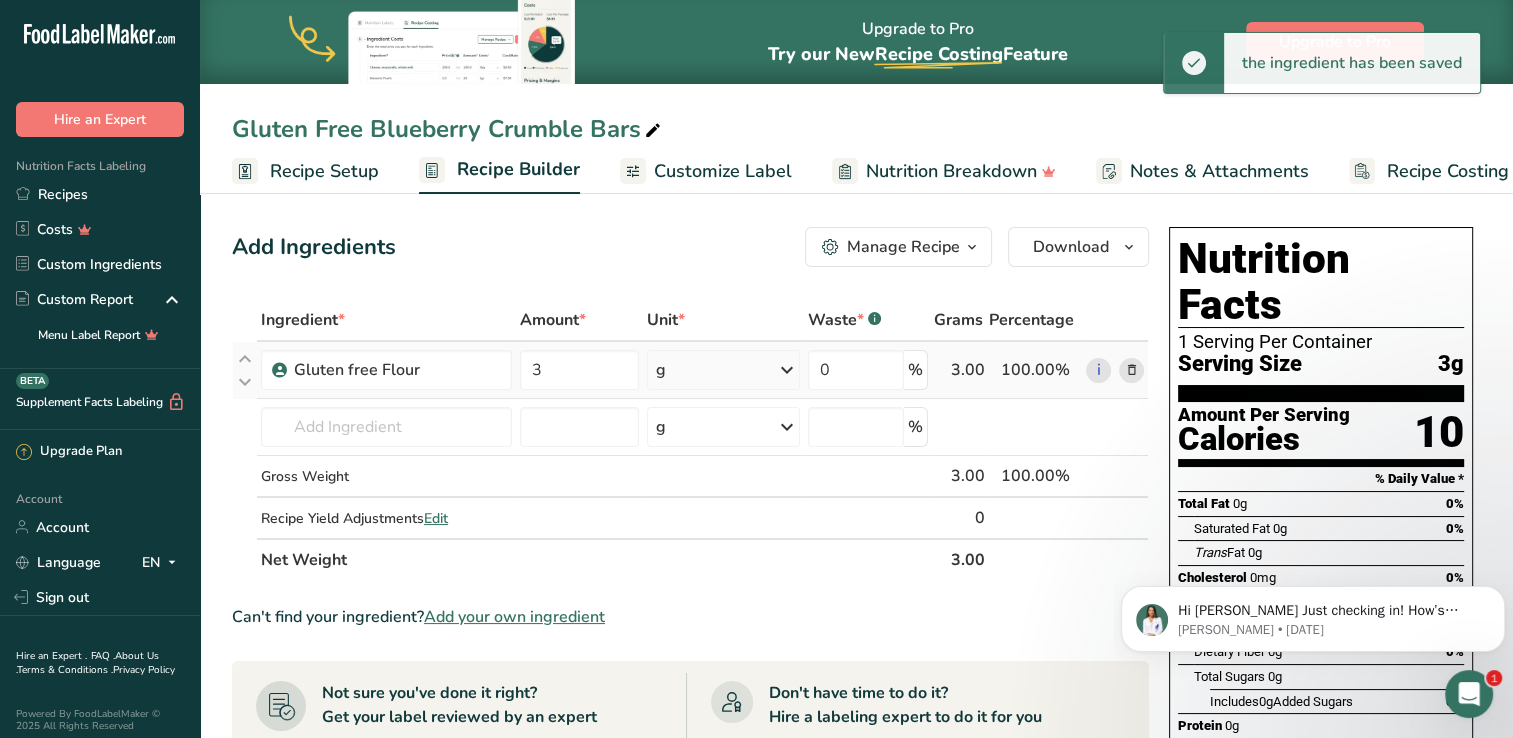 click at bounding box center [787, 370] 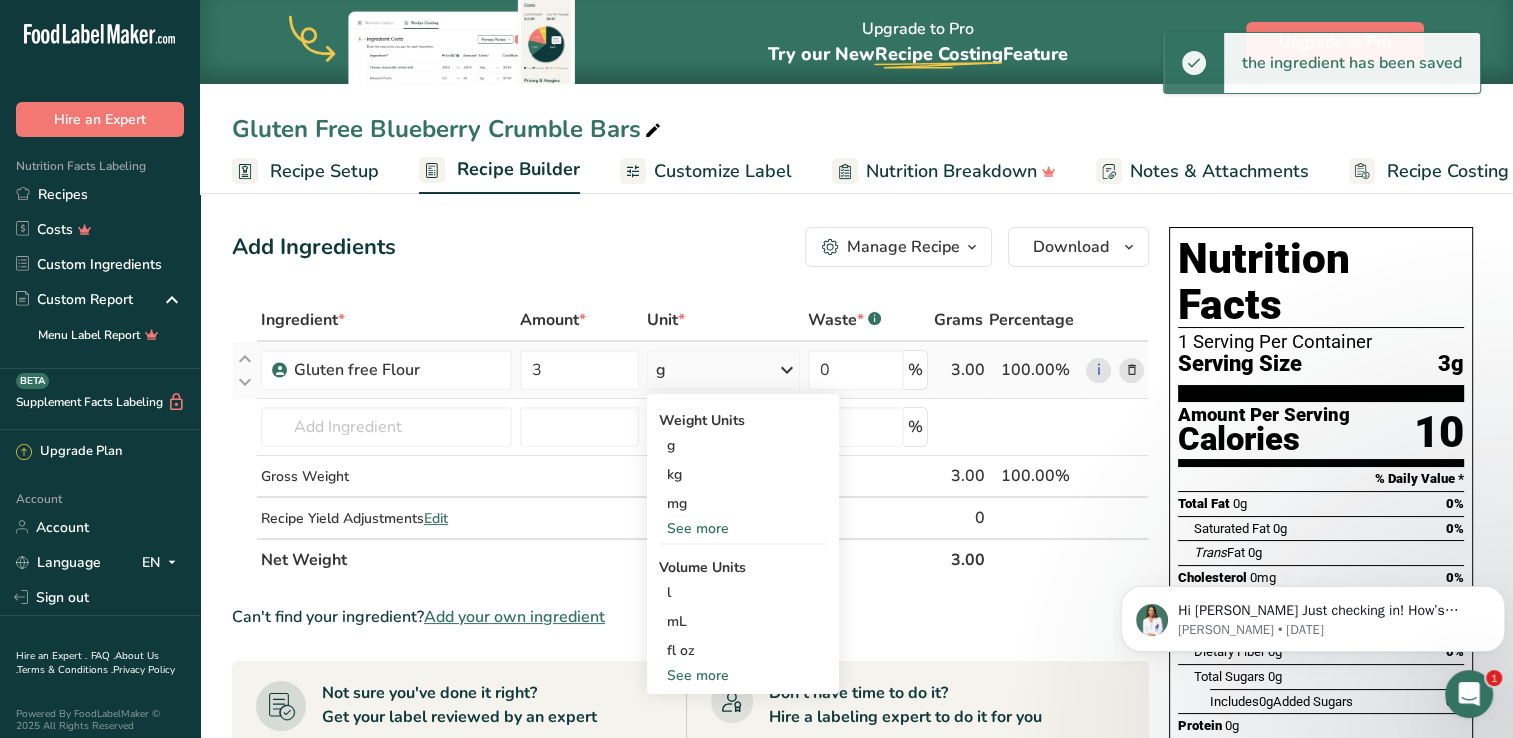 click on "See more" at bounding box center (743, 528) 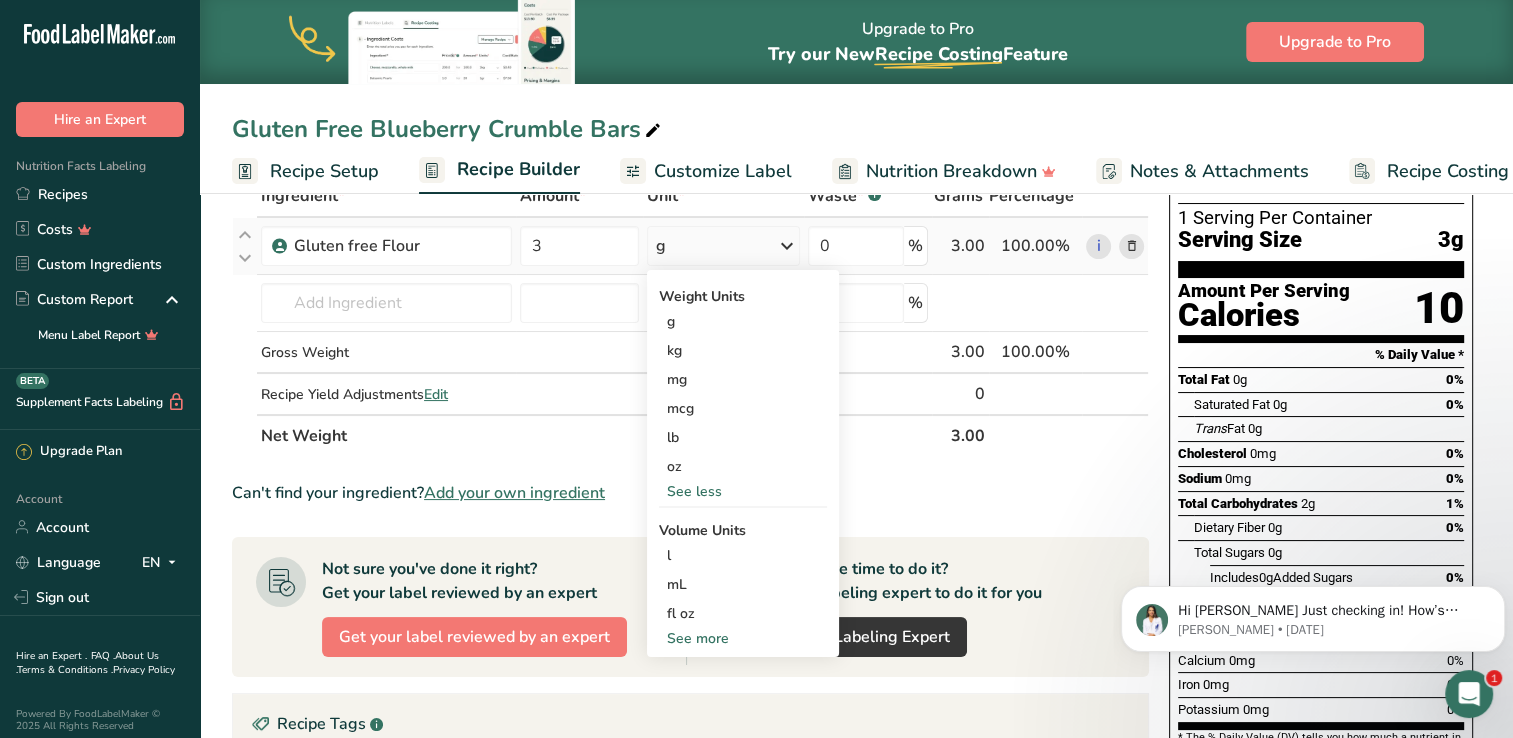 scroll, scrollTop: 144, scrollLeft: 0, axis: vertical 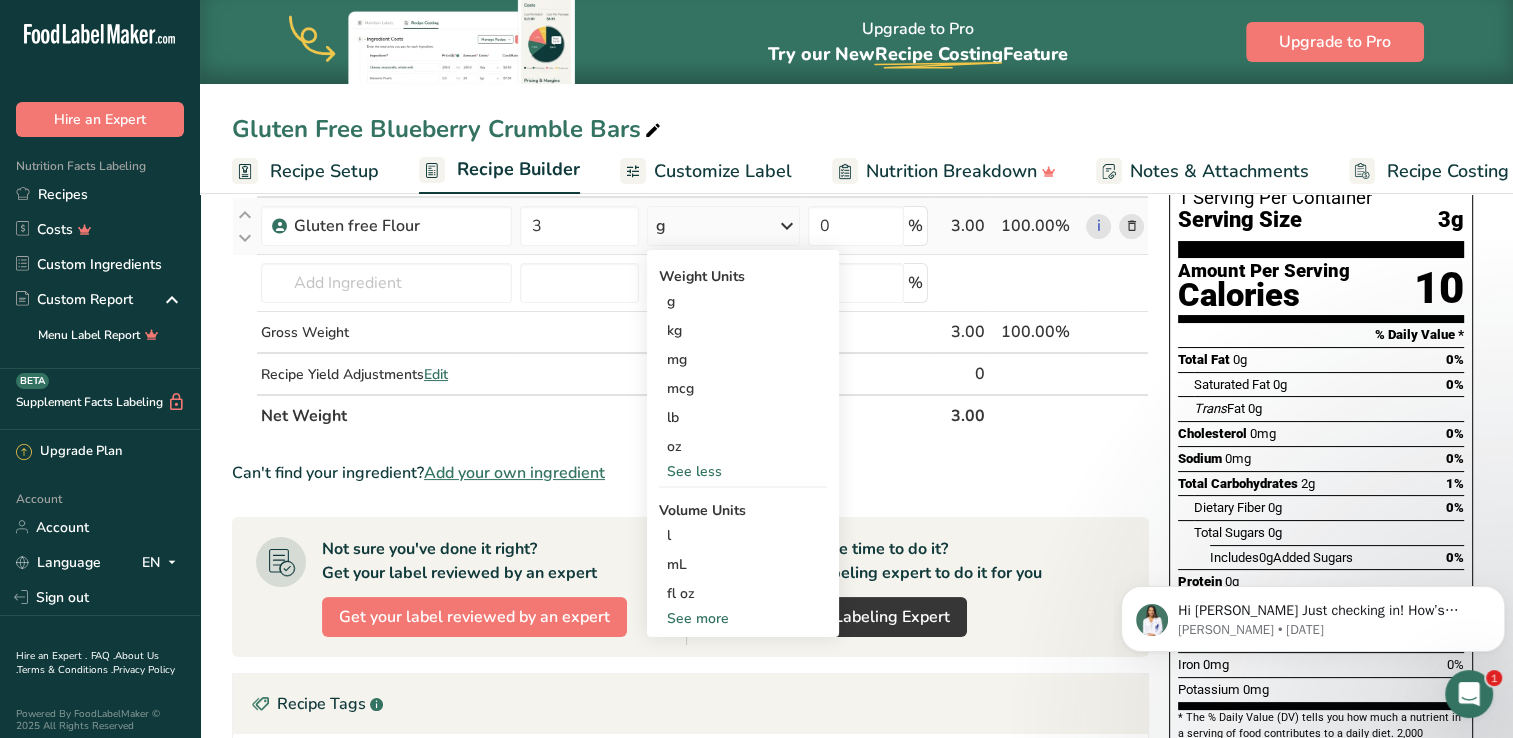 click on "See more" at bounding box center [743, 618] 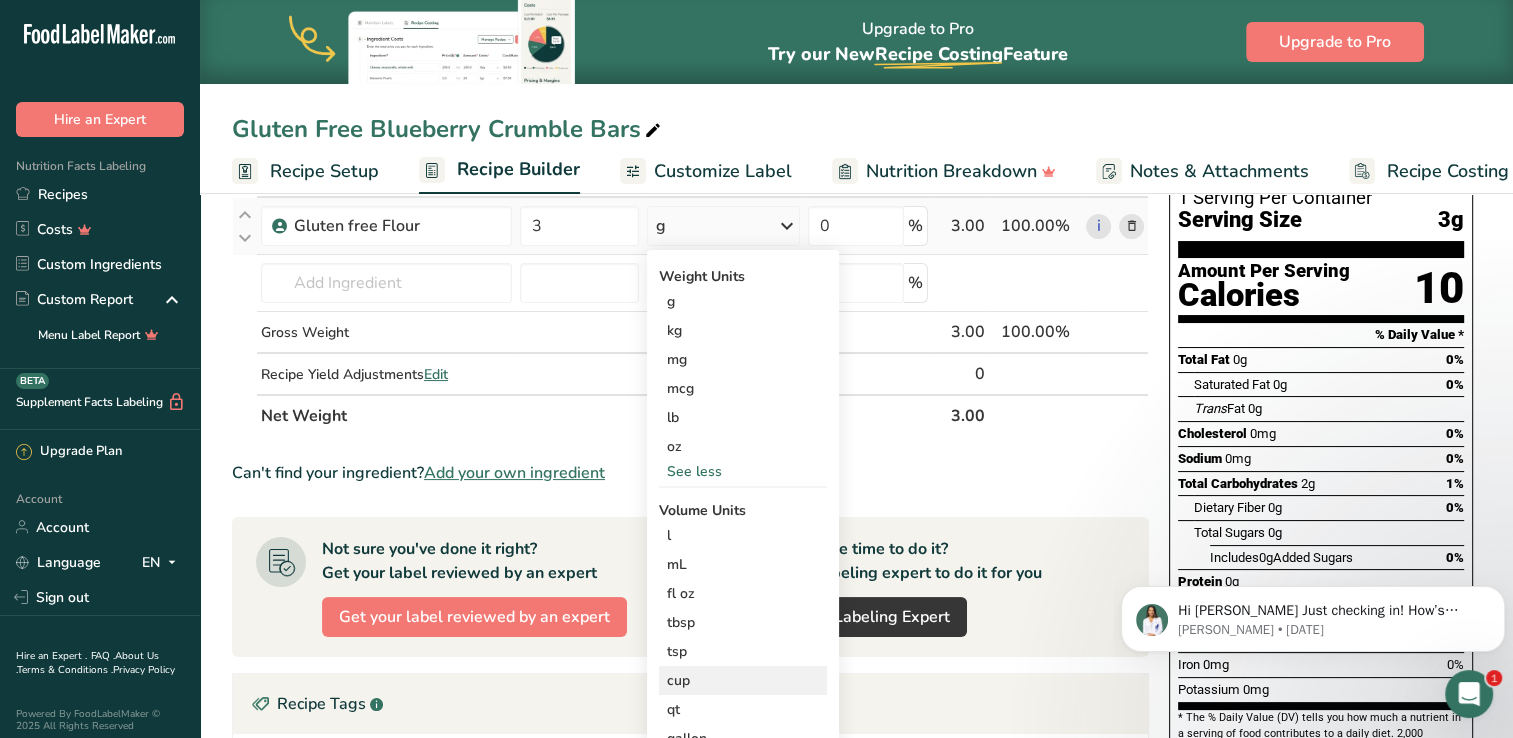 click on "cup" at bounding box center (743, 680) 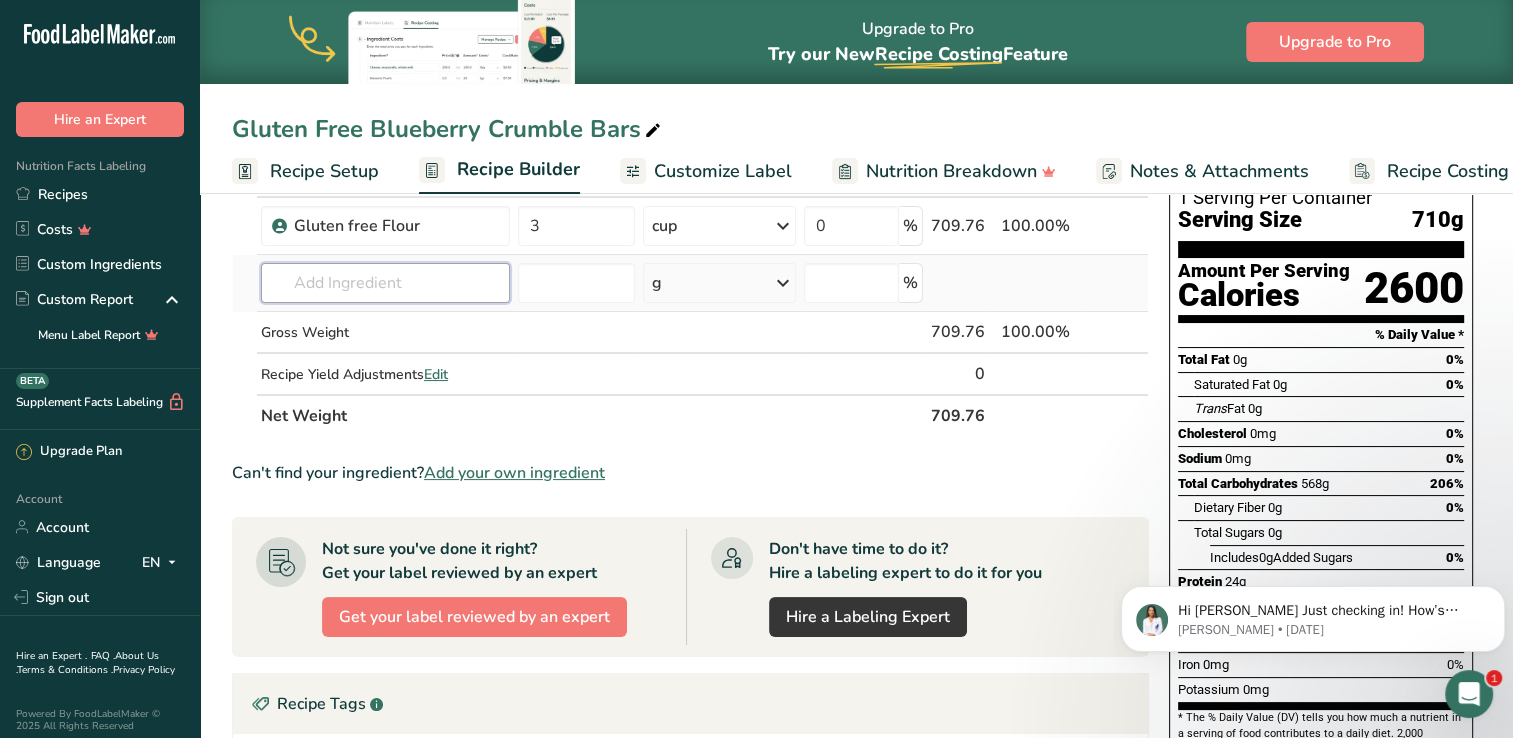 click at bounding box center (385, 283) 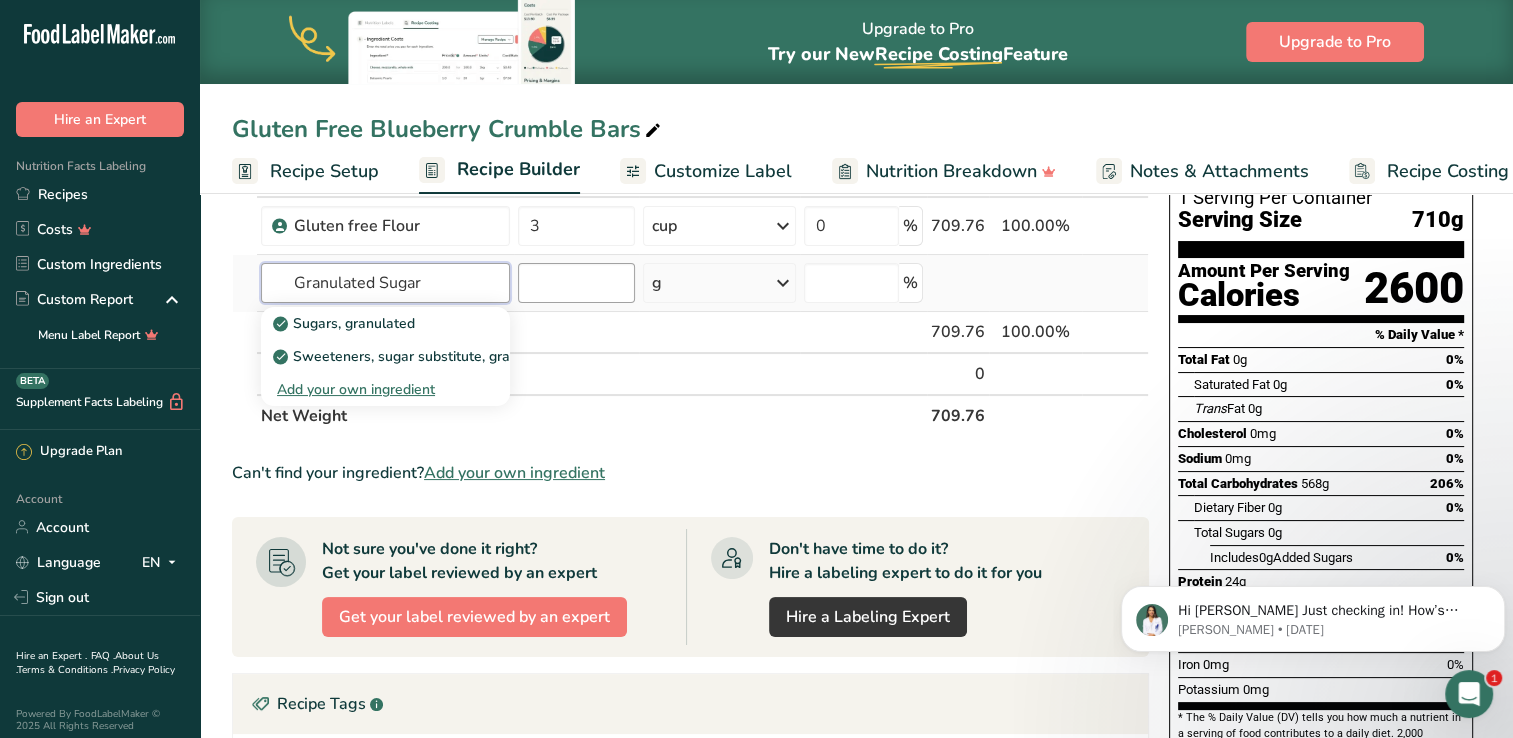 type on "Granulated Sugar" 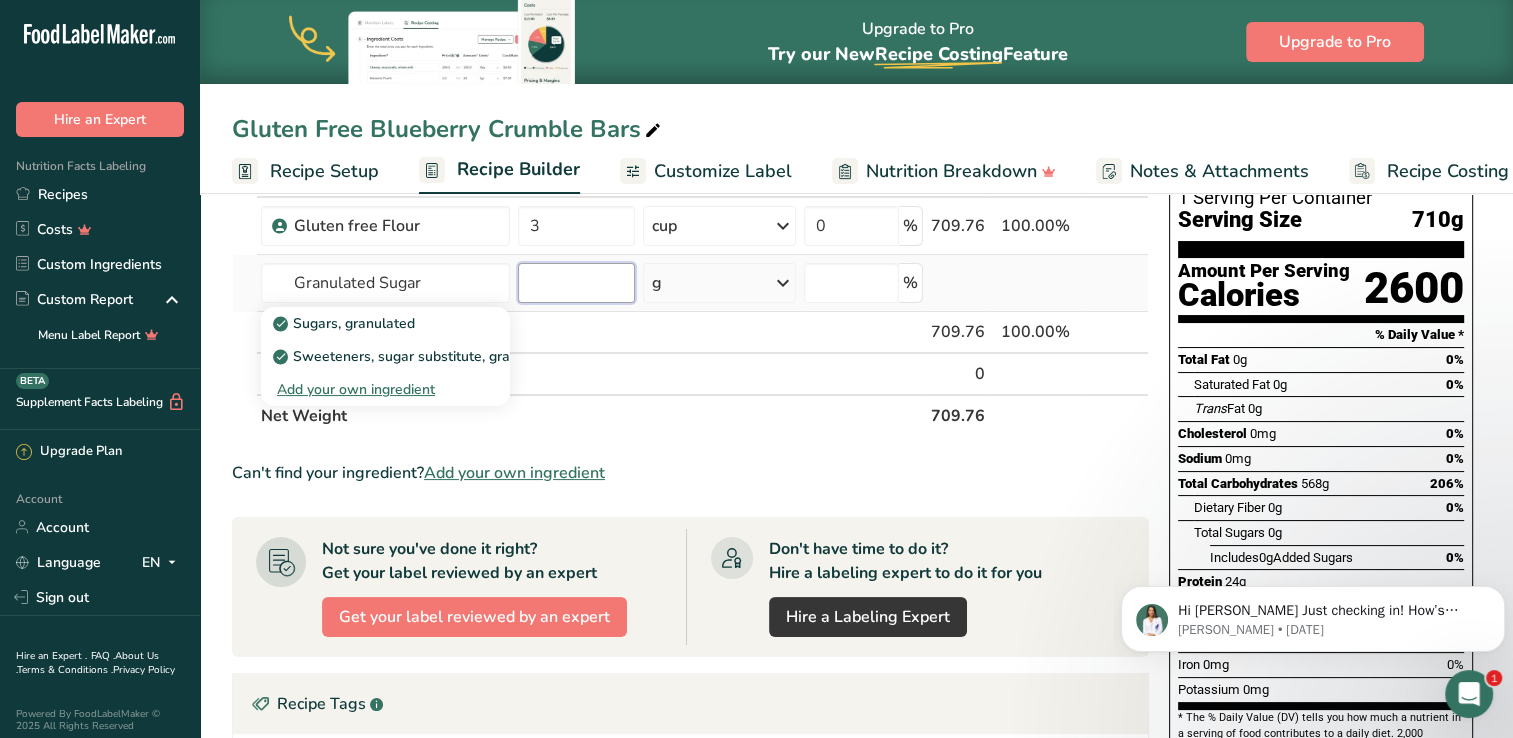 type 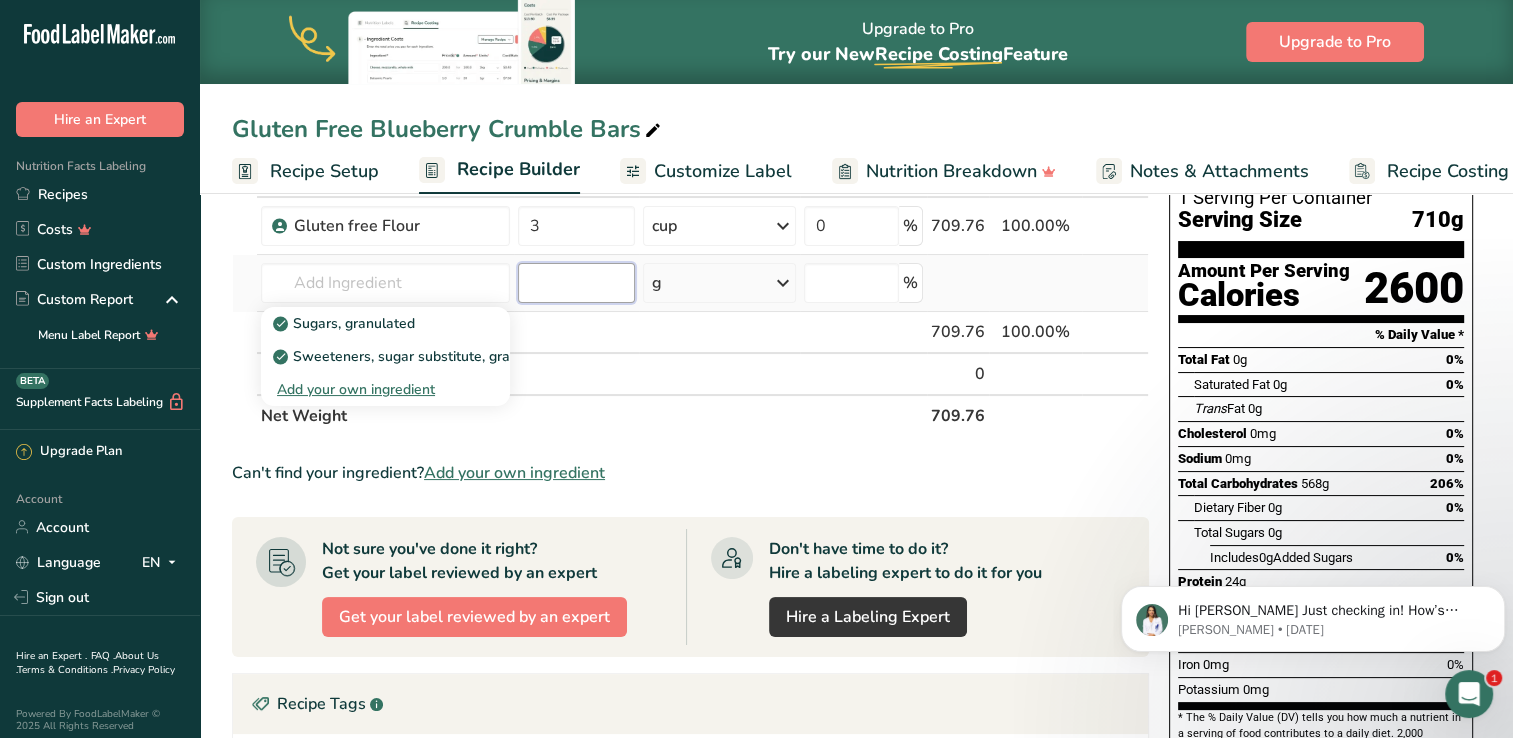 click at bounding box center [576, 283] 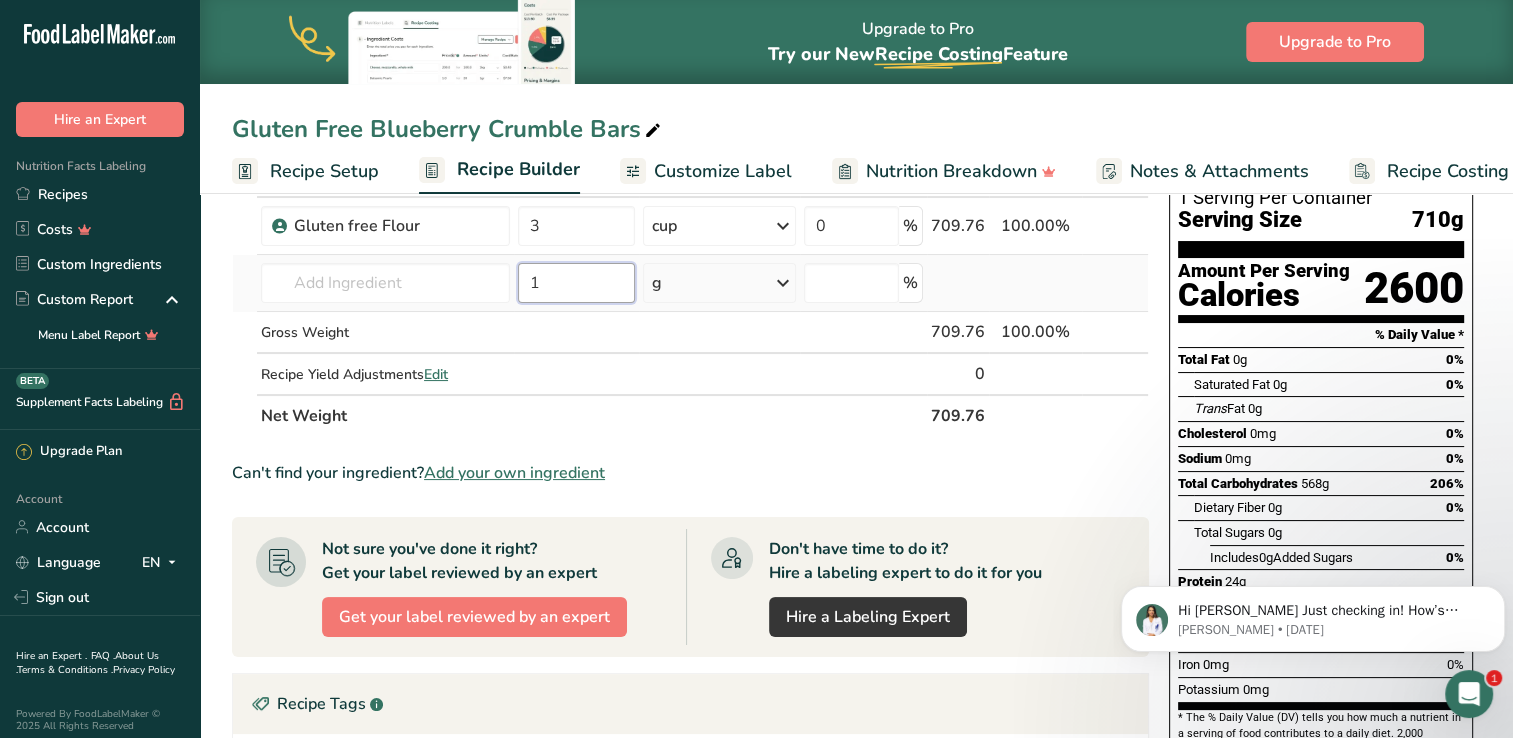 type on "1" 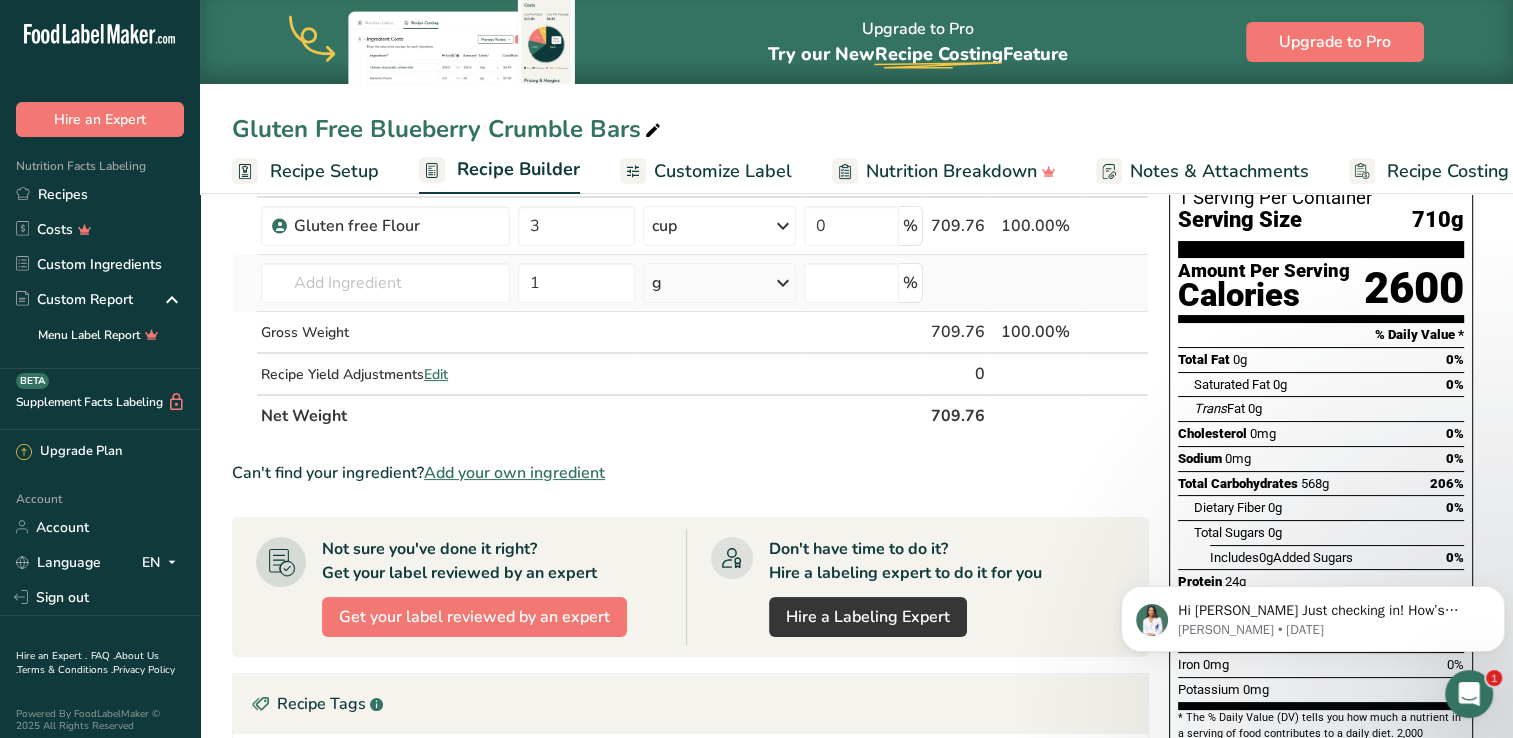 click at bounding box center [783, 283] 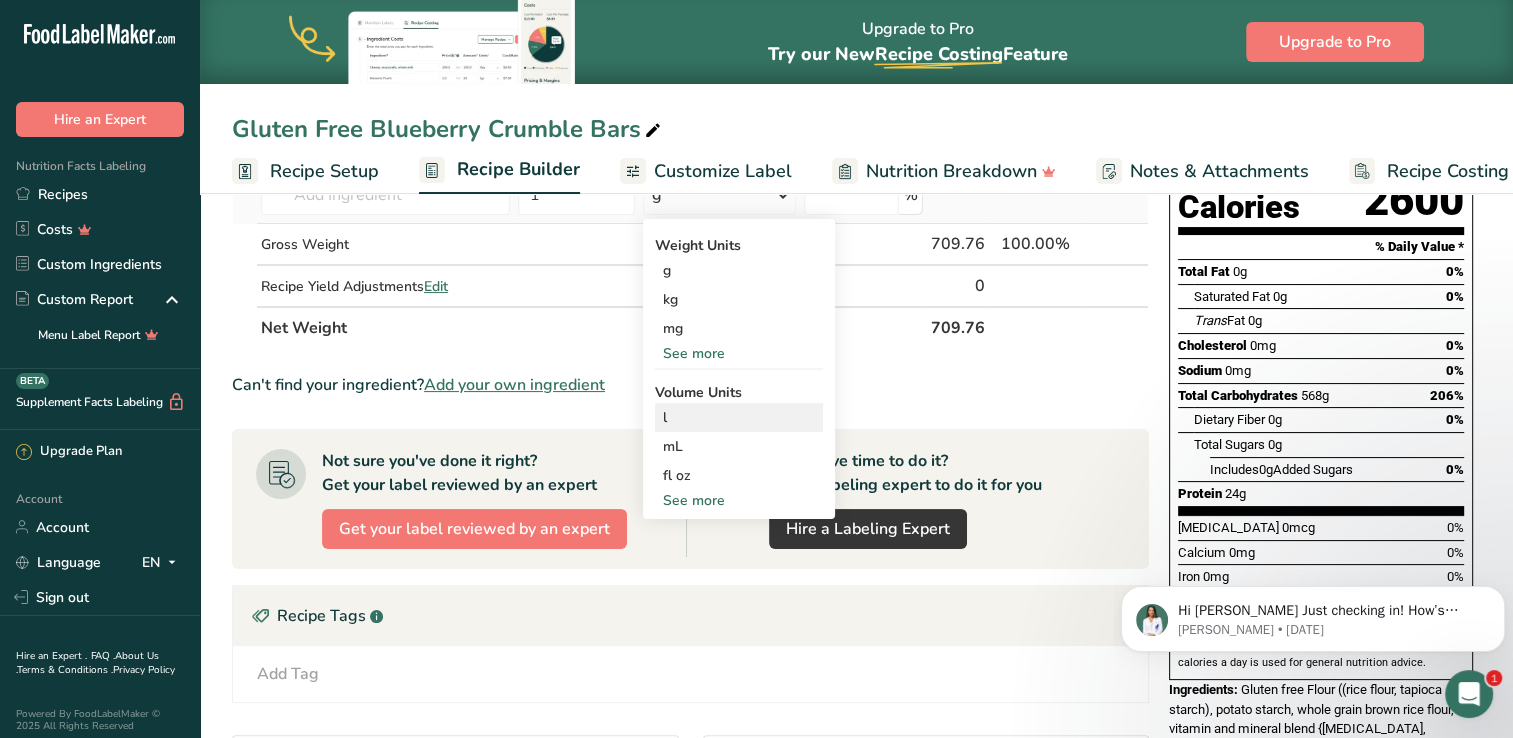 scroll, scrollTop: 234, scrollLeft: 0, axis: vertical 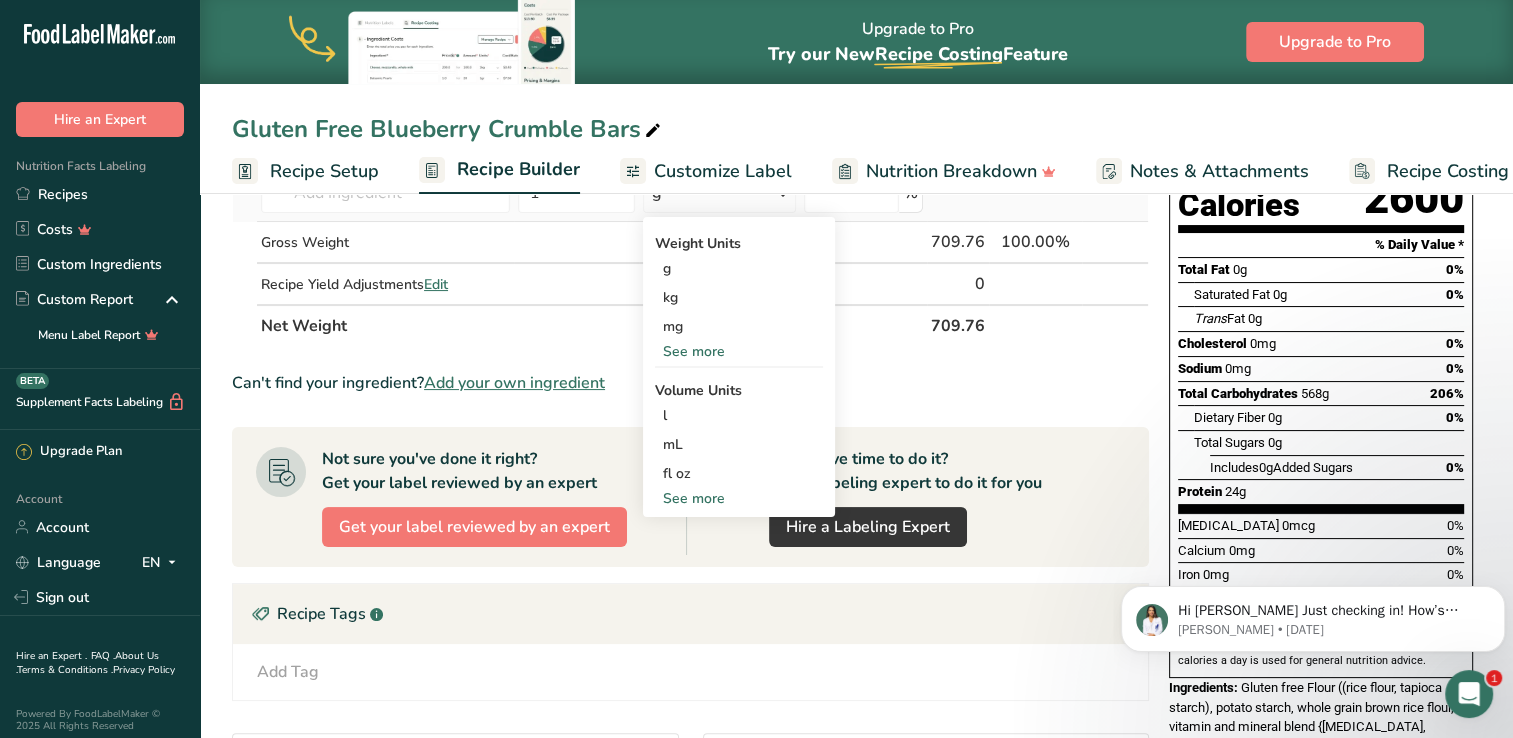 click on "See more" at bounding box center (739, 498) 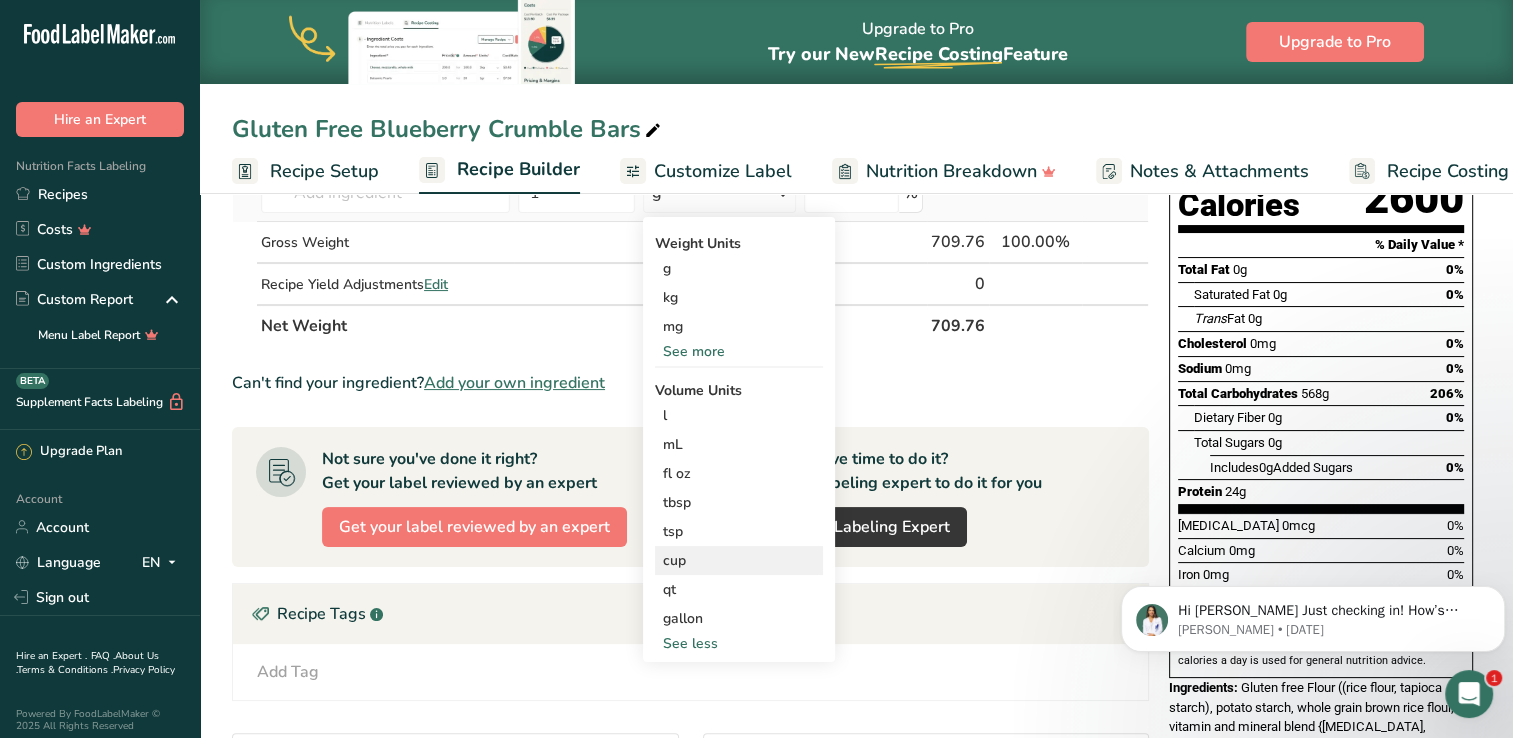 click on "cup" at bounding box center (739, 560) 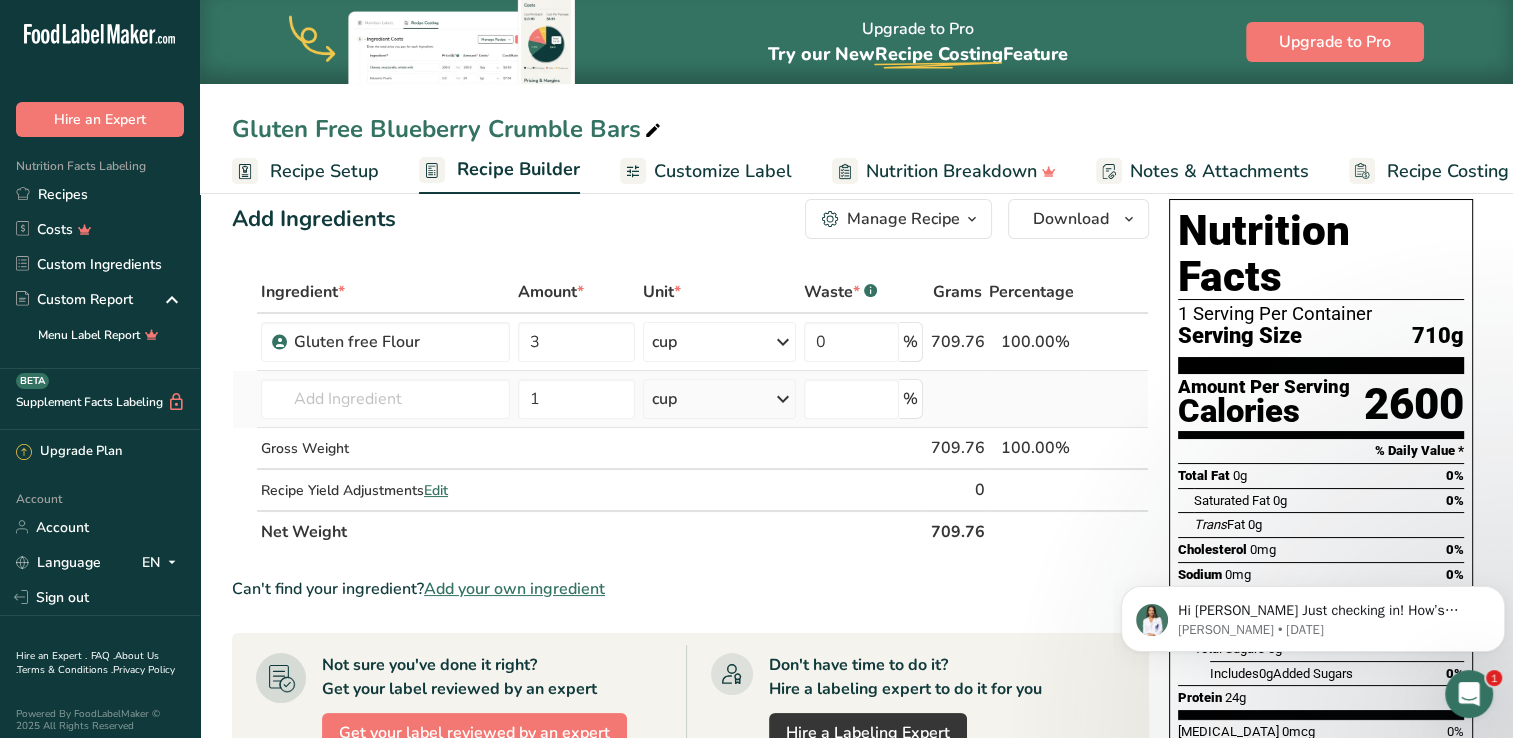 scroll, scrollTop: 0, scrollLeft: 0, axis: both 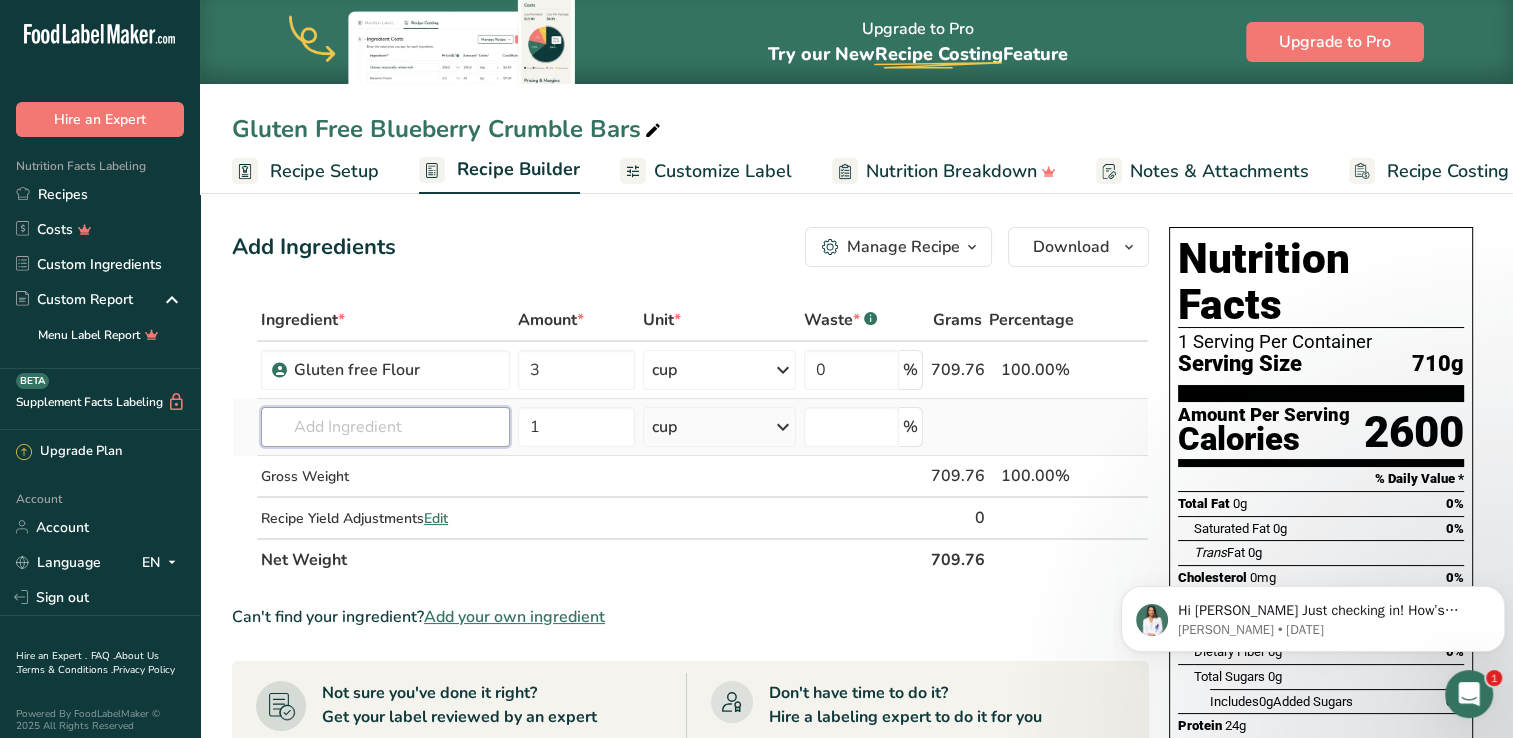 click at bounding box center [385, 427] 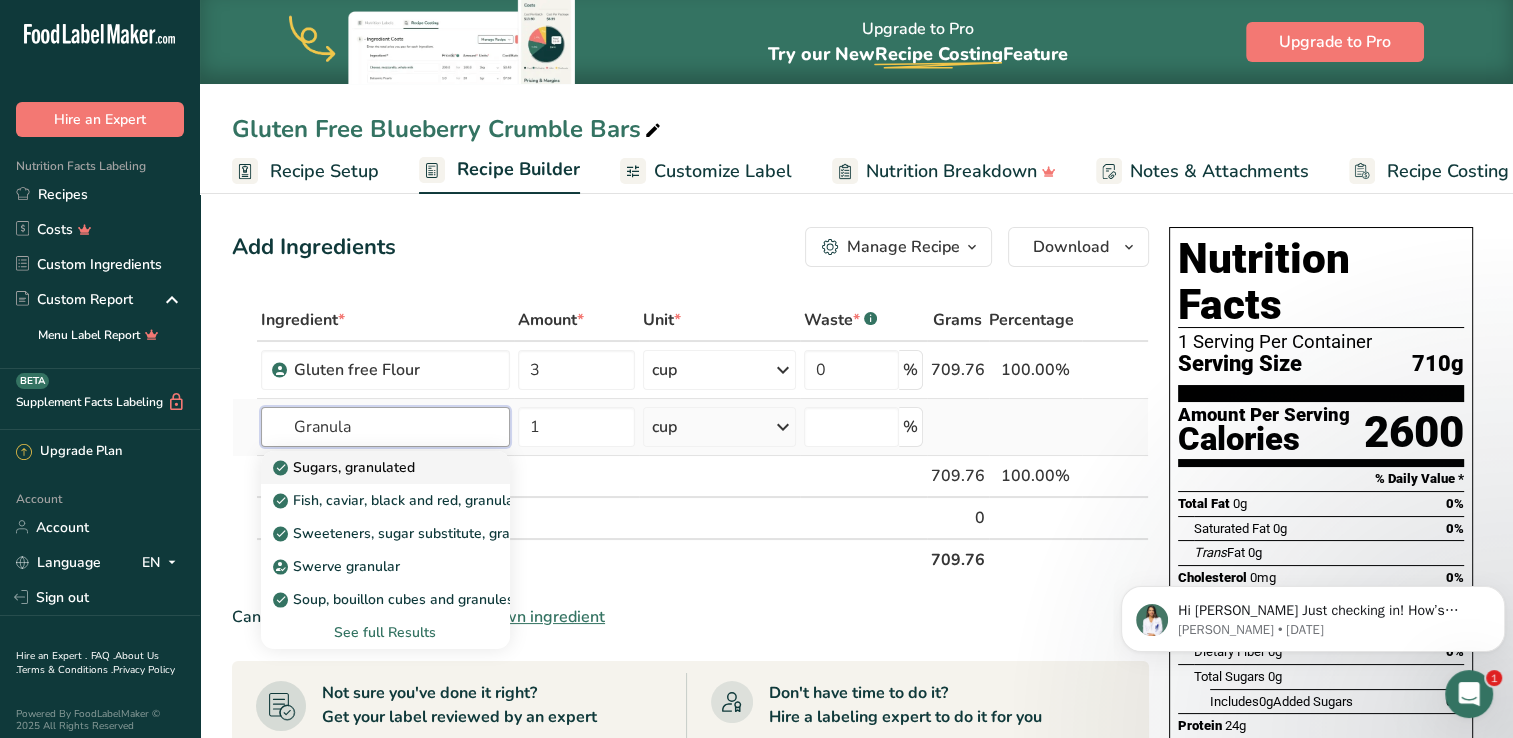 type on "Granula" 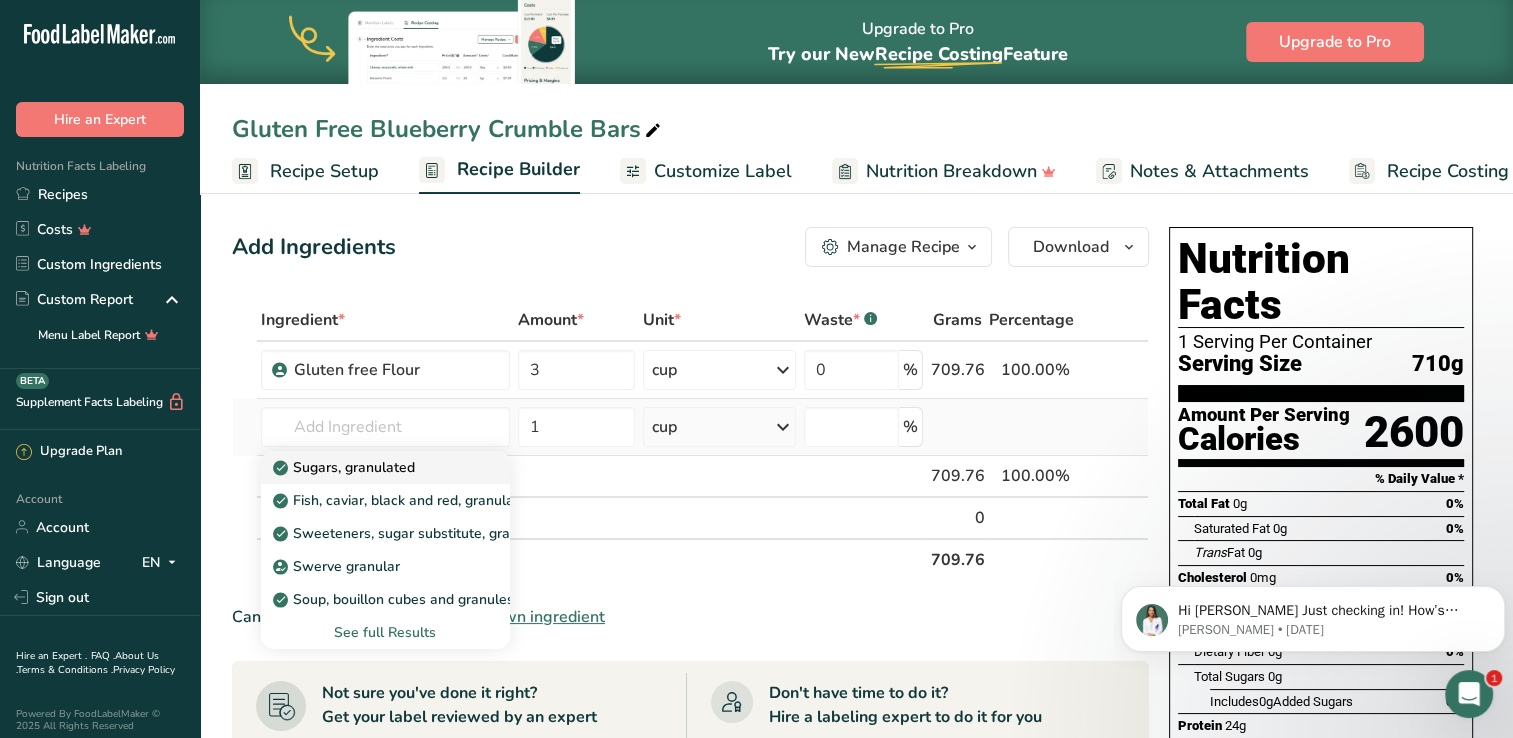 click on "Sugars, granulated" at bounding box center [369, 467] 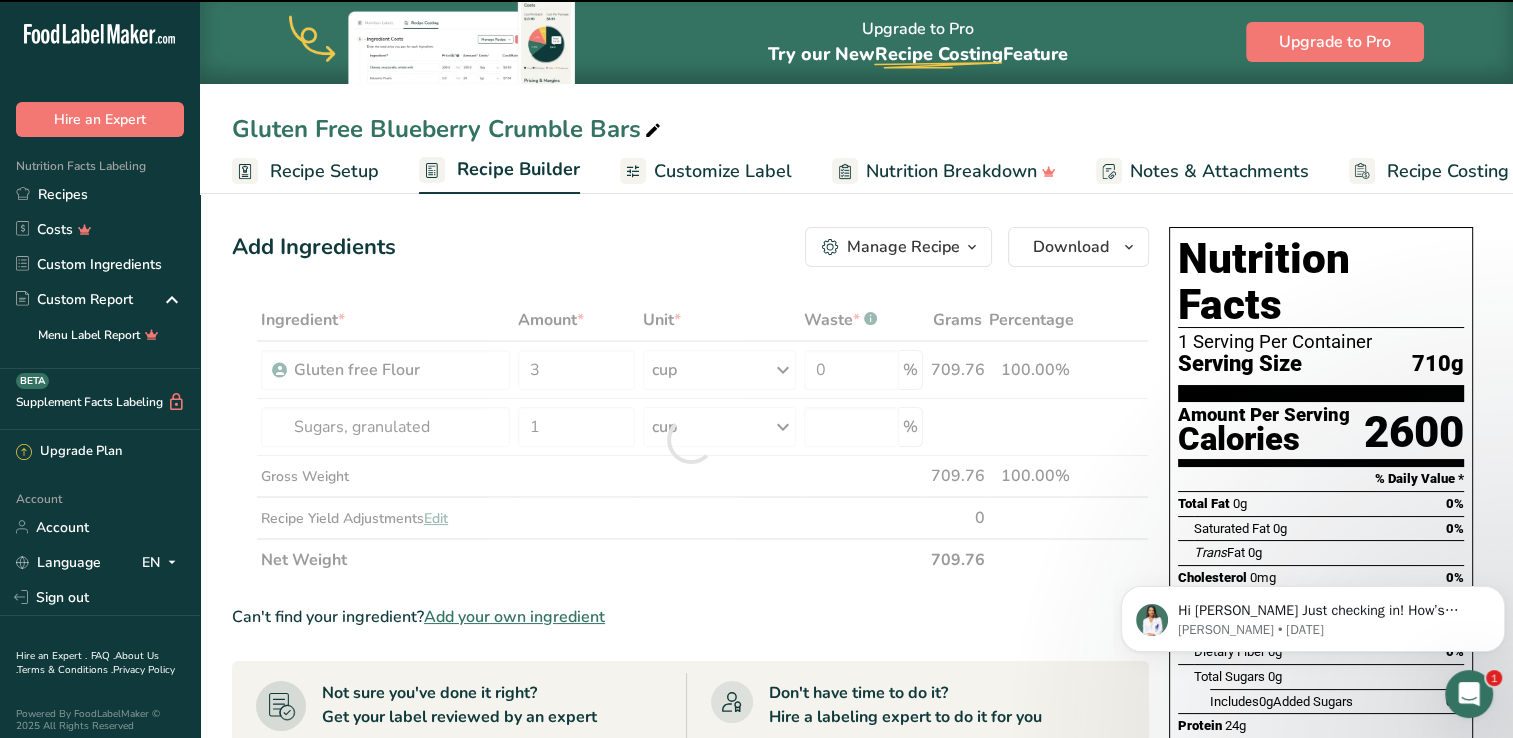 type on "0" 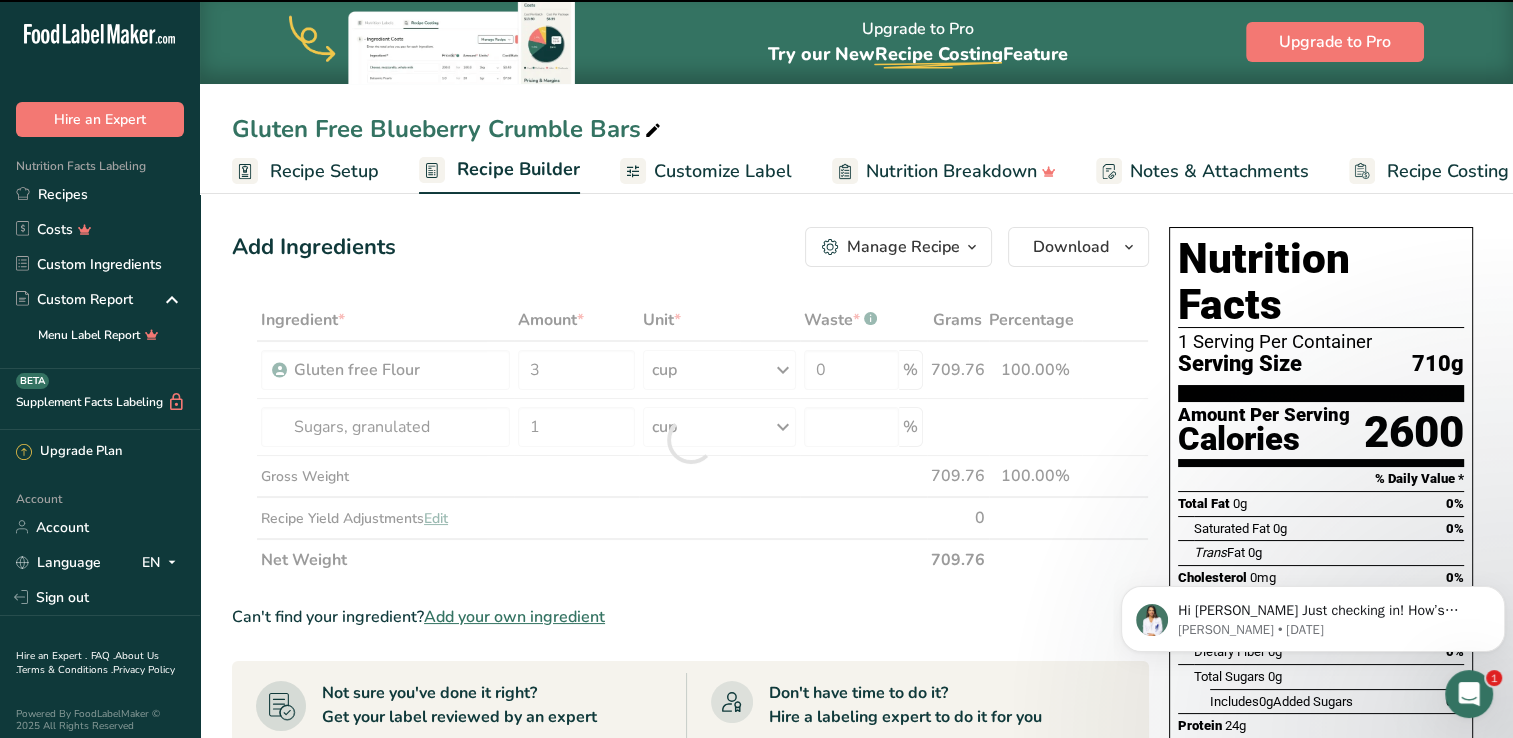 type on "0" 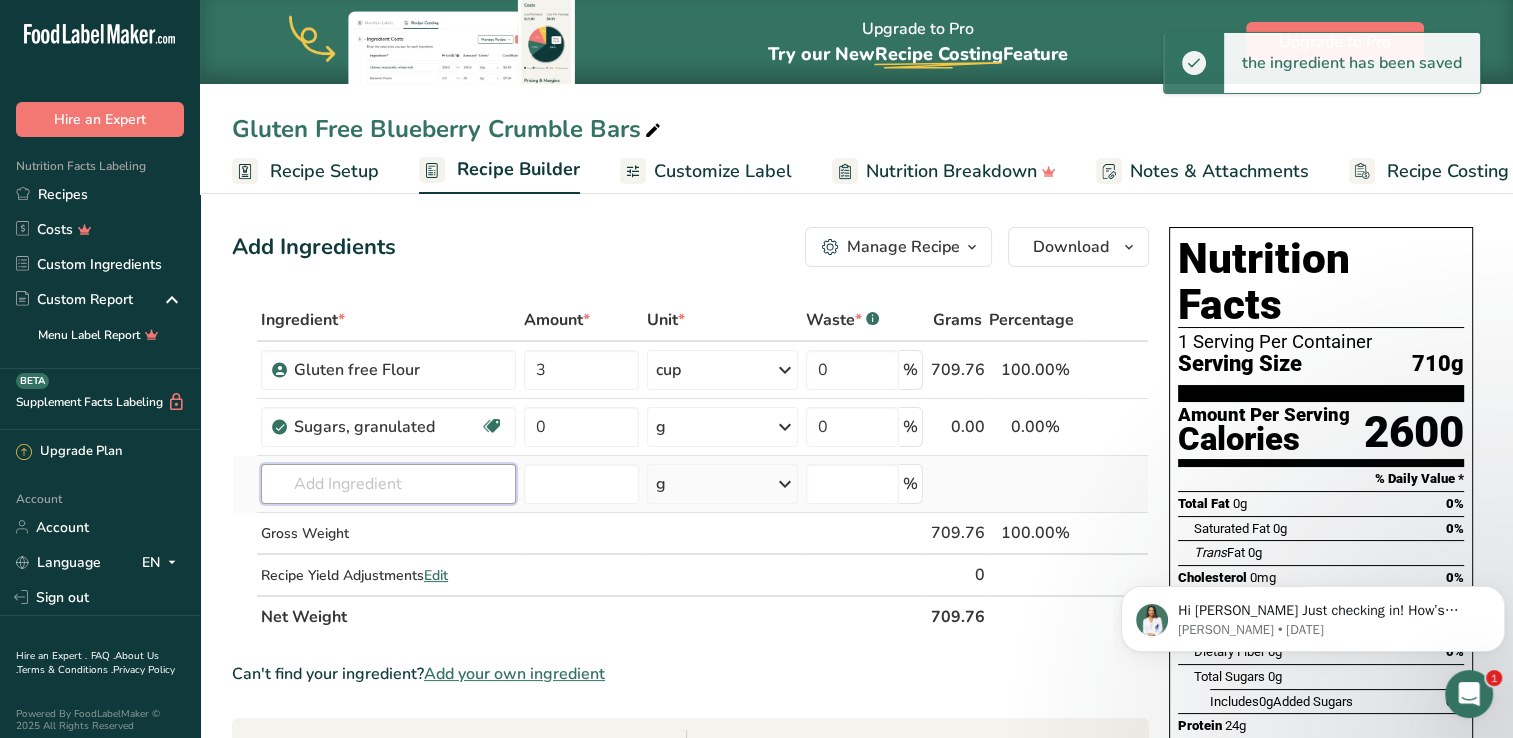 click at bounding box center [388, 484] 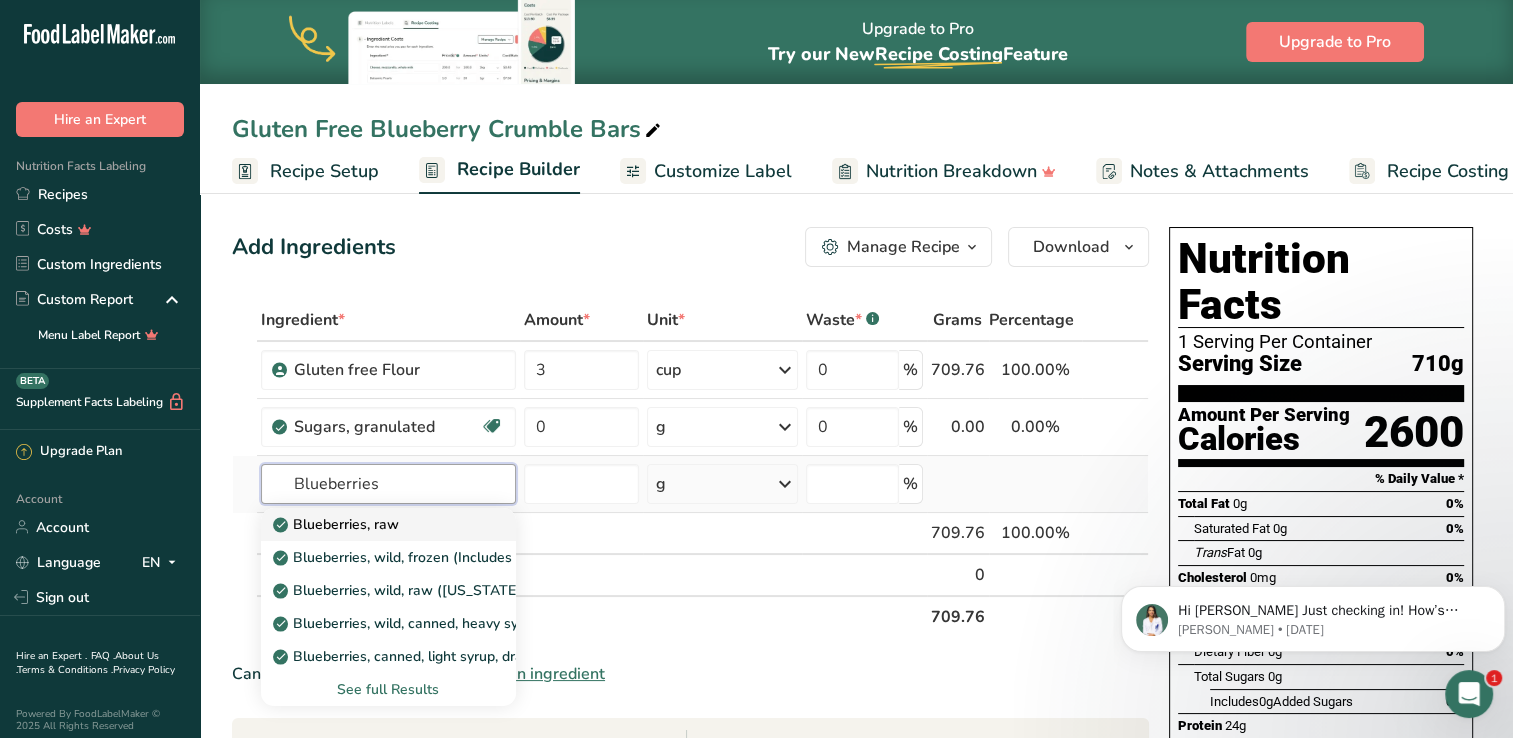 type on "Blueberries" 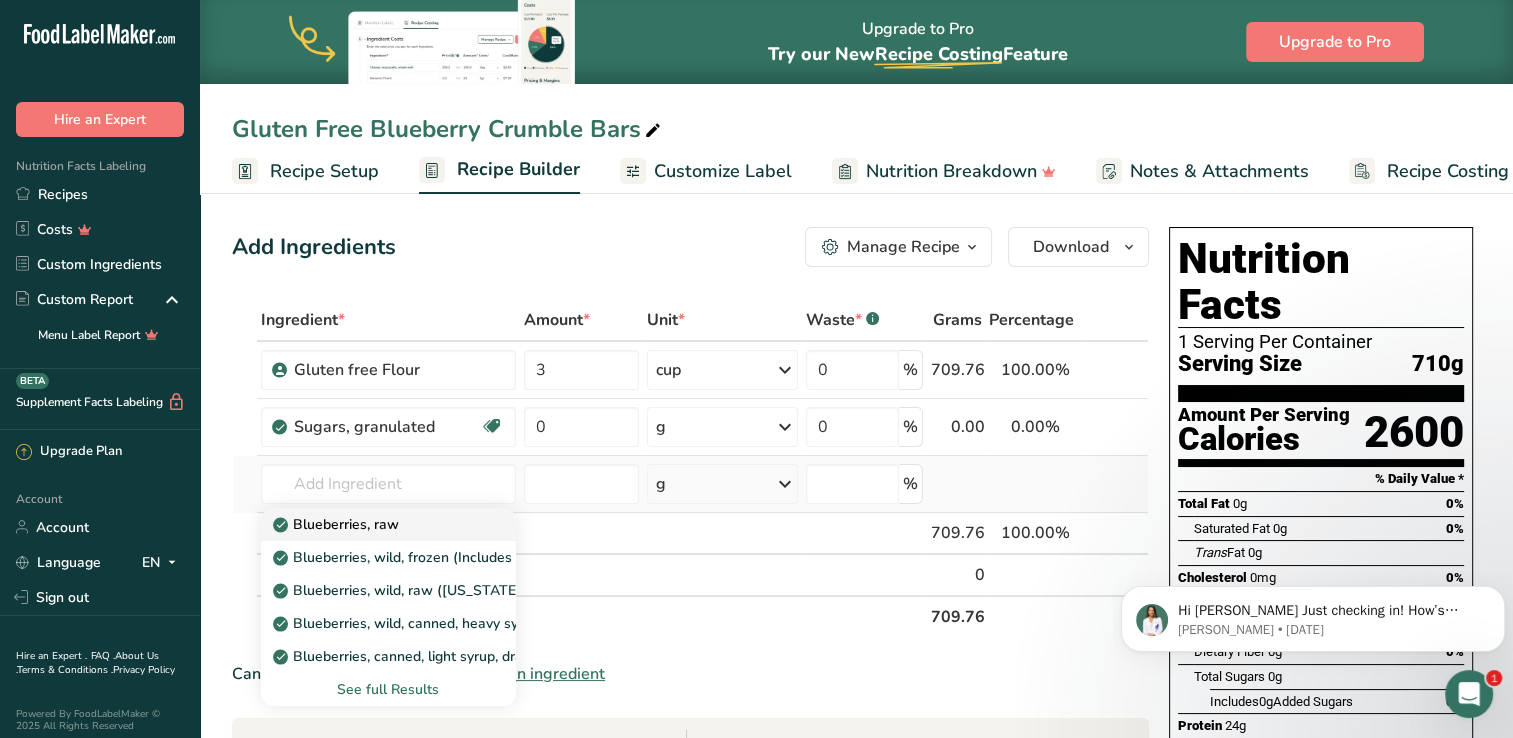 click on "Blueberries, raw" at bounding box center [338, 524] 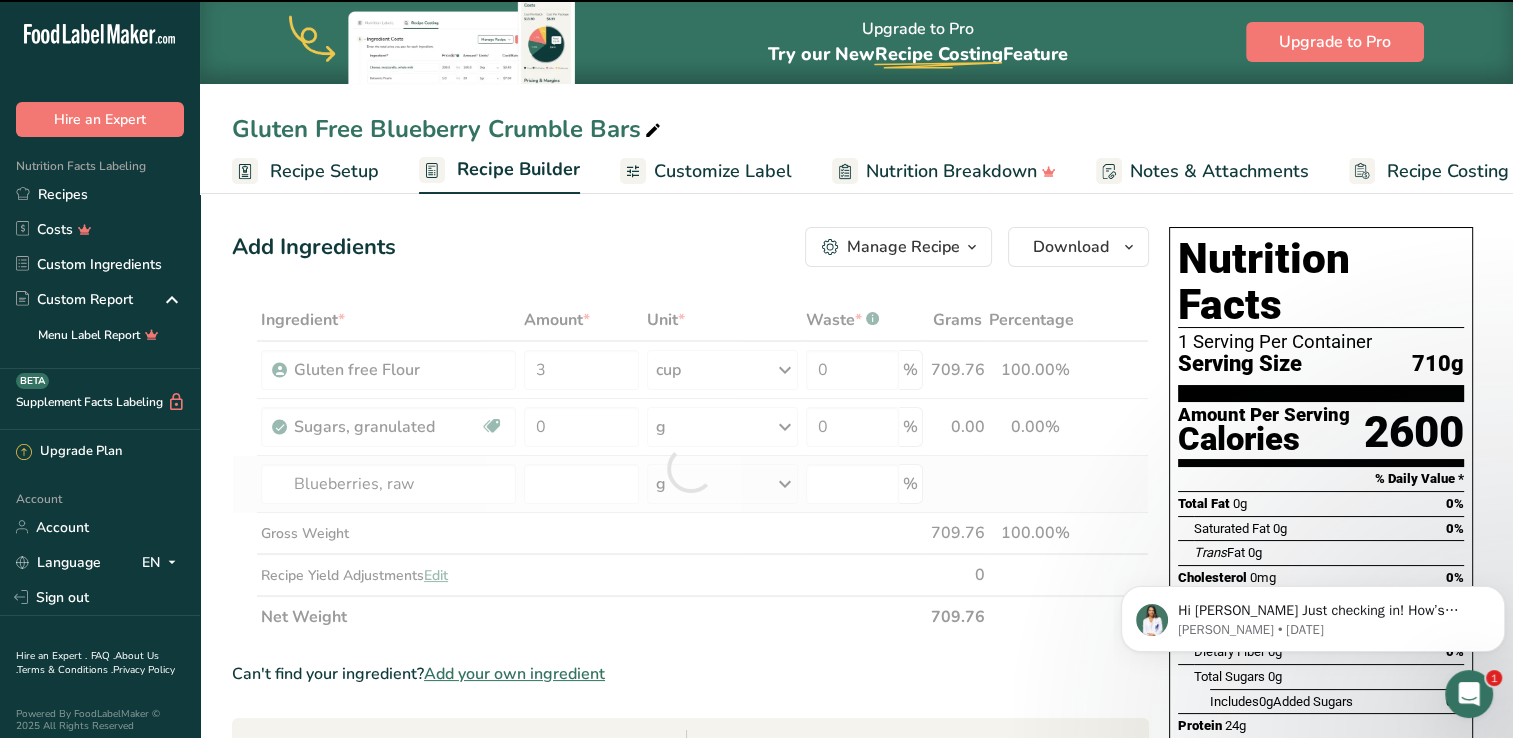 type on "0" 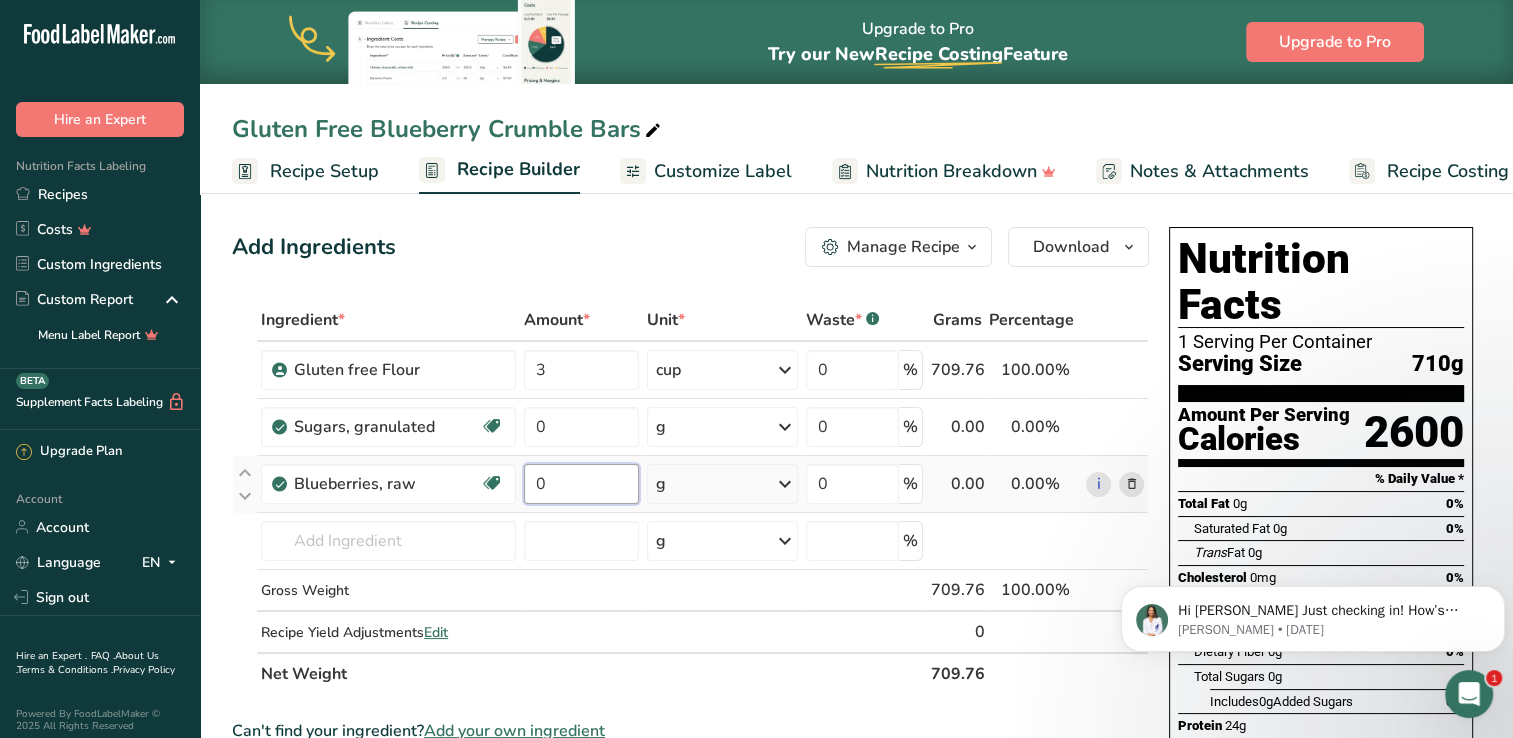 click on "0" at bounding box center [582, 484] 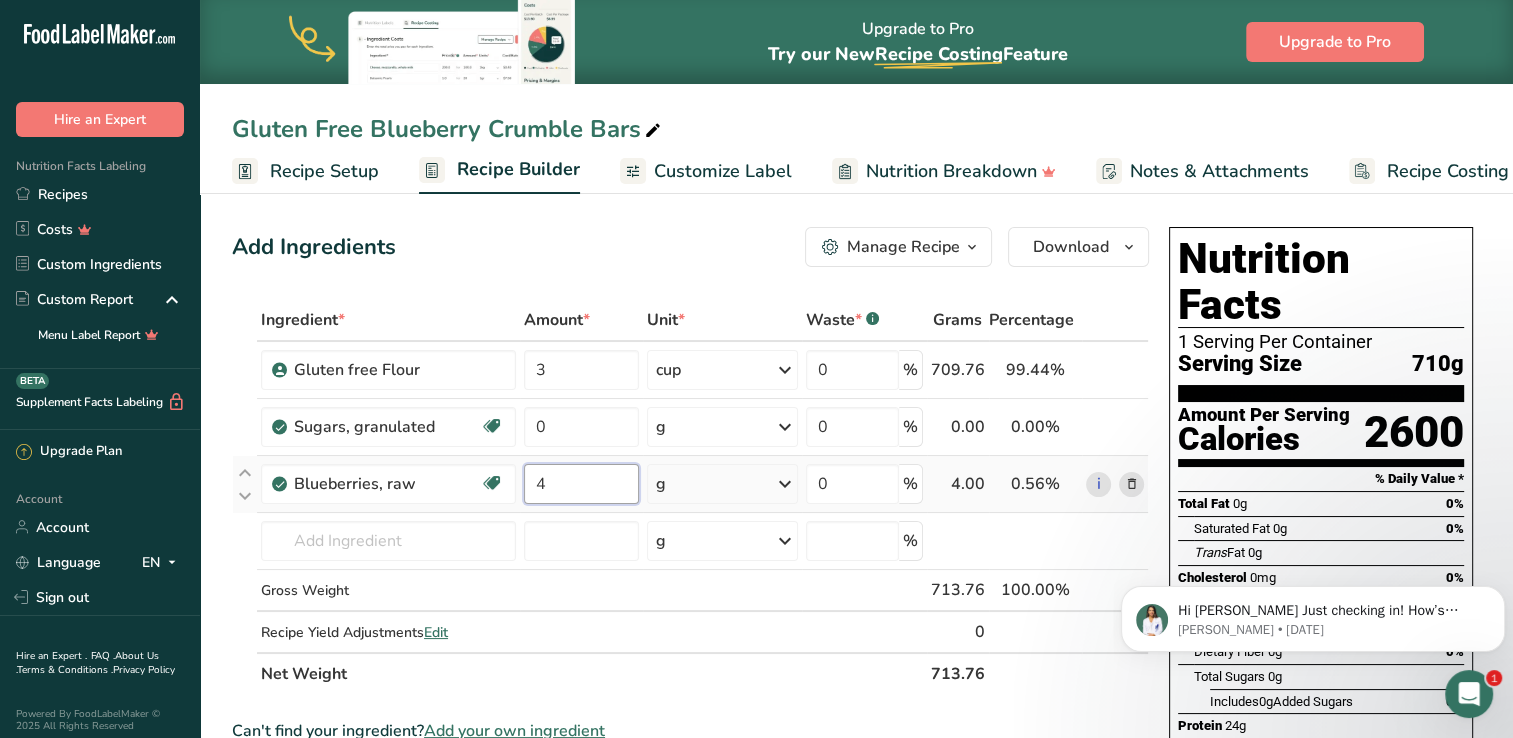 type on "4" 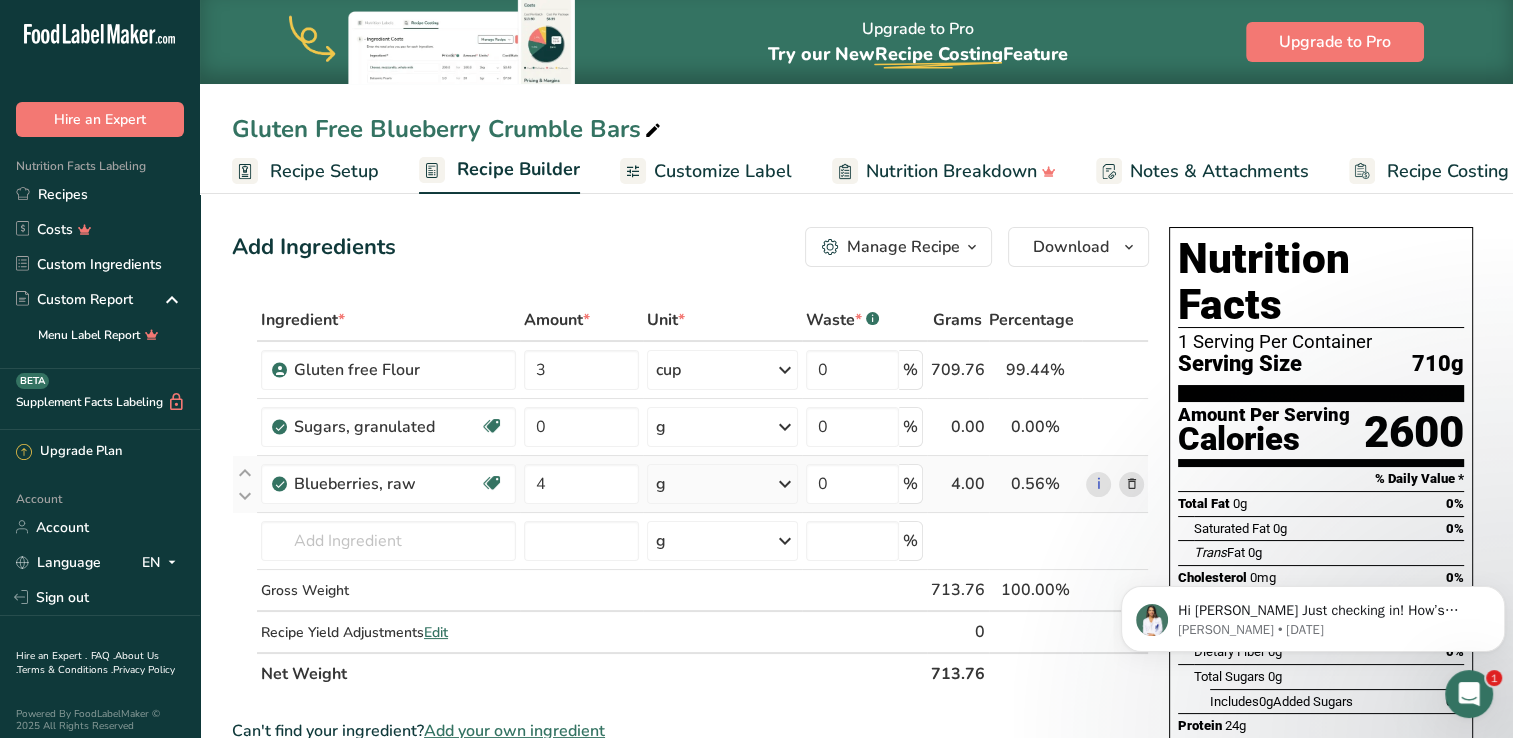 click on "Ingredient *
Amount *
Unit *
Waste *   .a-a{fill:#347362;}.b-a{fill:#fff;}          Grams
Percentage
Gluten free Flour
3
cup
Weight Units
g
kg
mg
mcg
lb
oz
See less
Volume Units
l
mL
fl oz
tbsp
tsp
cup
qt
gallon
See less
0
%
709.76
99.44%
i
[GEOGRAPHIC_DATA], granulated
Dairy free
Gluten free
Vegan
Vegetarian
Soy free
0
g
Portions
1 serving packet
1 cup" at bounding box center (690, 497) 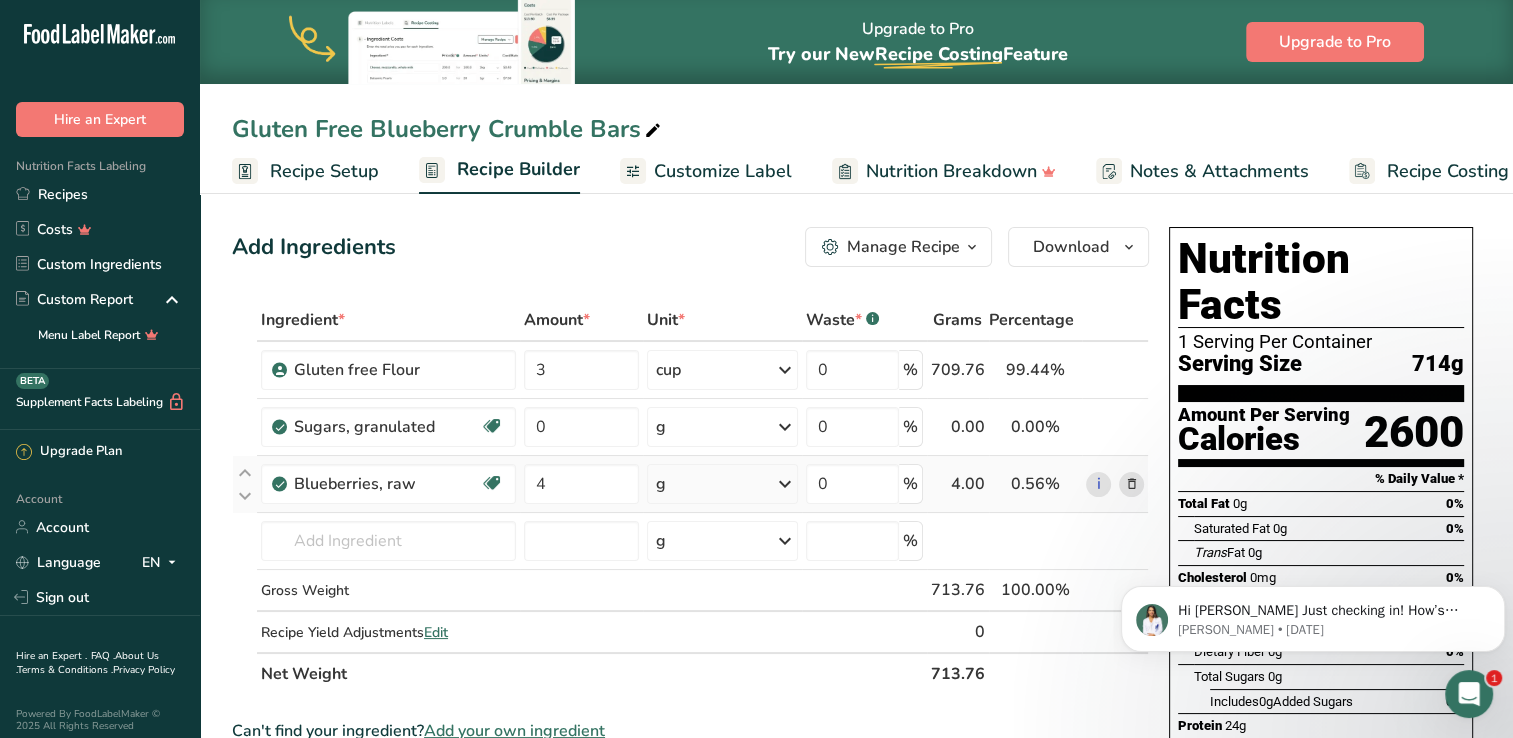click at bounding box center [785, 484] 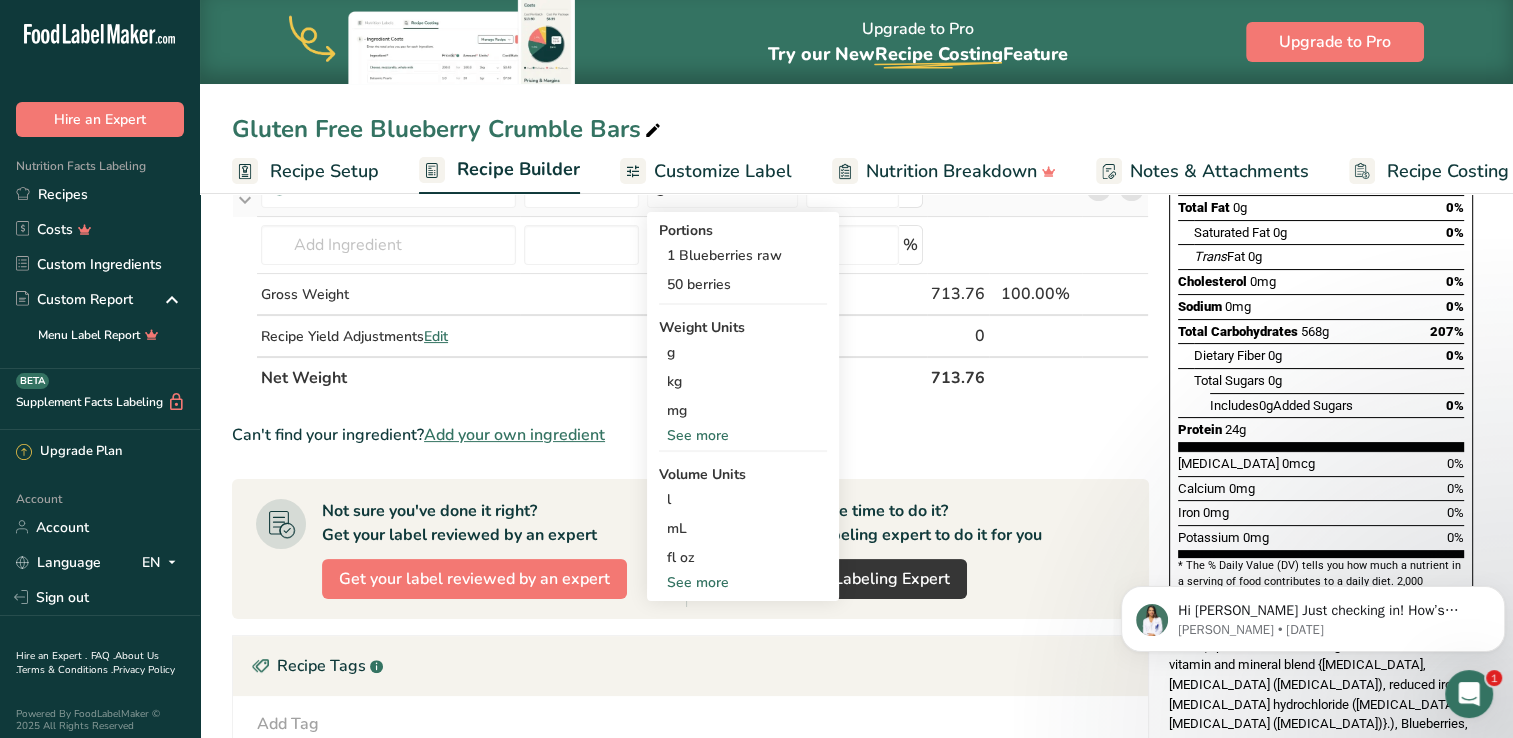 scroll, scrollTop: 299, scrollLeft: 0, axis: vertical 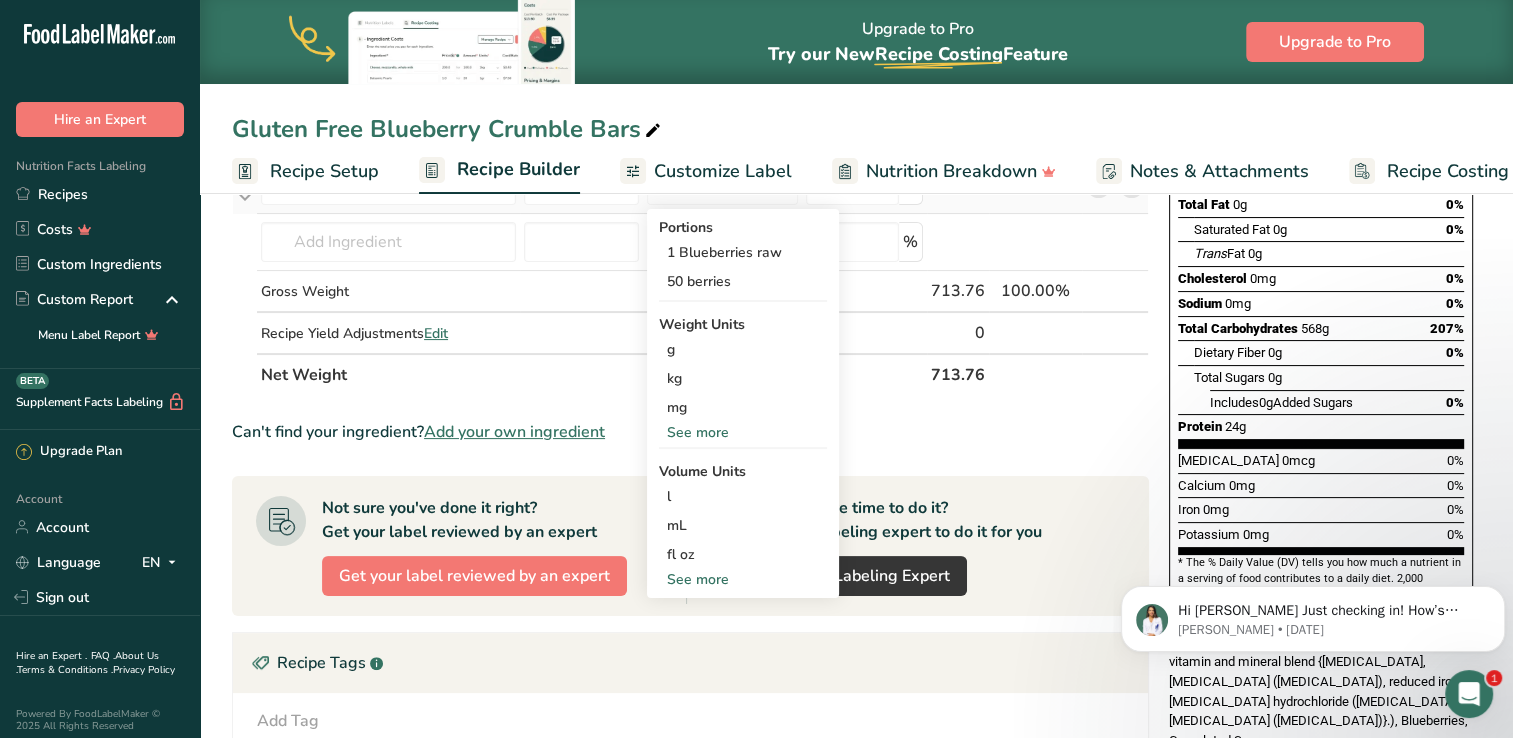 click on "See more" at bounding box center [743, 579] 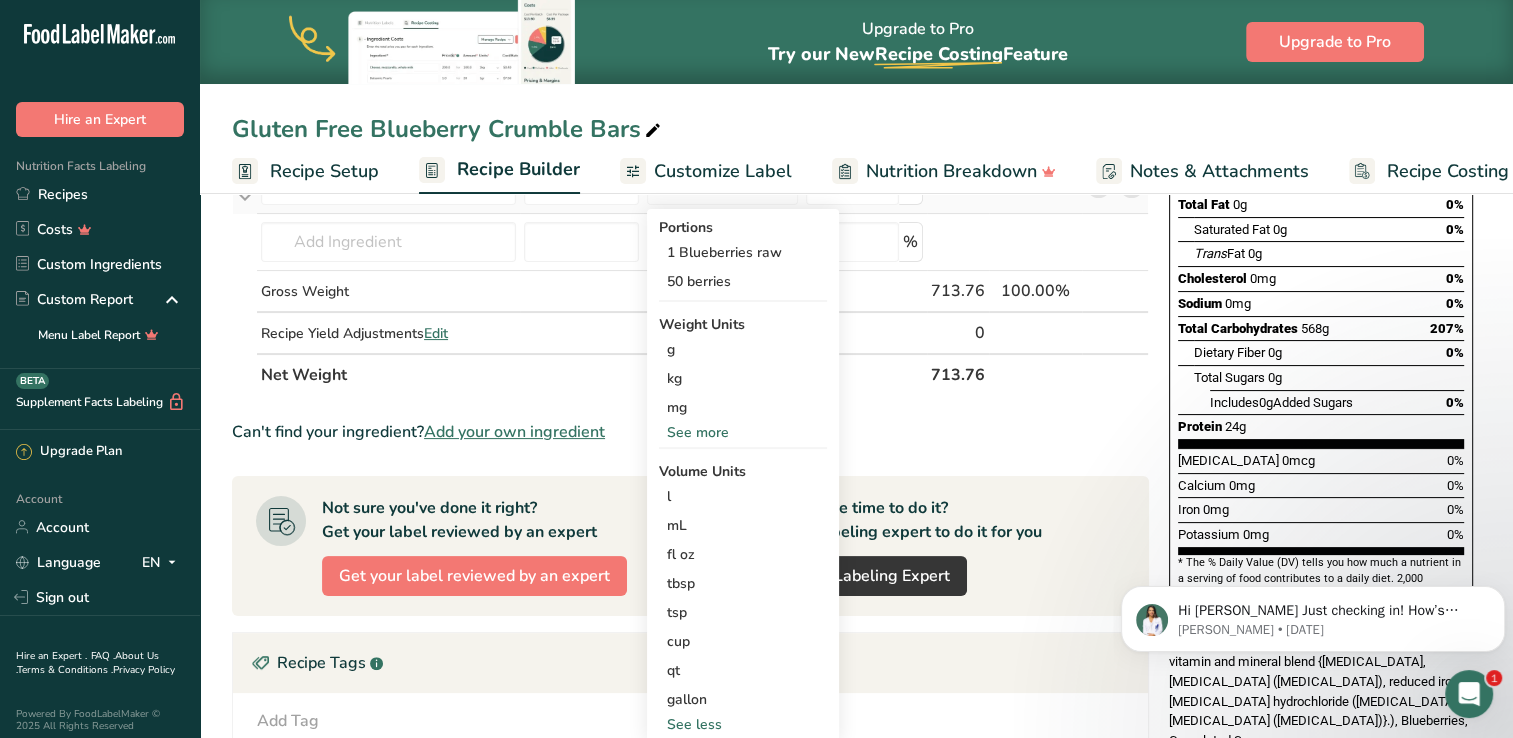 click on "tbsp" at bounding box center (743, 583) 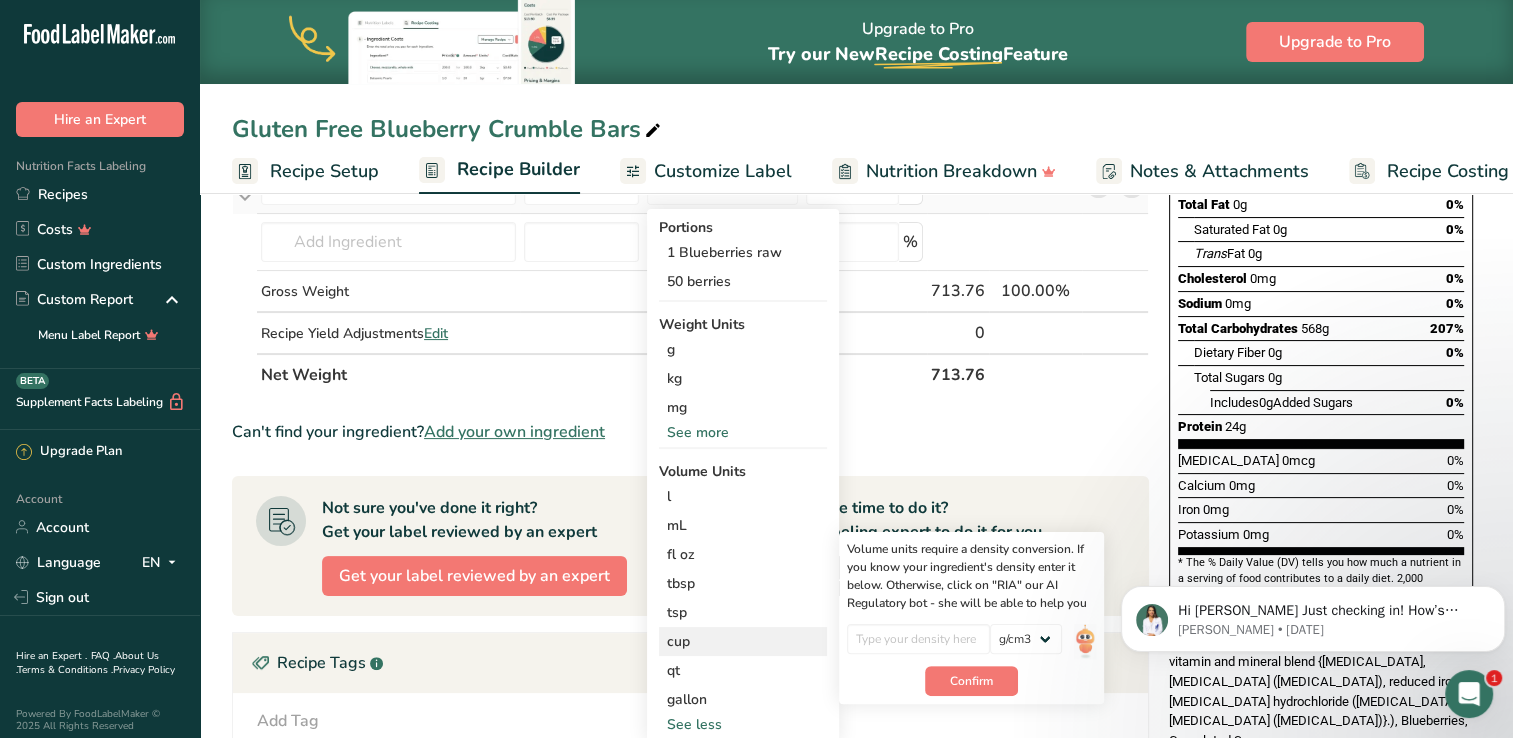 click on "cup" at bounding box center [743, 641] 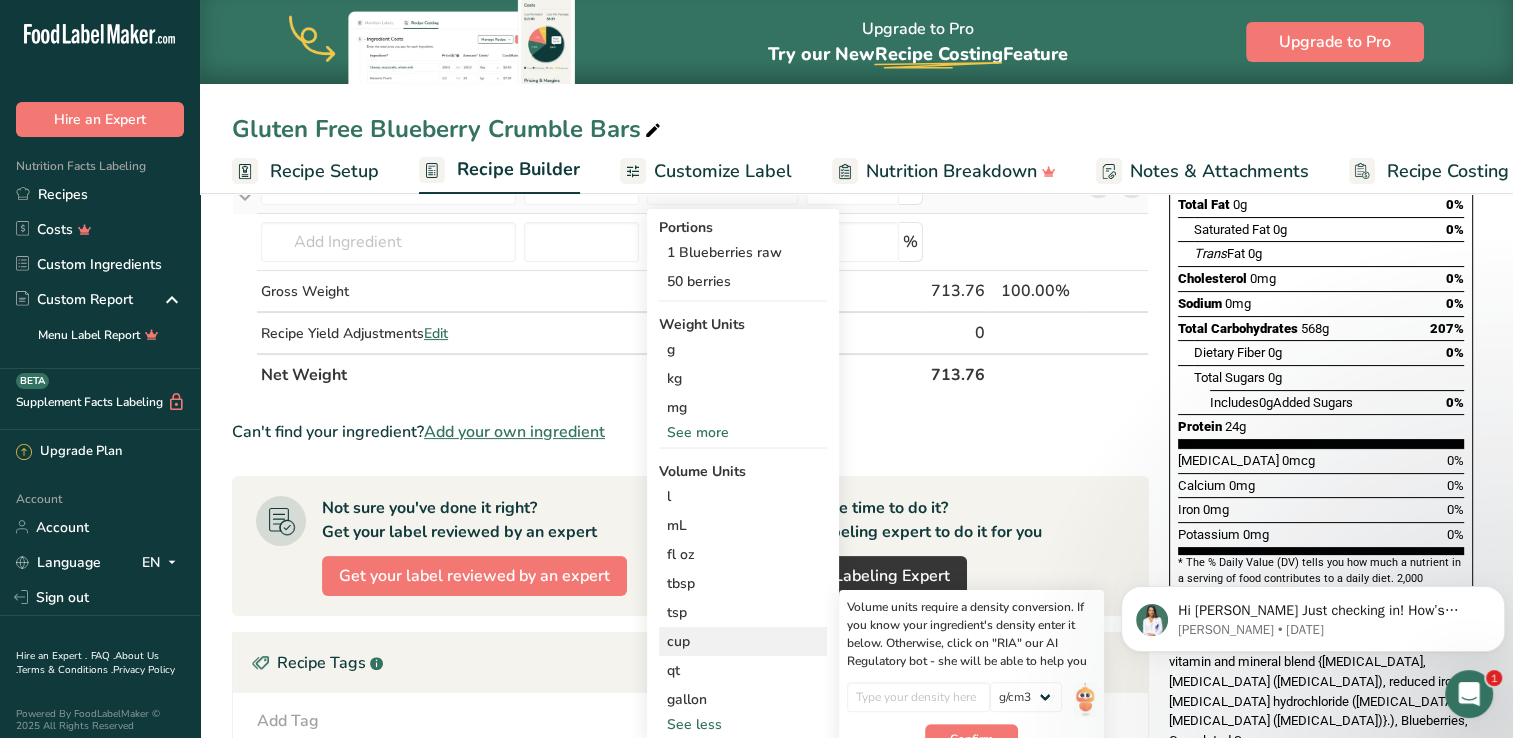 click on "cup
Volume units require a density conversion. If you know your ingredient's density enter it below. Otherwise, click on "RIA" our AI Regulatory bot - she will be able to help you
lb/ft3
g/cm3
Confirm" at bounding box center (743, 641) 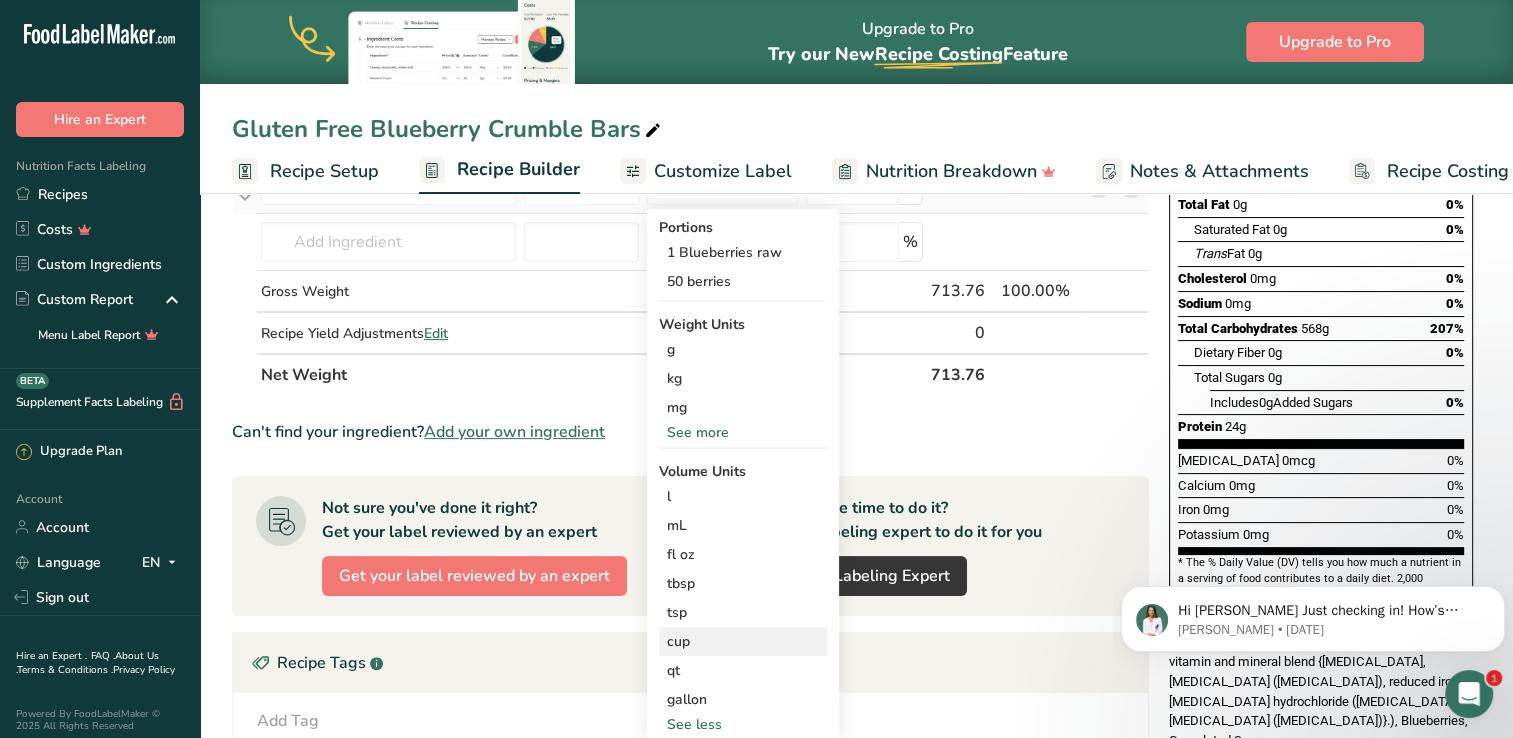 drag, startPoint x: 735, startPoint y: 651, endPoint x: 702, endPoint y: 650, distance: 33.01515 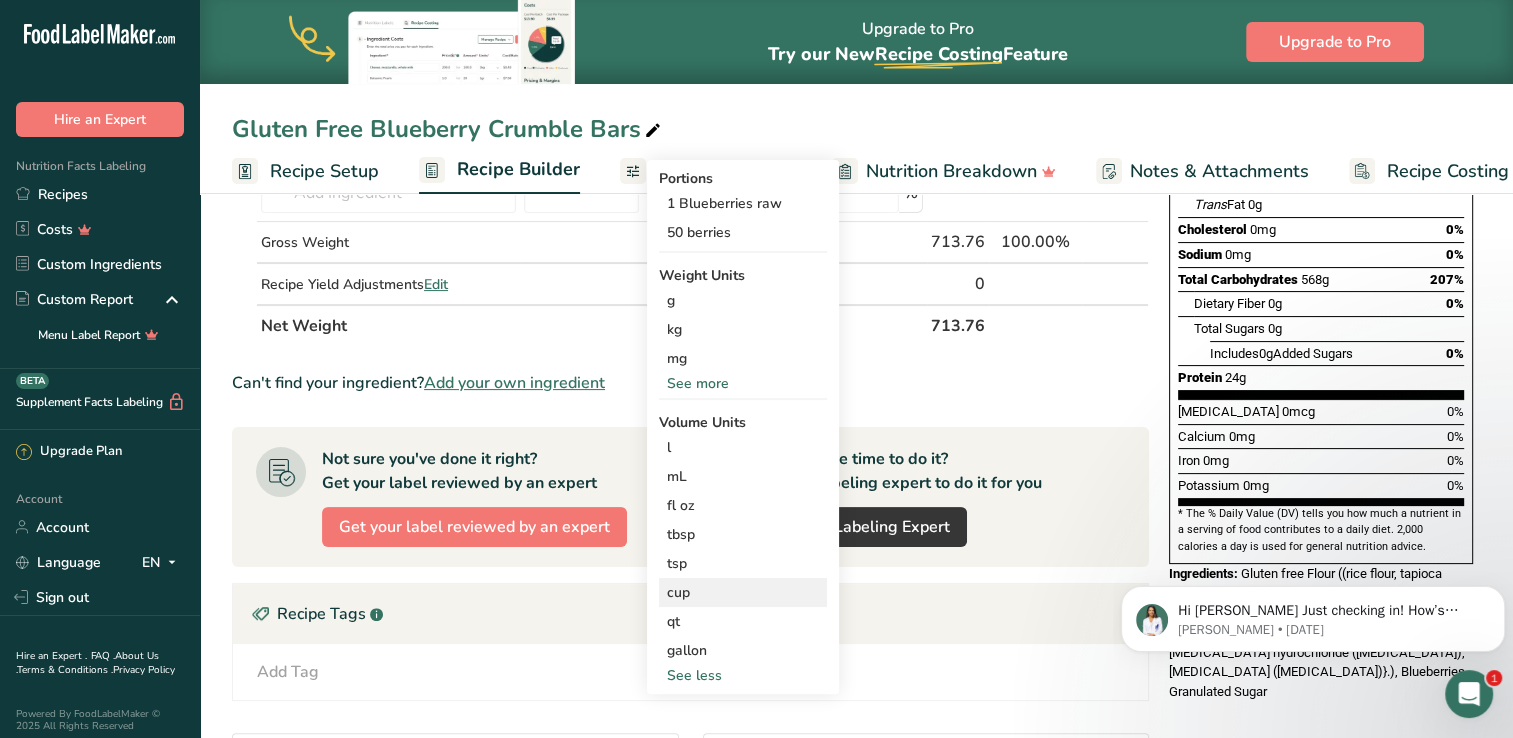 scroll, scrollTop: 364, scrollLeft: 0, axis: vertical 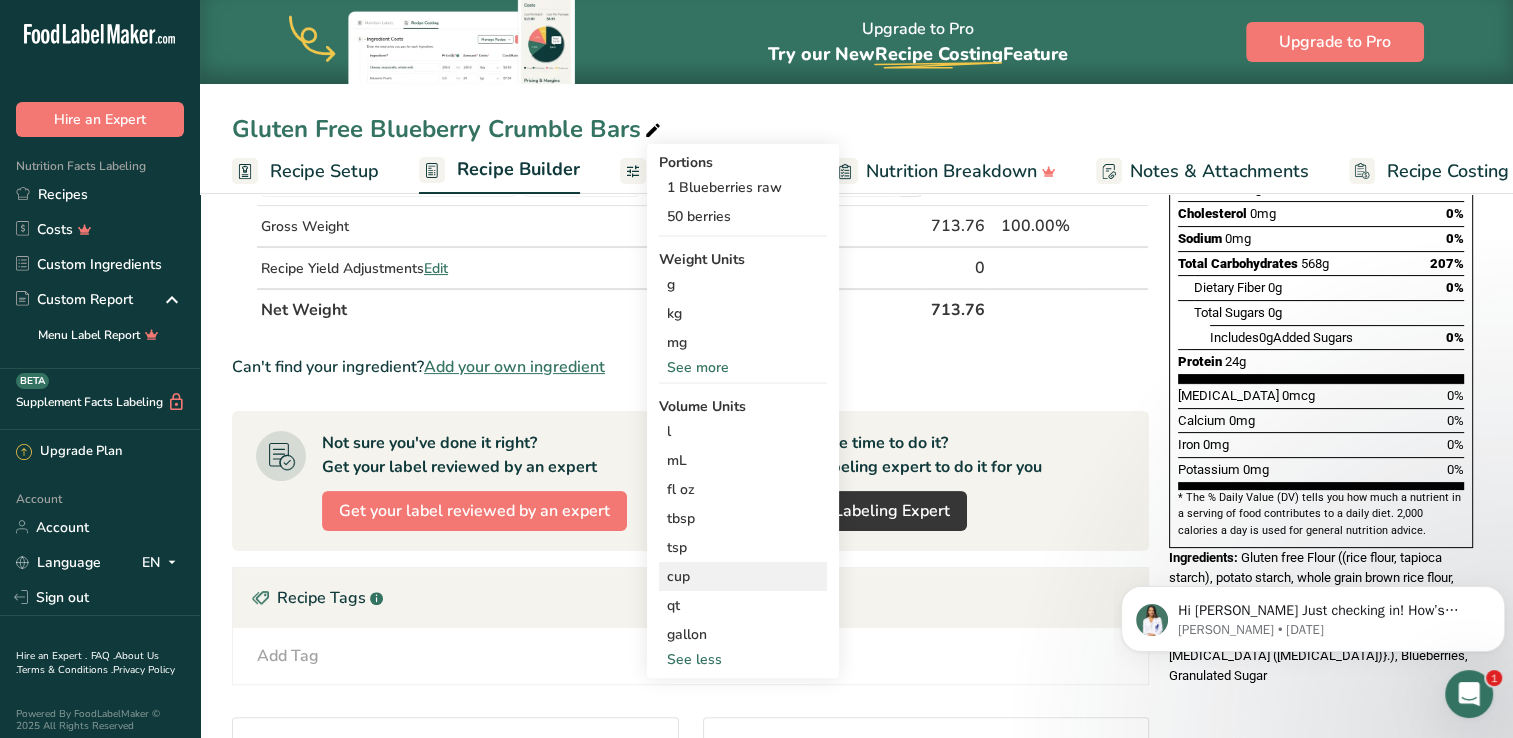 drag, startPoint x: 702, startPoint y: 650, endPoint x: 680, endPoint y: 584, distance: 69.57011 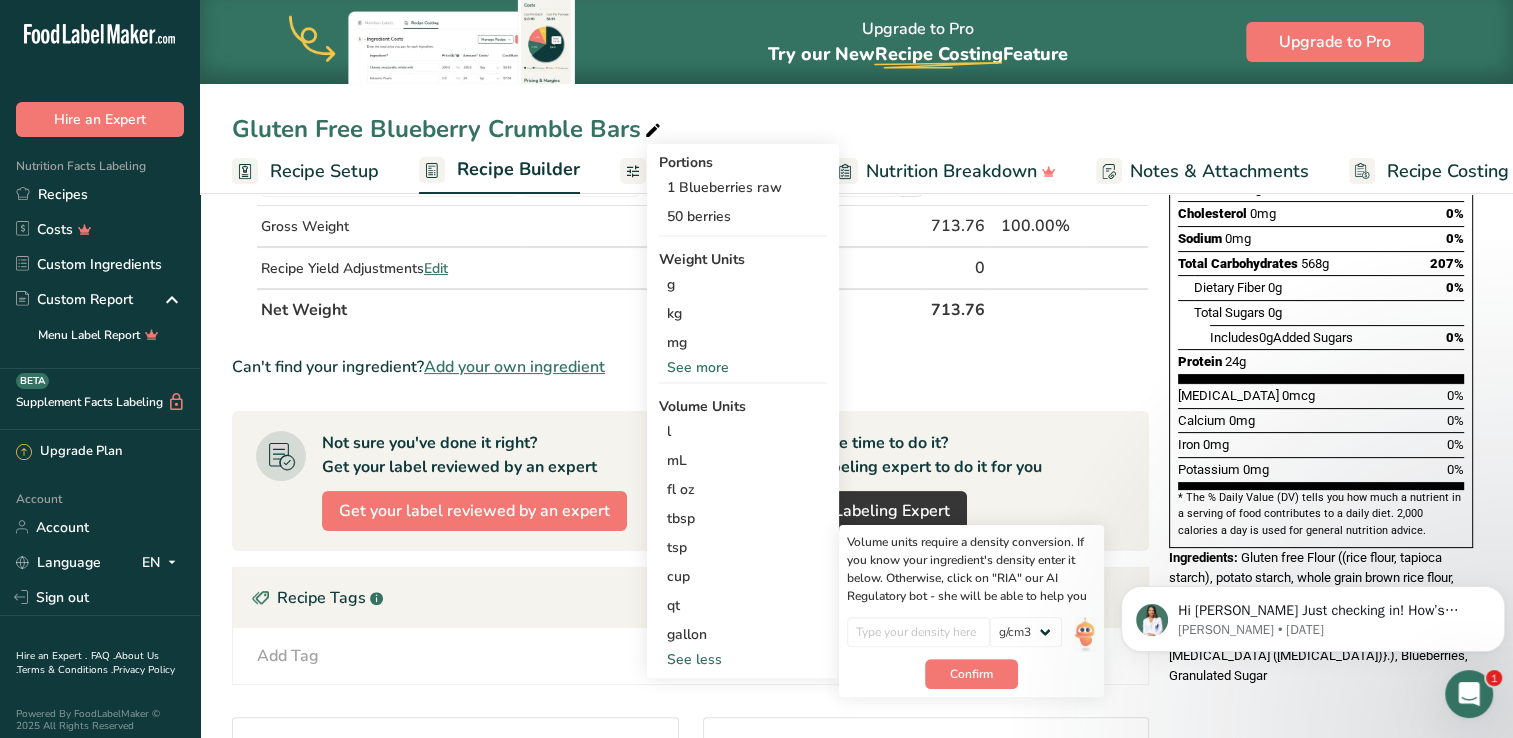 click on "Can't find your ingredient?
Add your own ingredient" at bounding box center (690, 367) 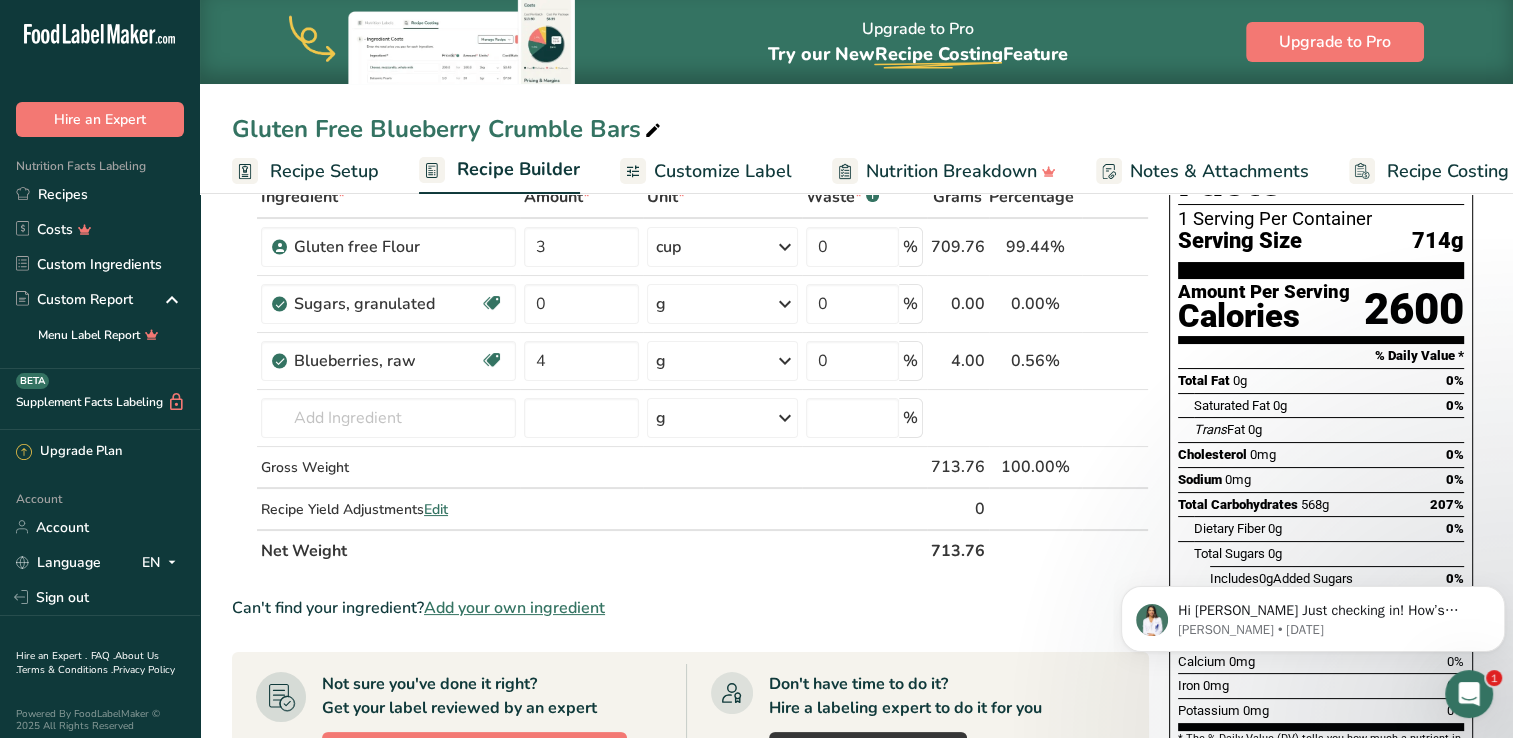 scroll, scrollTop: 120, scrollLeft: 0, axis: vertical 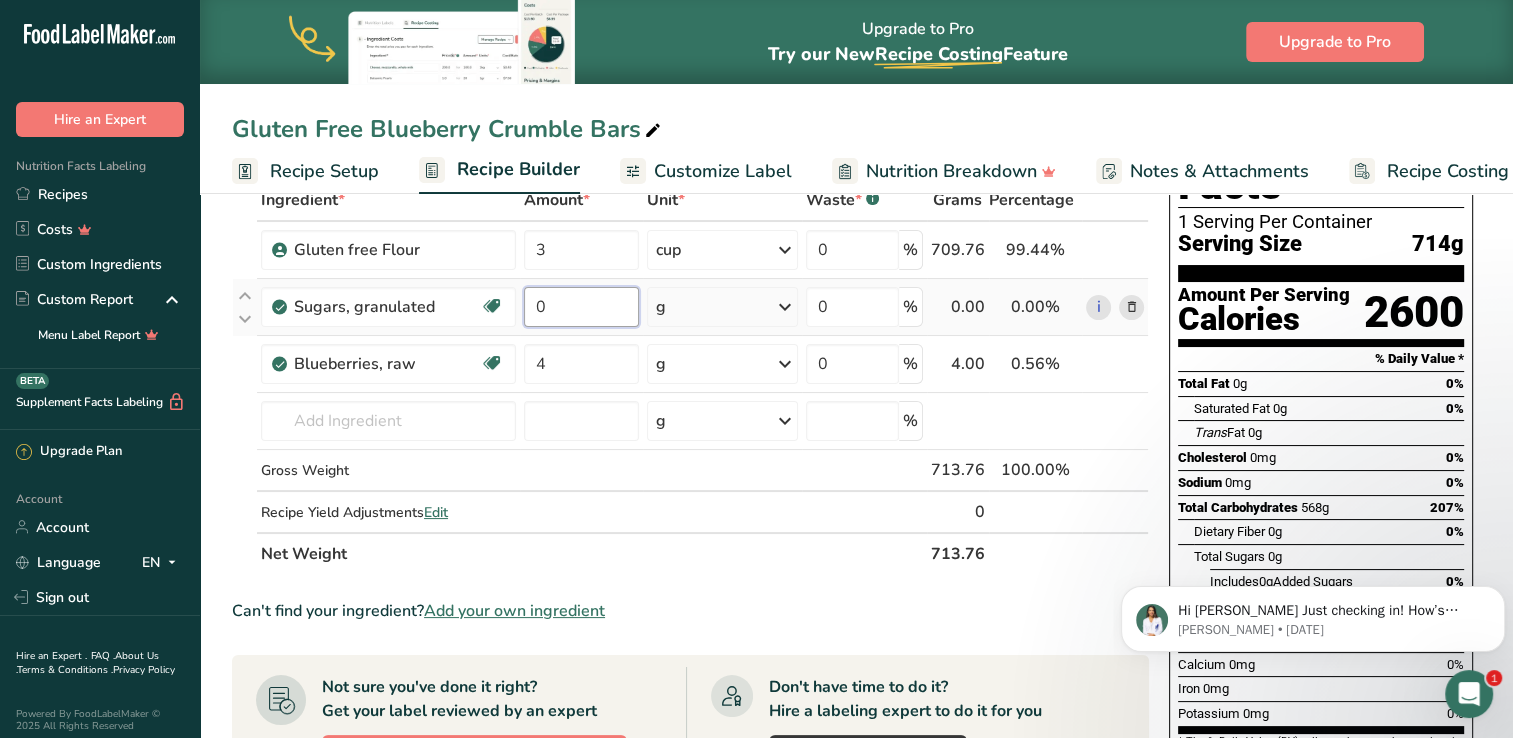 click on "0" at bounding box center [582, 307] 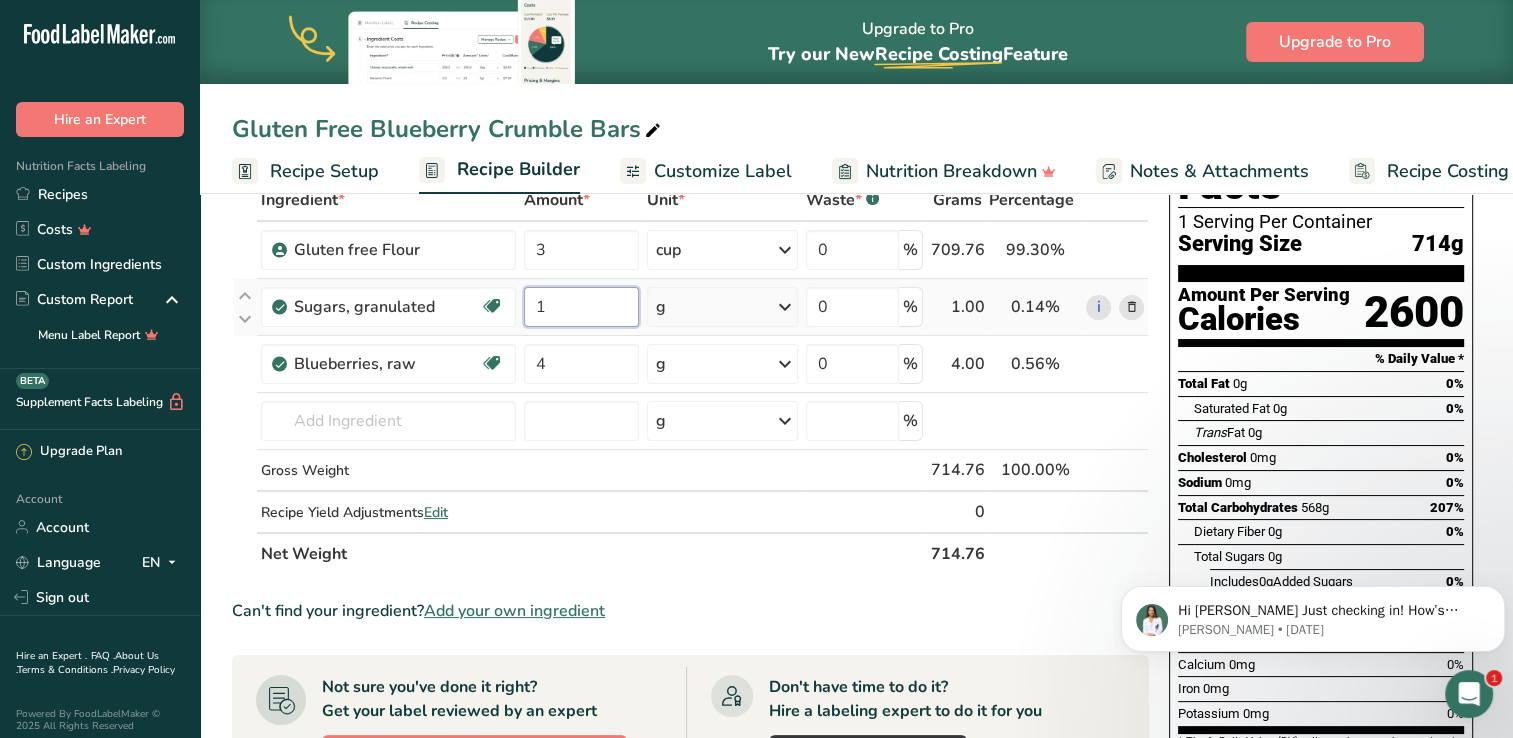 type on "1" 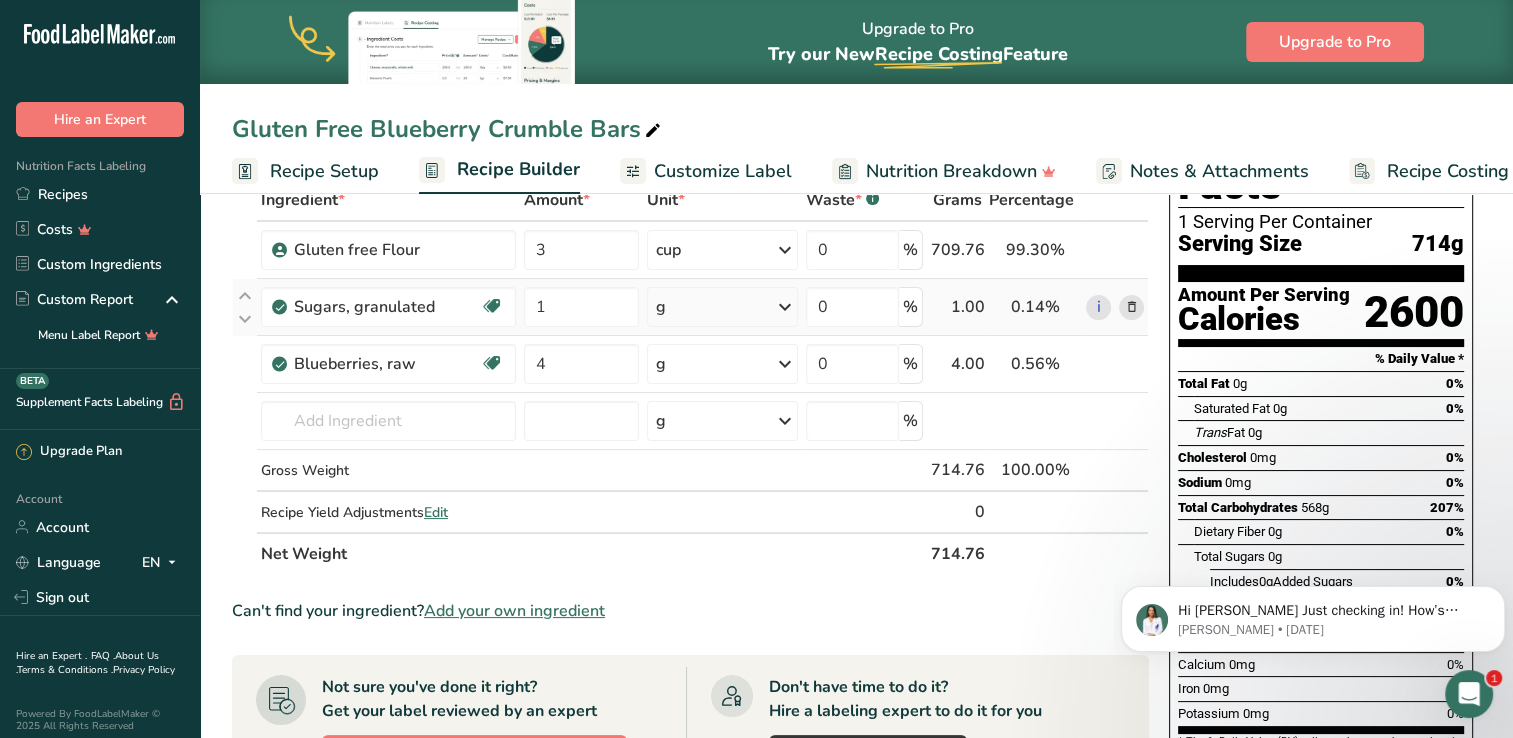 click on "Ingredient *
Amount *
Unit *
Waste *   .a-a{fill:#347362;}.b-a{fill:#fff;}          Grams
Percentage
Gluten free Flour
3
cup
Weight Units
g
kg
mg
mcg
lb
oz
See less
Volume Units
l
mL
fl oz
tbsp
tsp
cup
qt
gallon
See less
0
%
709.76
99.30%
i
[GEOGRAPHIC_DATA], granulated
Dairy free
Gluten free
Vegan
Vegetarian
Soy free
1
g
Portions
1 serving packet
1 cup" at bounding box center [690, 377] 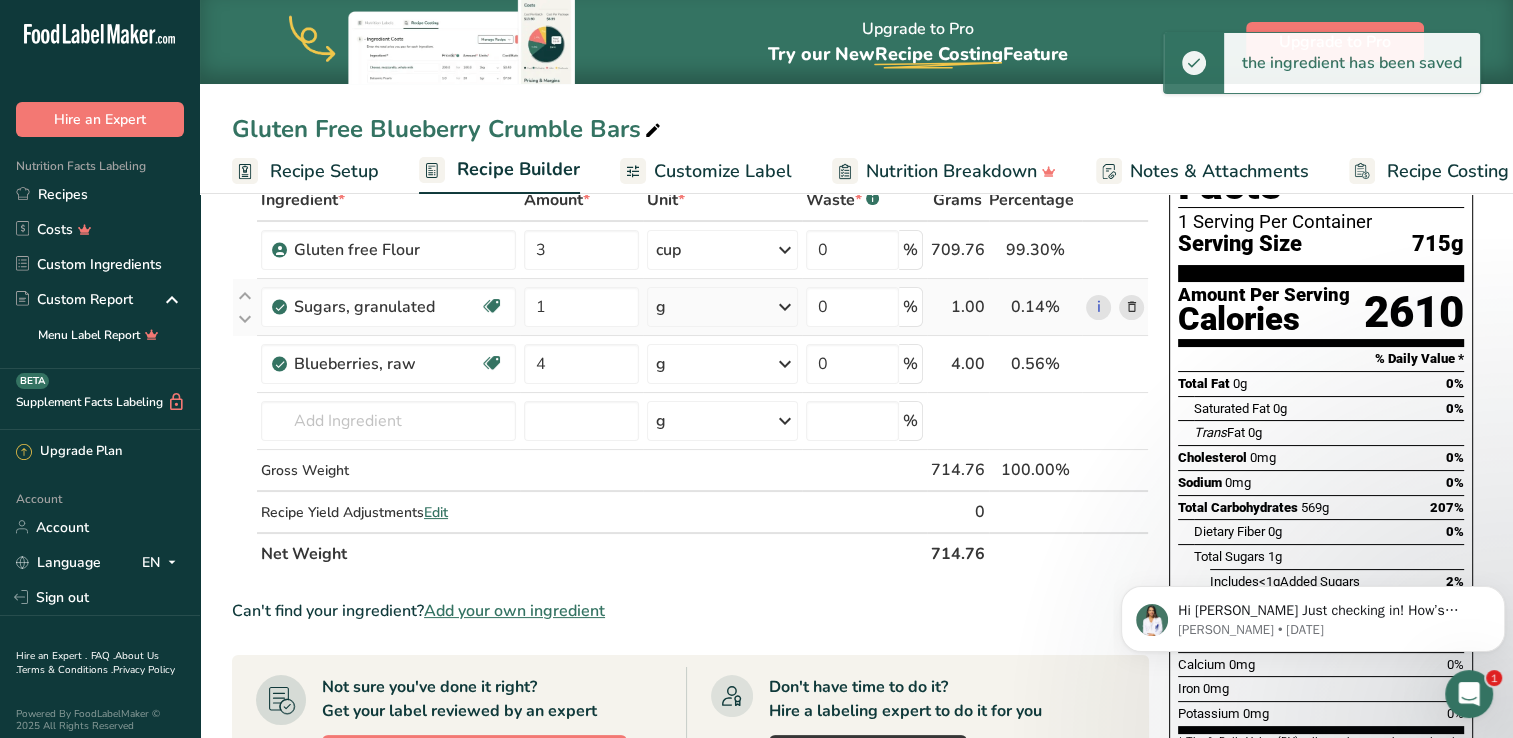 click at bounding box center [785, 307] 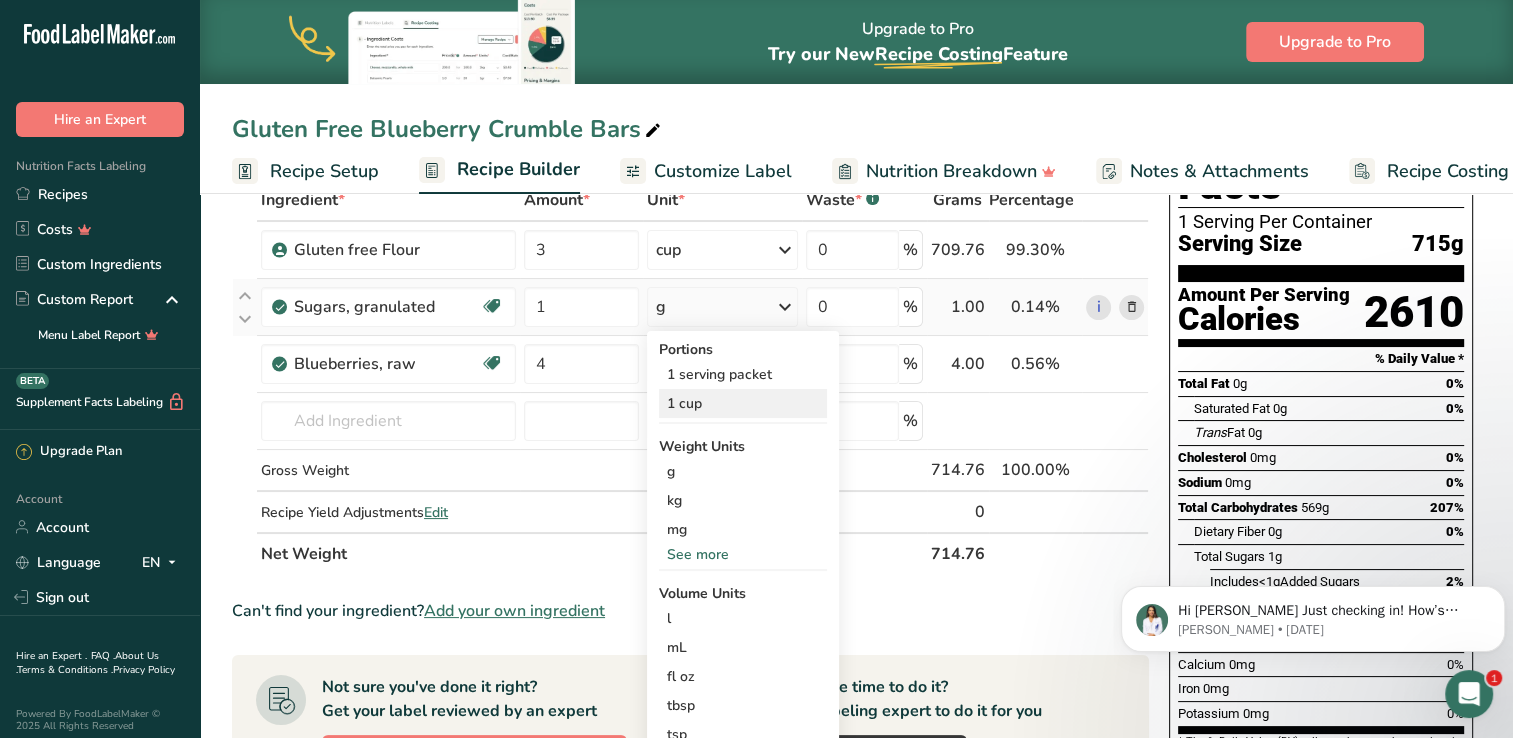 click on "1 cup" at bounding box center (743, 403) 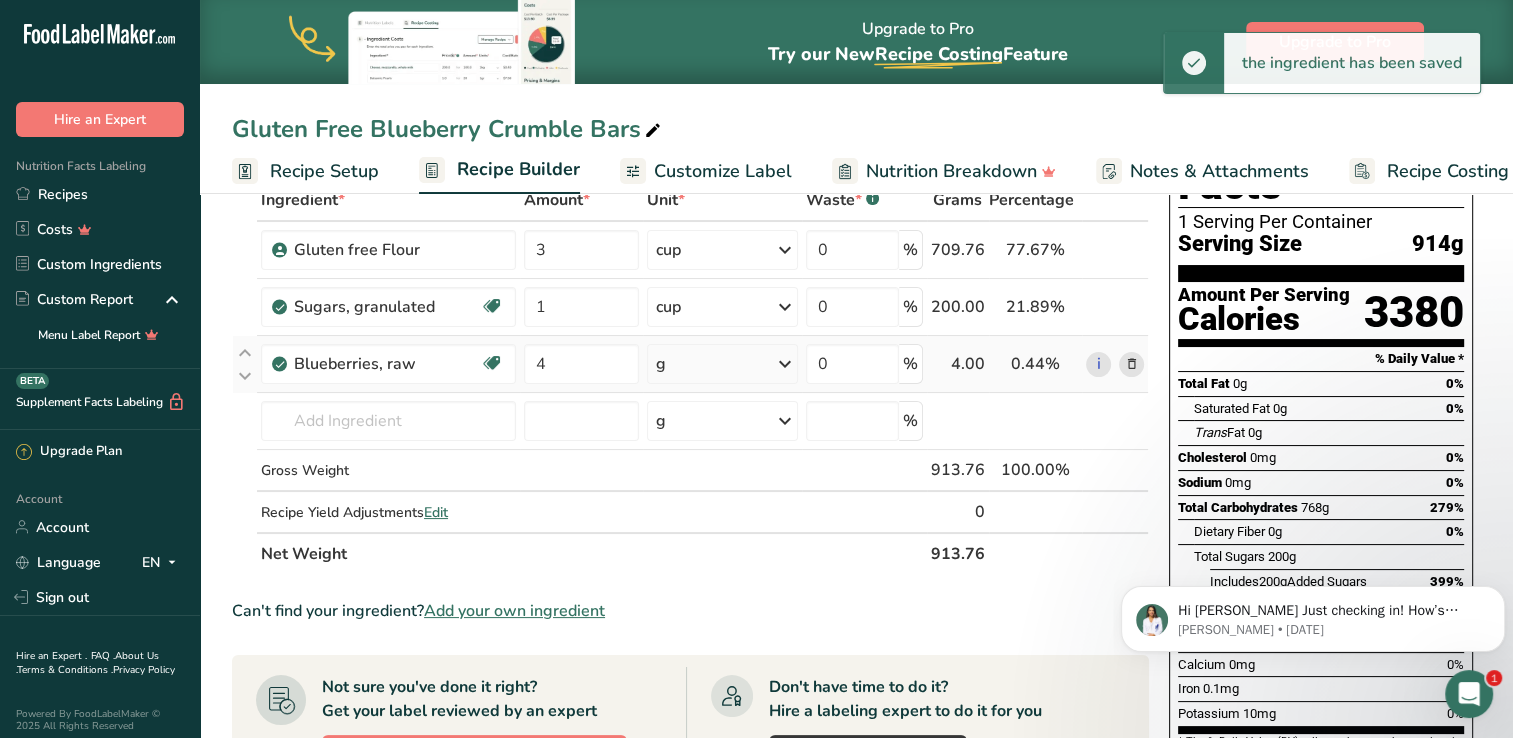 click at bounding box center [785, 364] 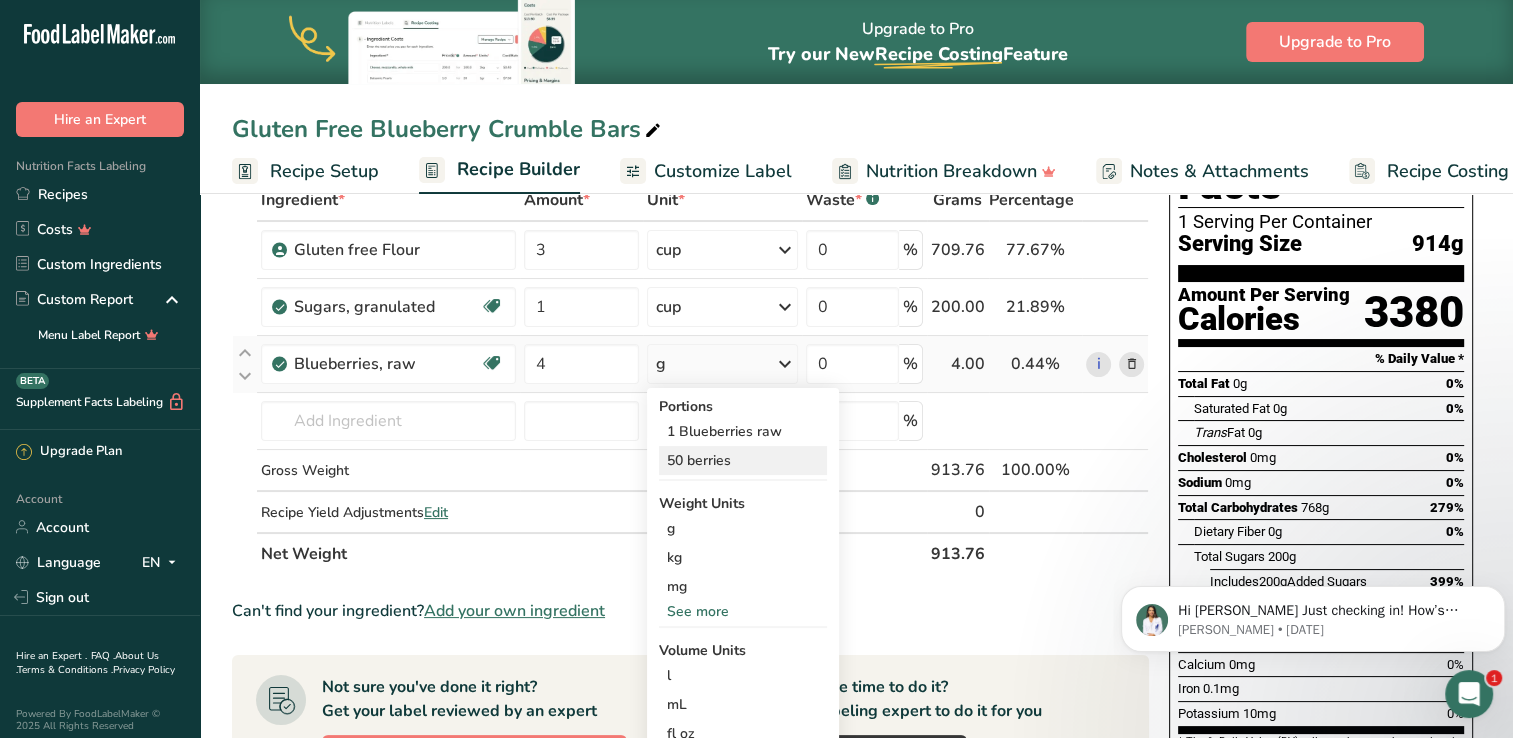 click on "50 berries" at bounding box center (743, 460) 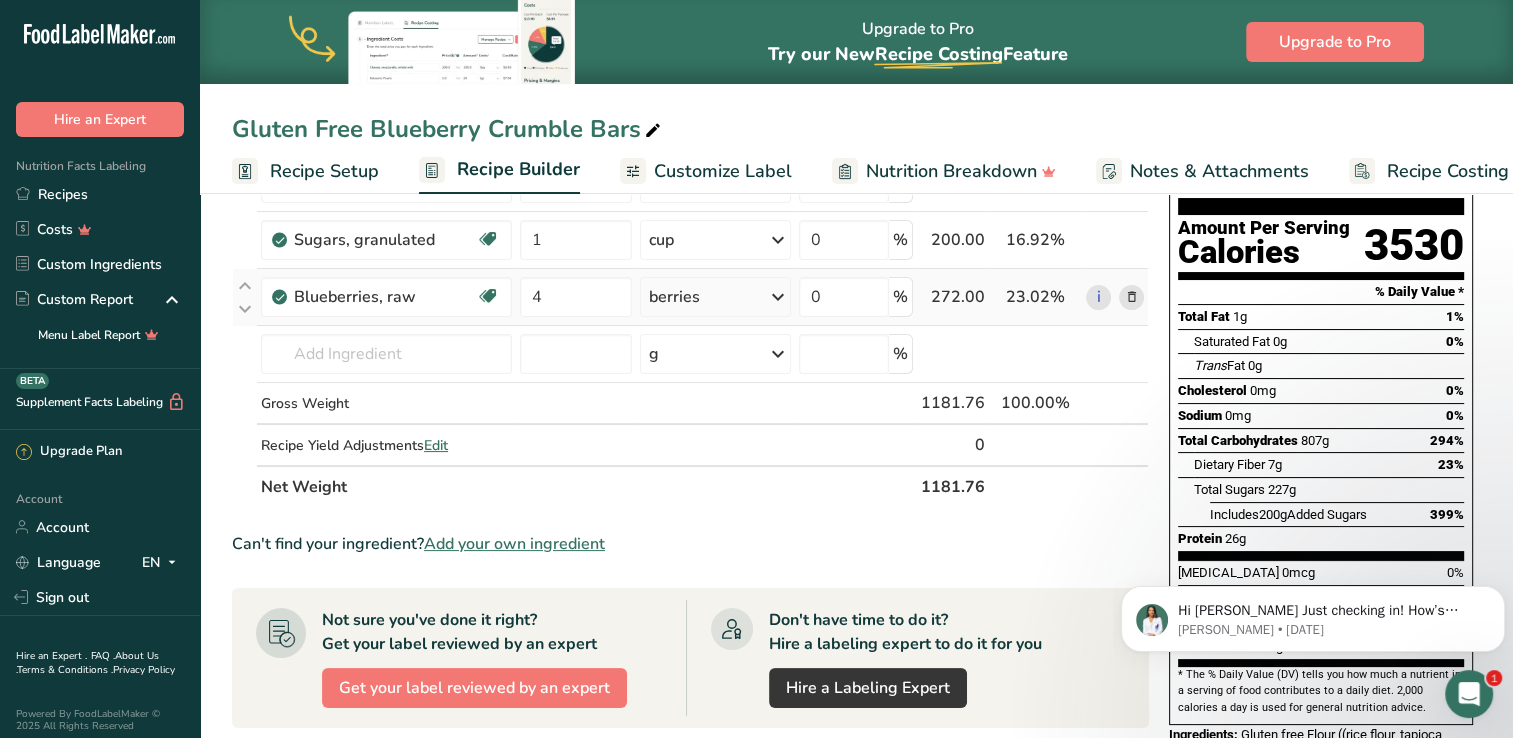 scroll, scrollTop: 199, scrollLeft: 0, axis: vertical 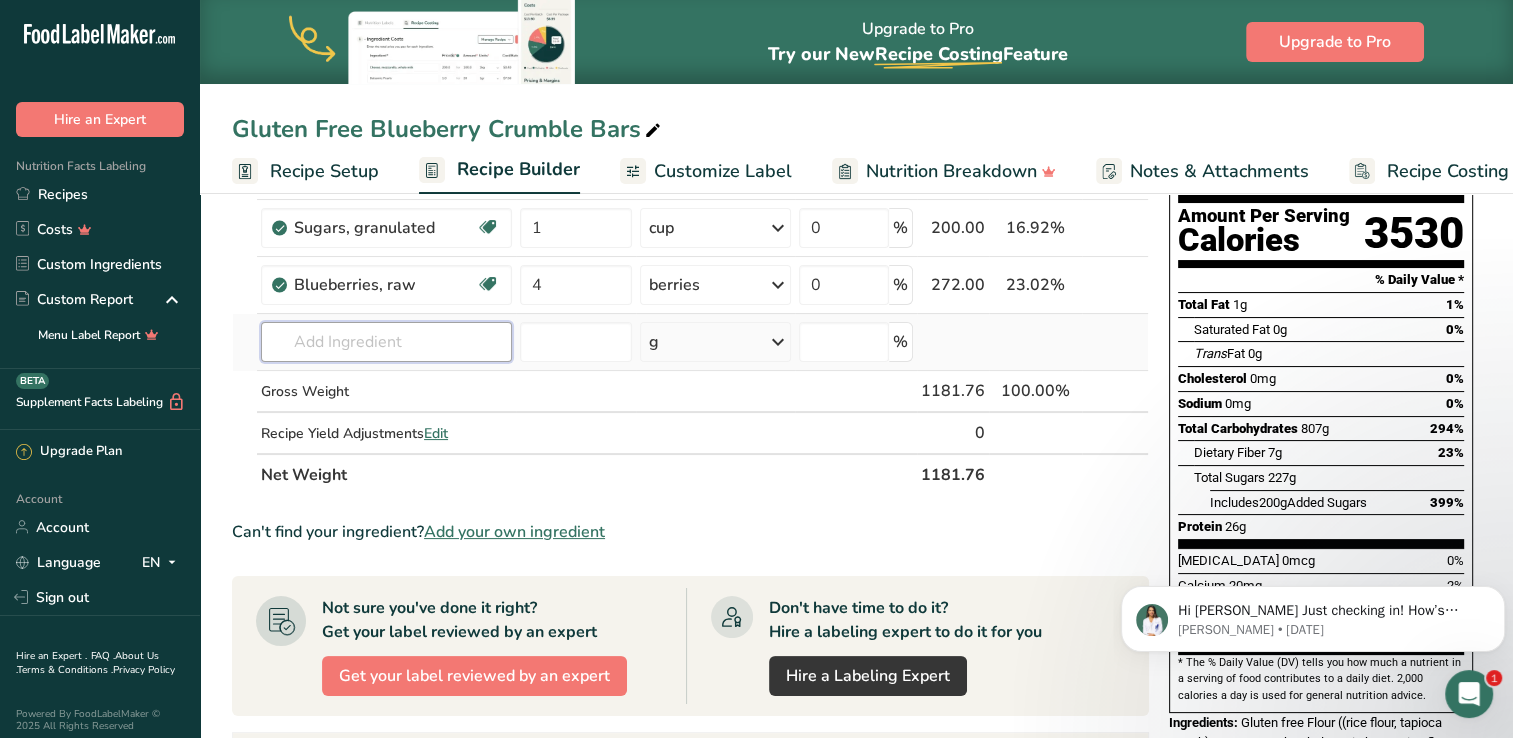 click at bounding box center (386, 342) 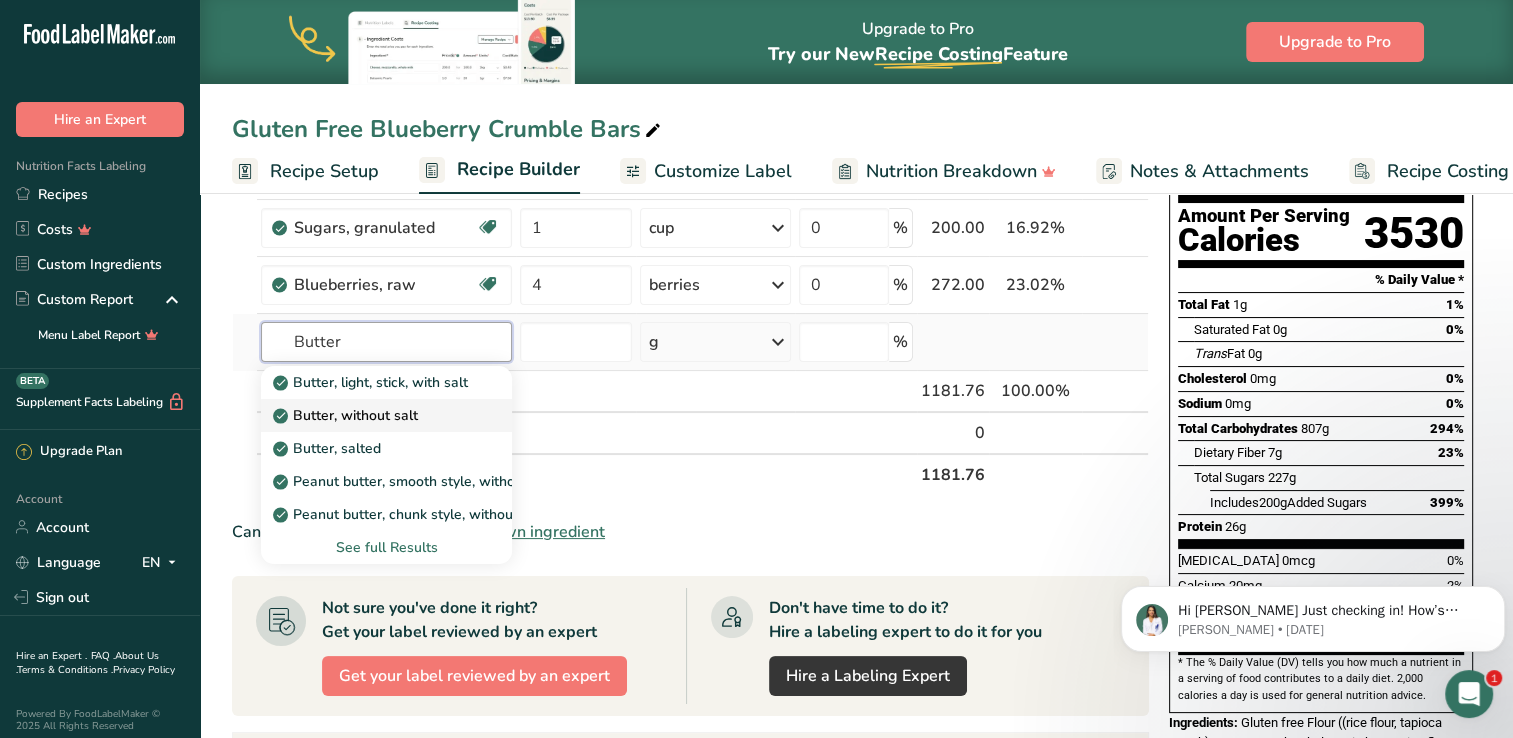 type on "Butter" 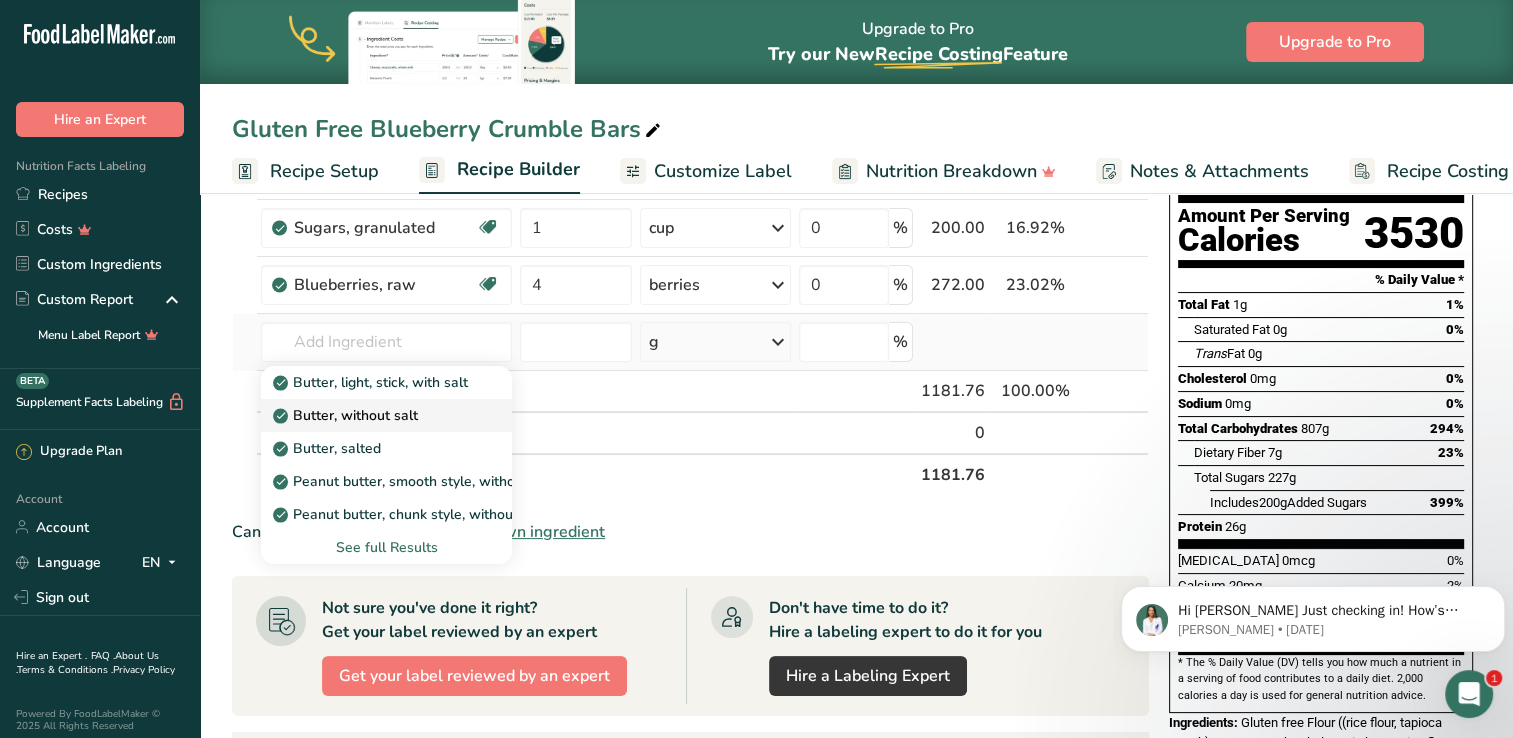 click on "Butter, without salt" at bounding box center (347, 415) 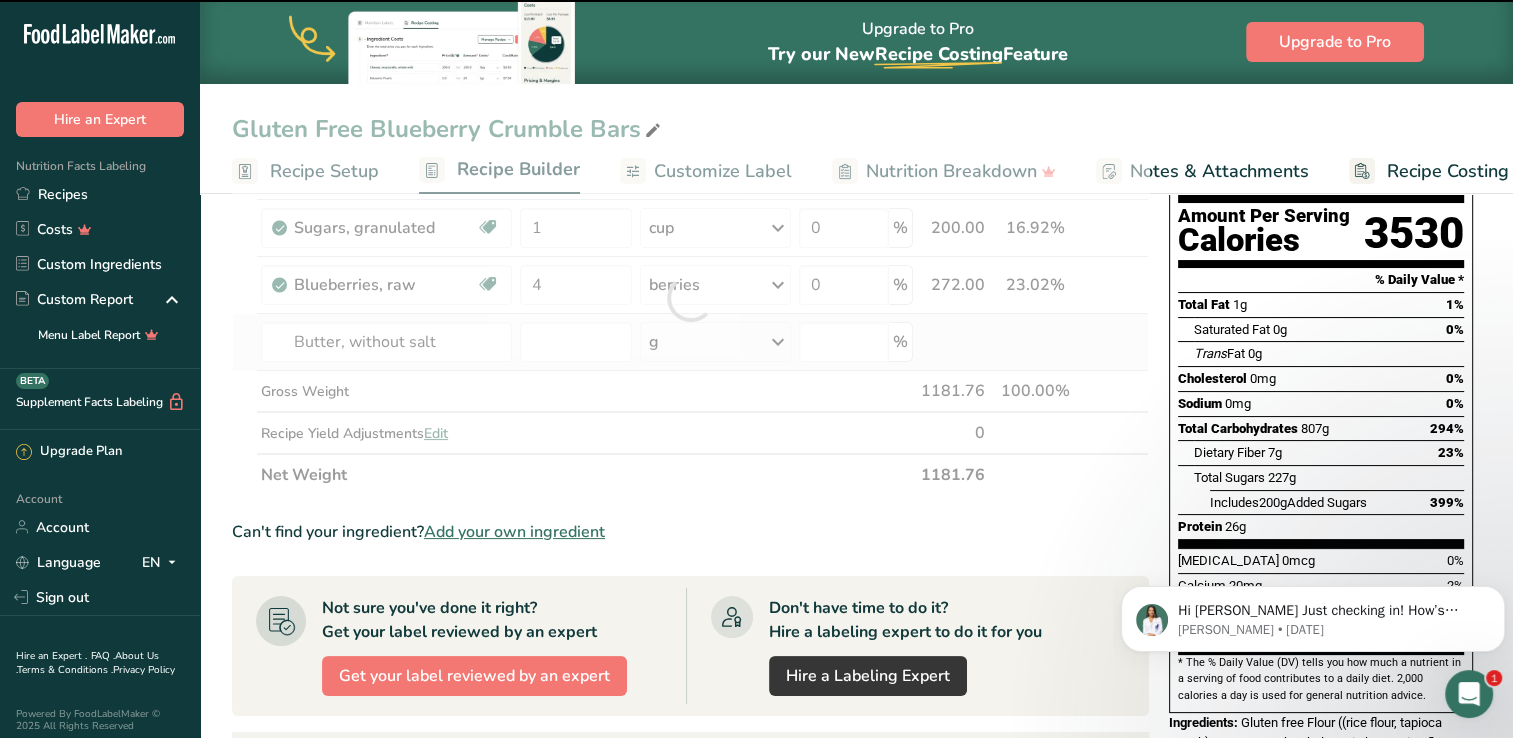 click at bounding box center [690, 298] 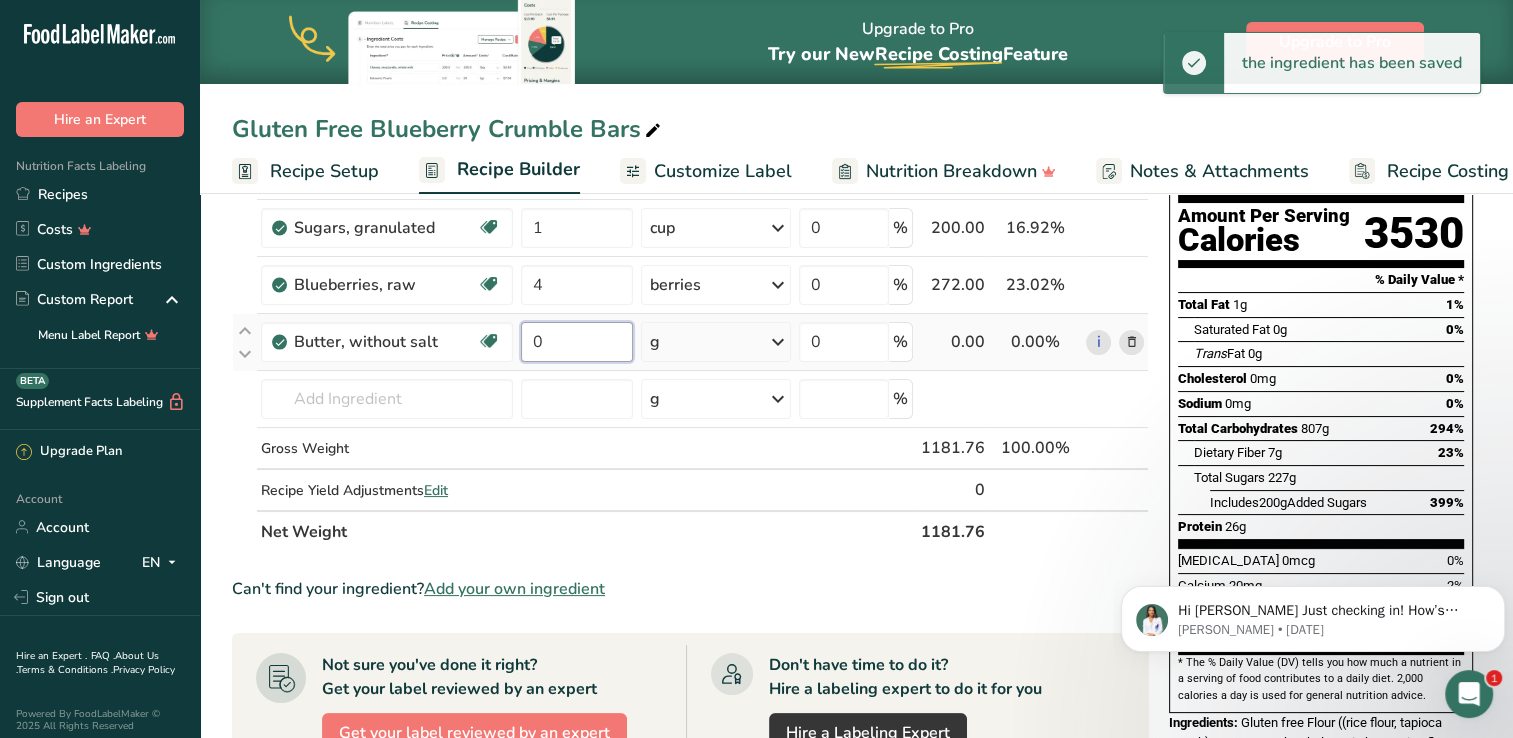 click on "0" at bounding box center (577, 342) 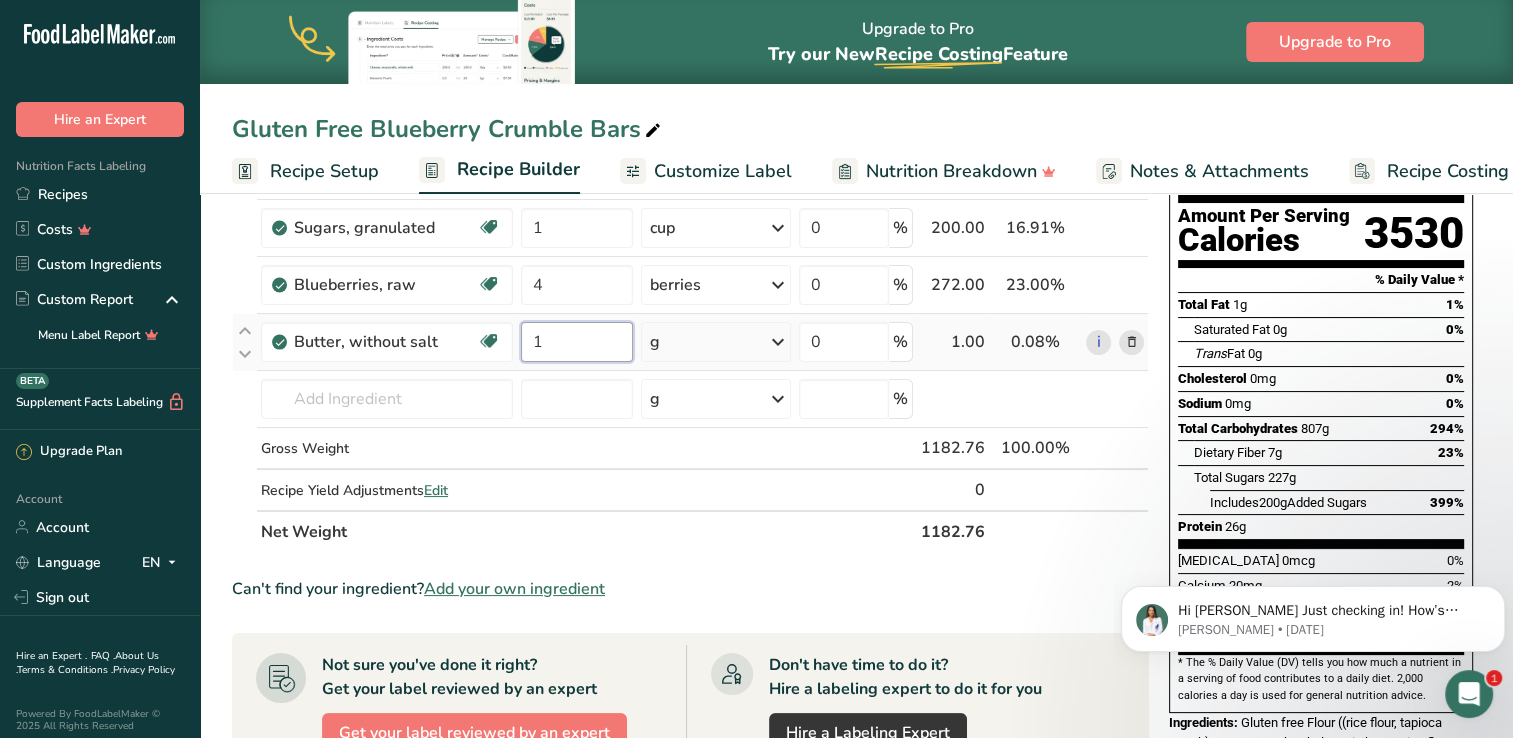 type on "1" 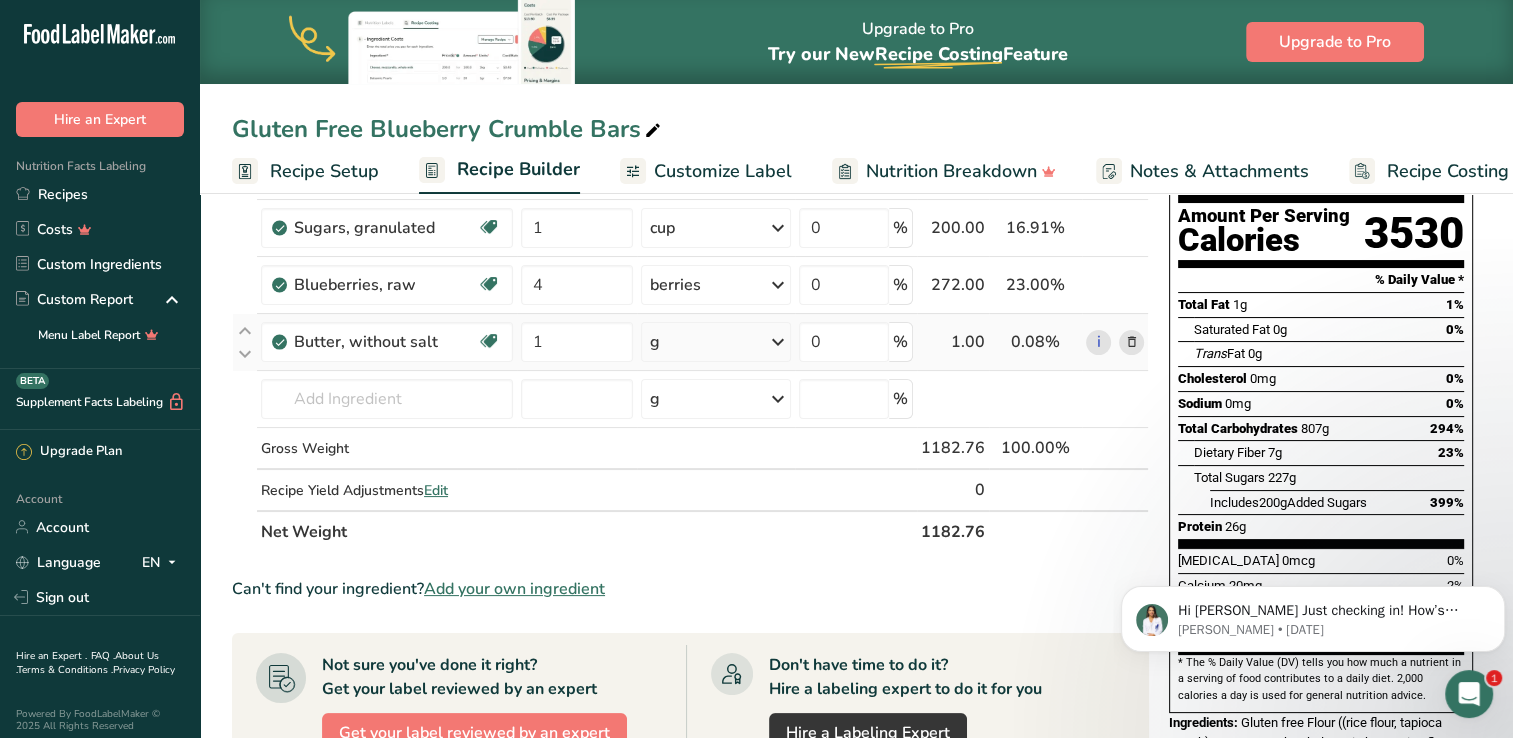 click on "Ingredient *
Amount *
Unit *
Waste *   .a-a{fill:#347362;}.b-a{fill:#fff;}          Grams
Percentage
Gluten free Flour
3
cup
Weight Units
g
kg
mg
mcg
lb
oz
See less
Volume Units
l
mL
fl oz
tbsp
tsp
cup
qt
gallon
See less
0
%
709.76
60.01%
i
[GEOGRAPHIC_DATA], granulated
Dairy free
Gluten free
Vegan
Vegetarian
Soy free
1
cup
Portions
1 serving packet
1 cup" at bounding box center (690, 326) 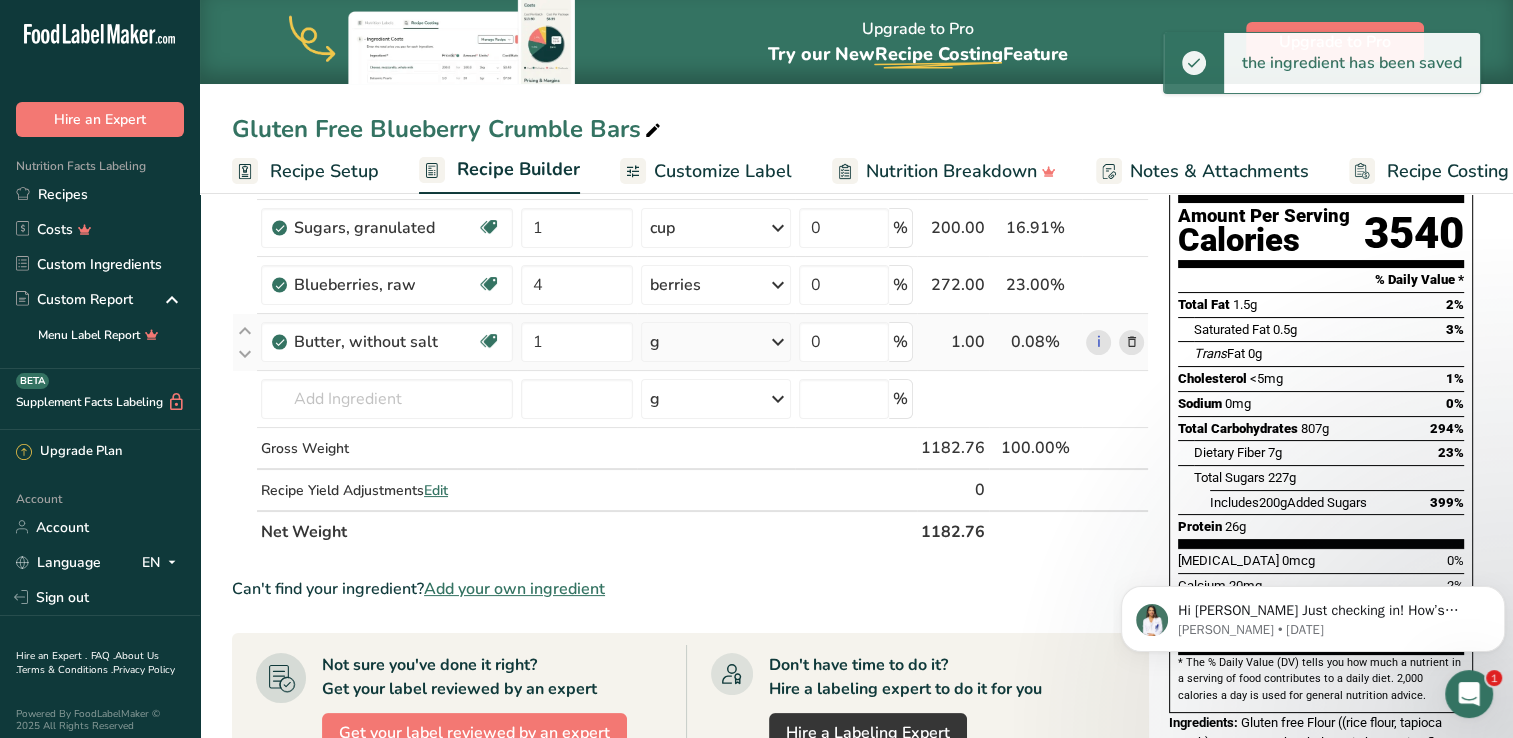 click at bounding box center (778, 342) 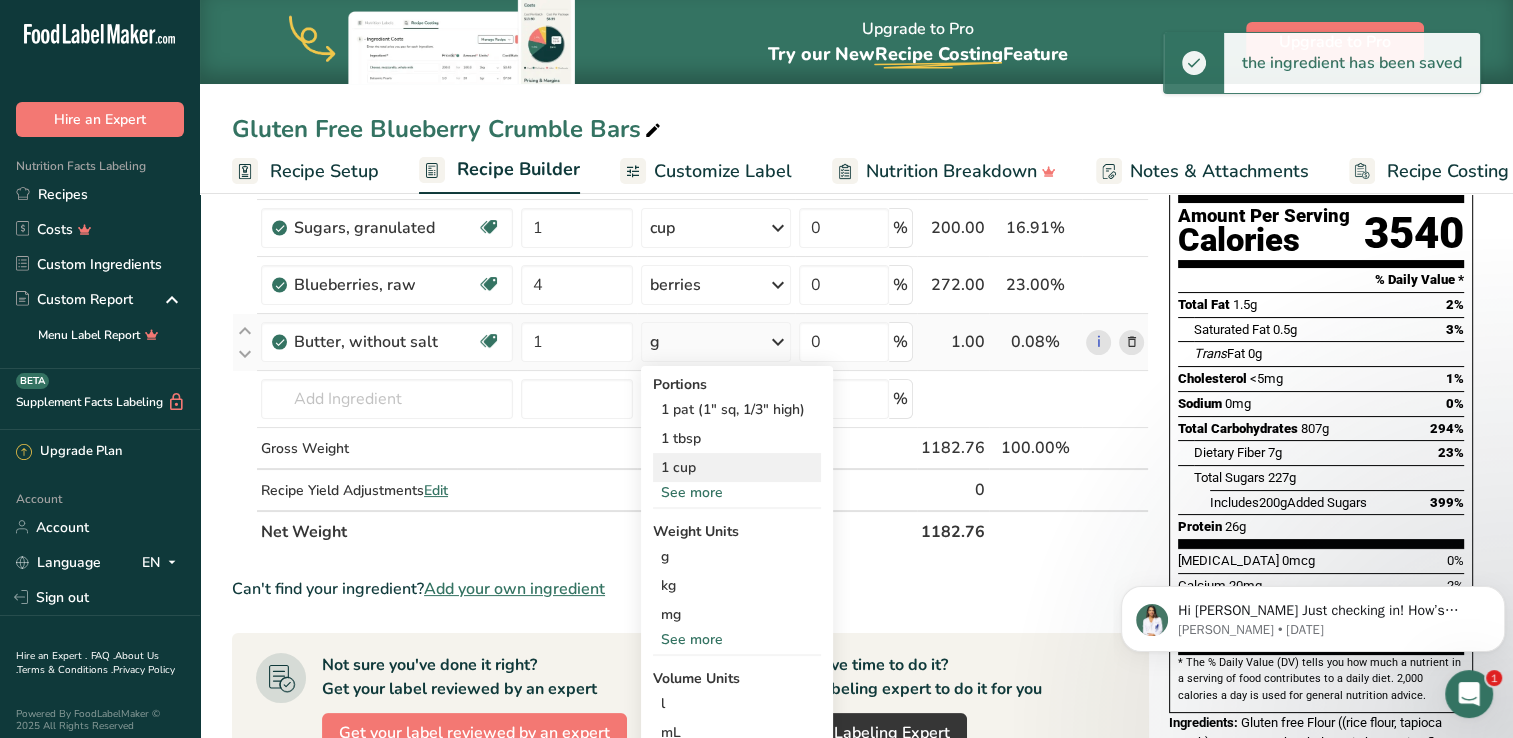 click on "1 cup" at bounding box center (737, 467) 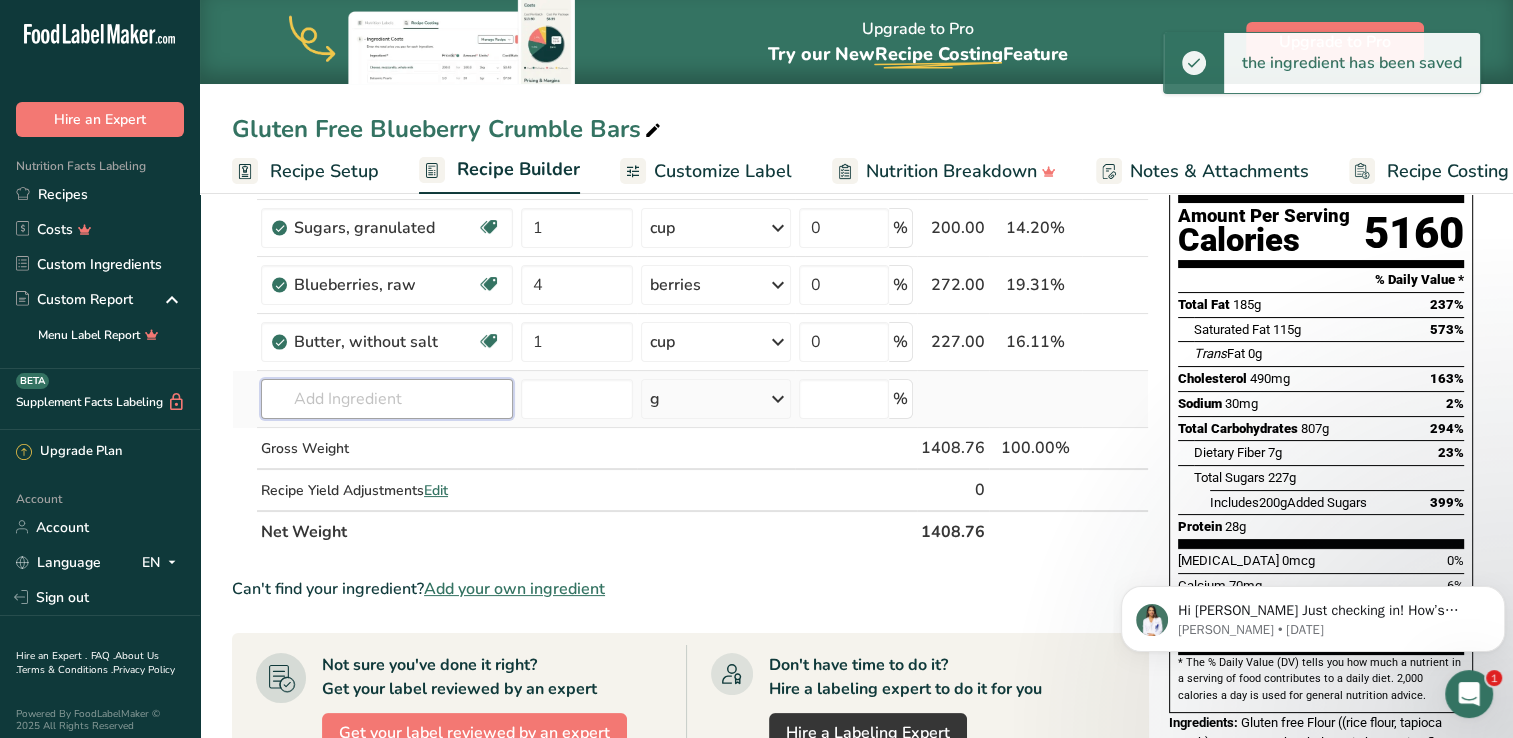 click at bounding box center (387, 399) 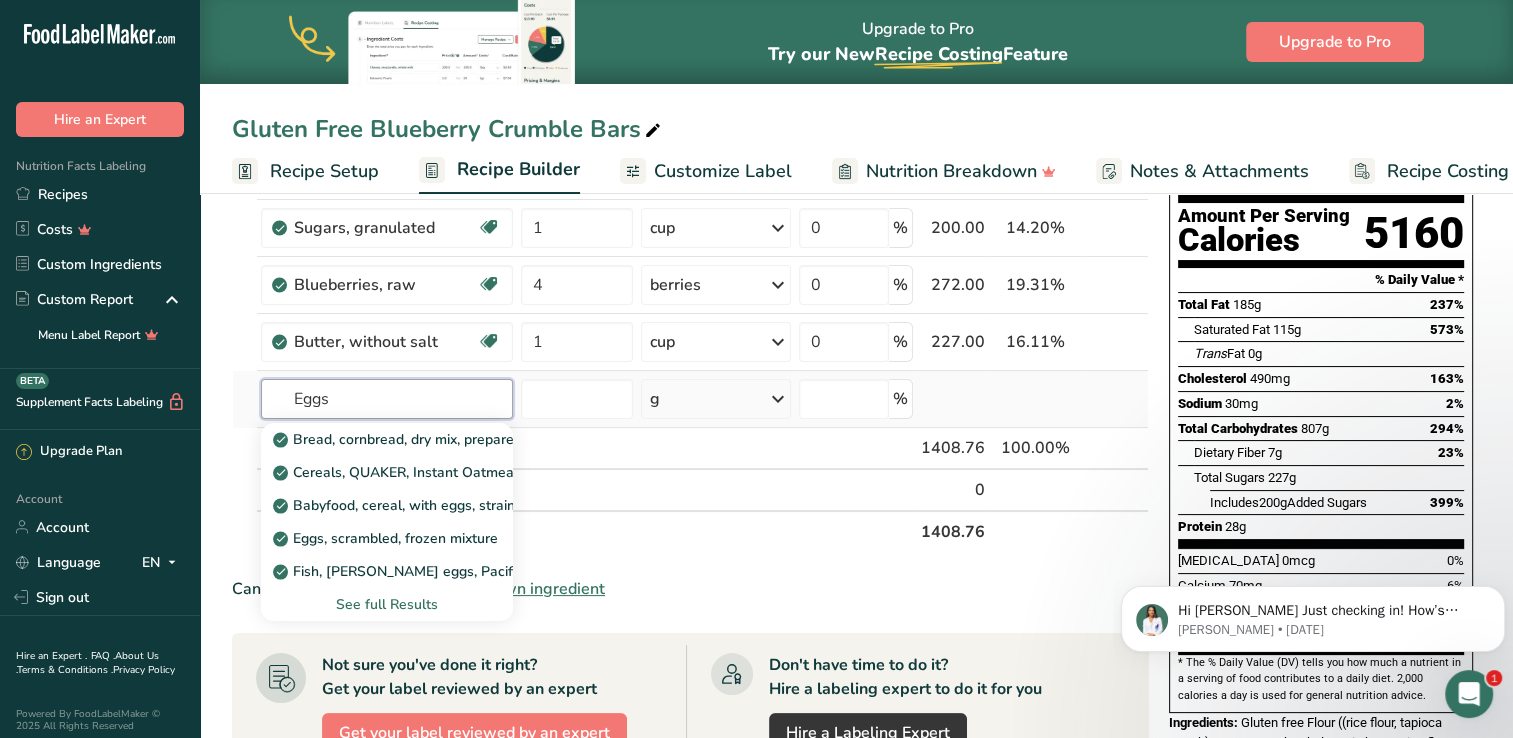 type on "Eggs" 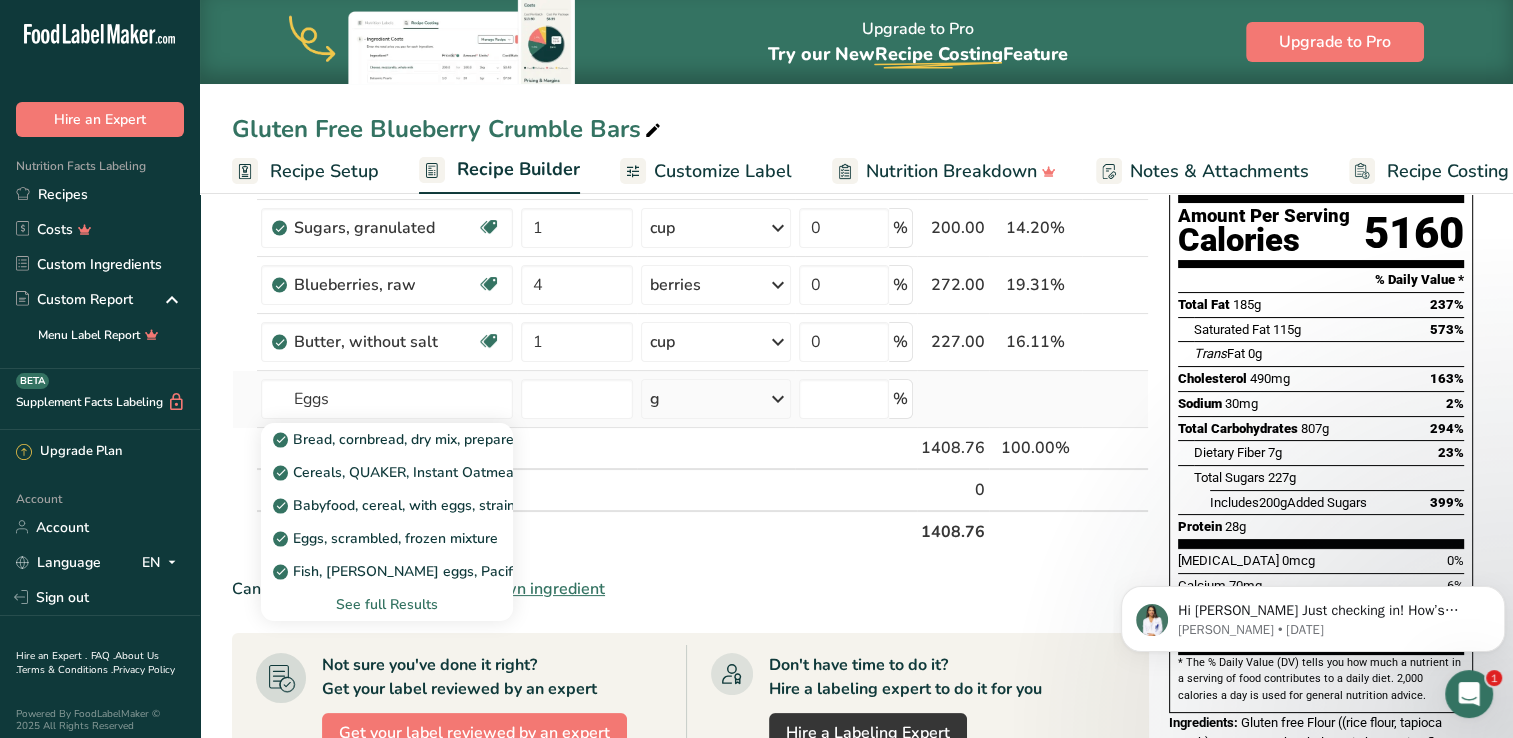 type 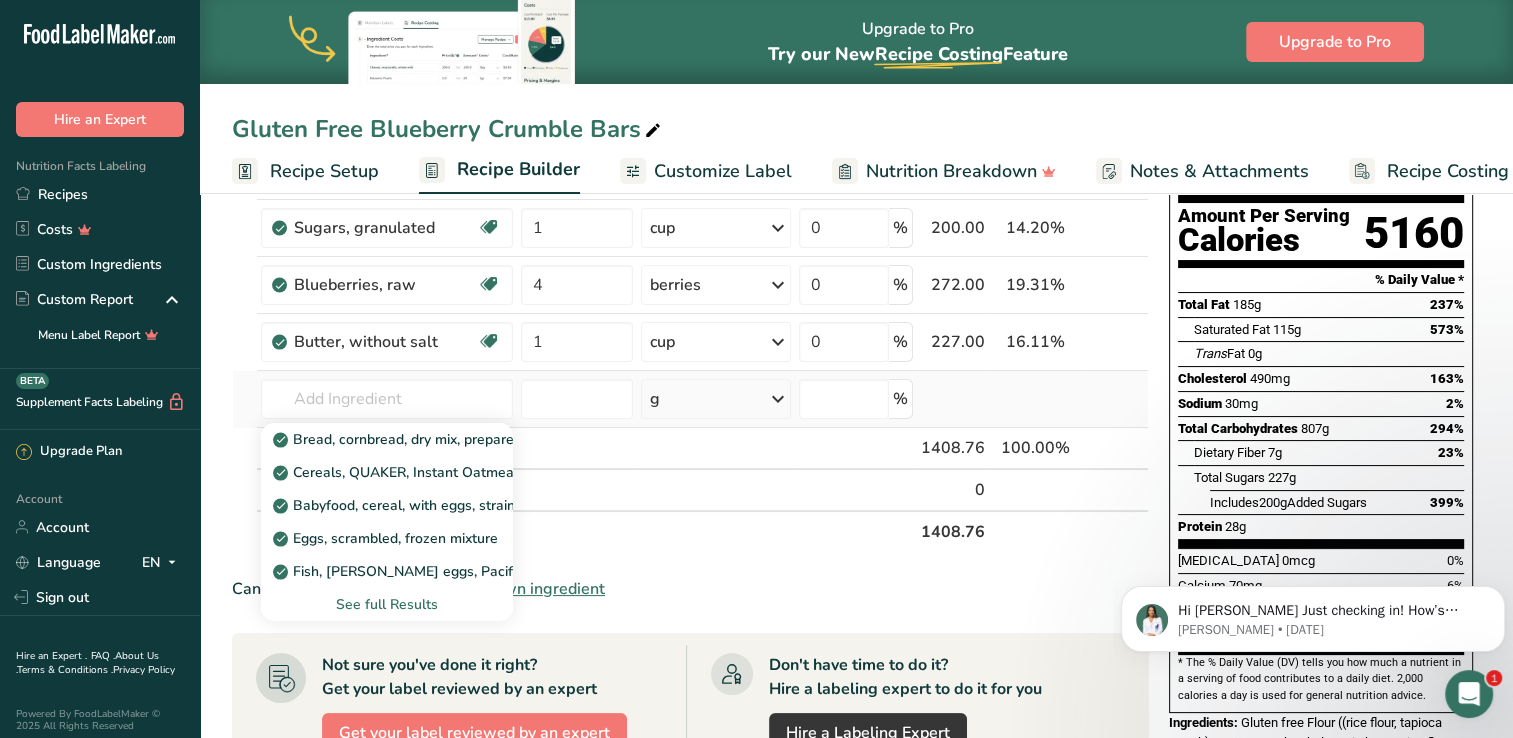 click on "See full Results" at bounding box center (387, 604) 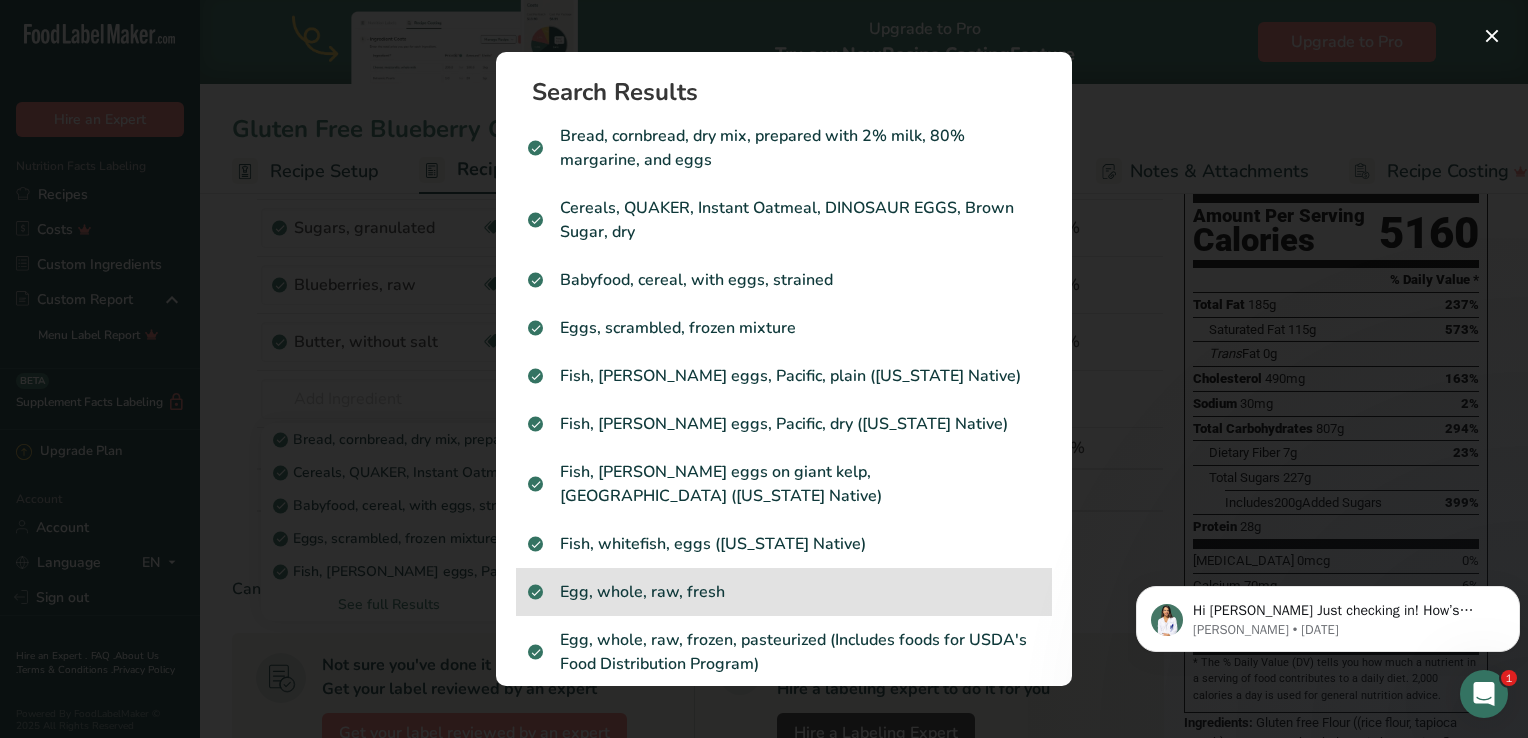click on "Egg, whole, raw, fresh" at bounding box center [784, 592] 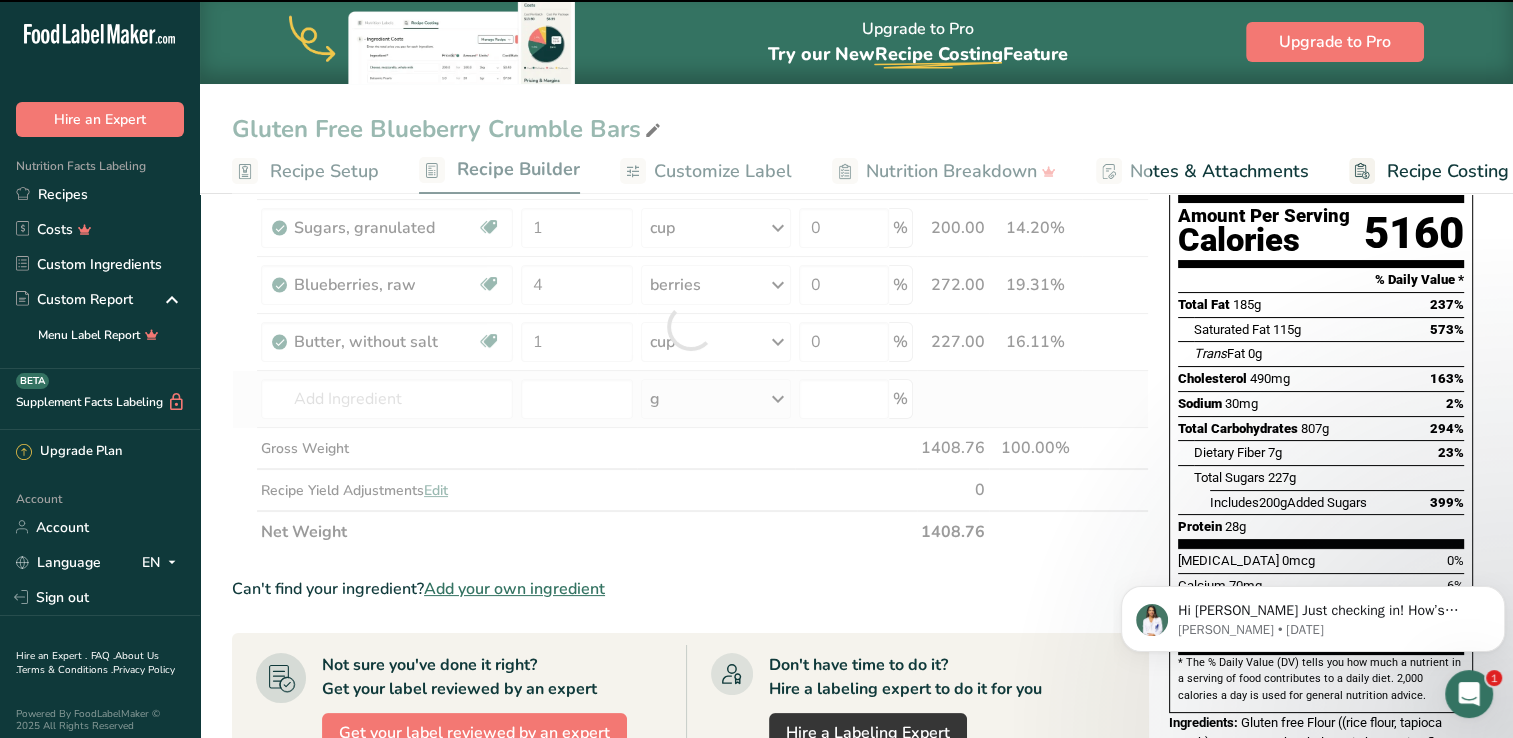 type on "0" 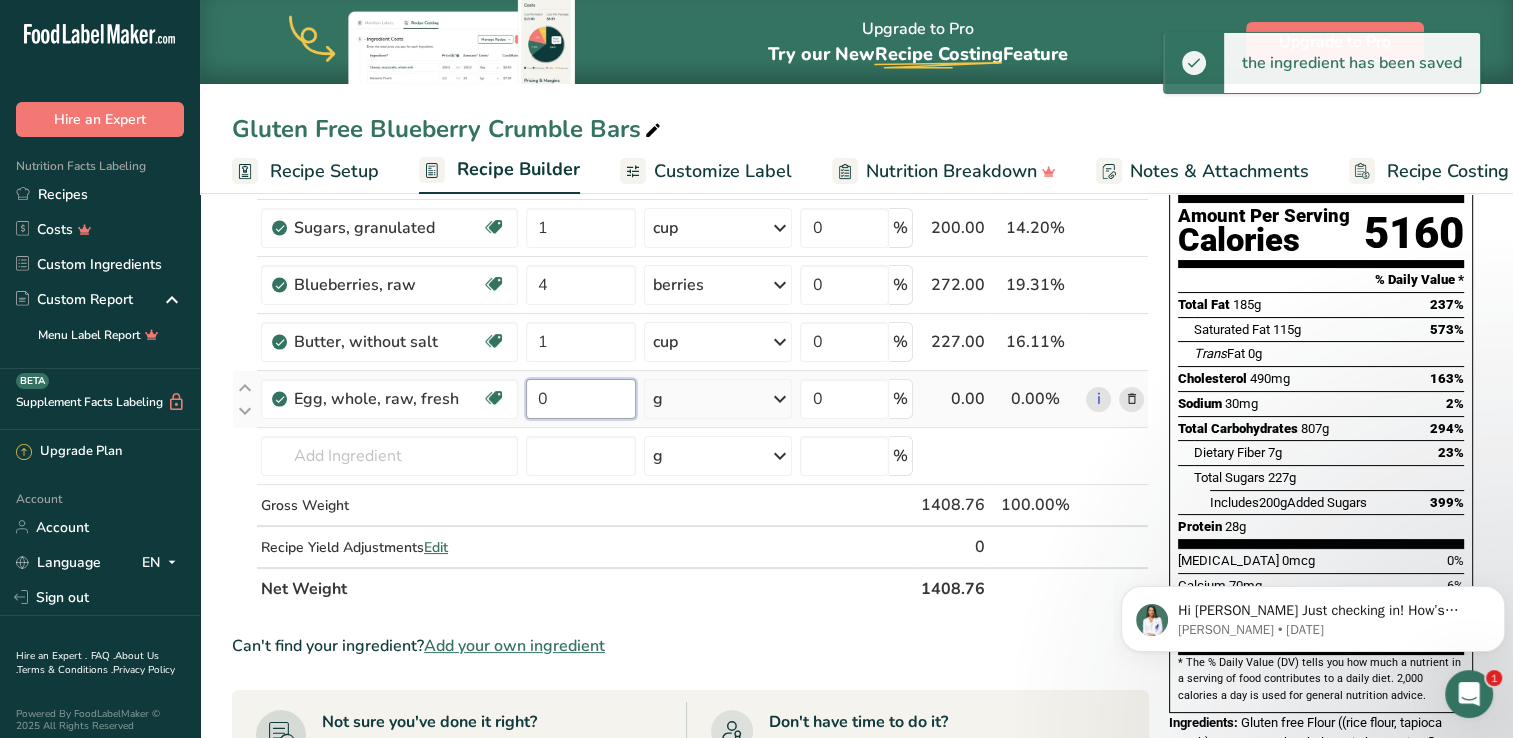 click on "0" at bounding box center (581, 399) 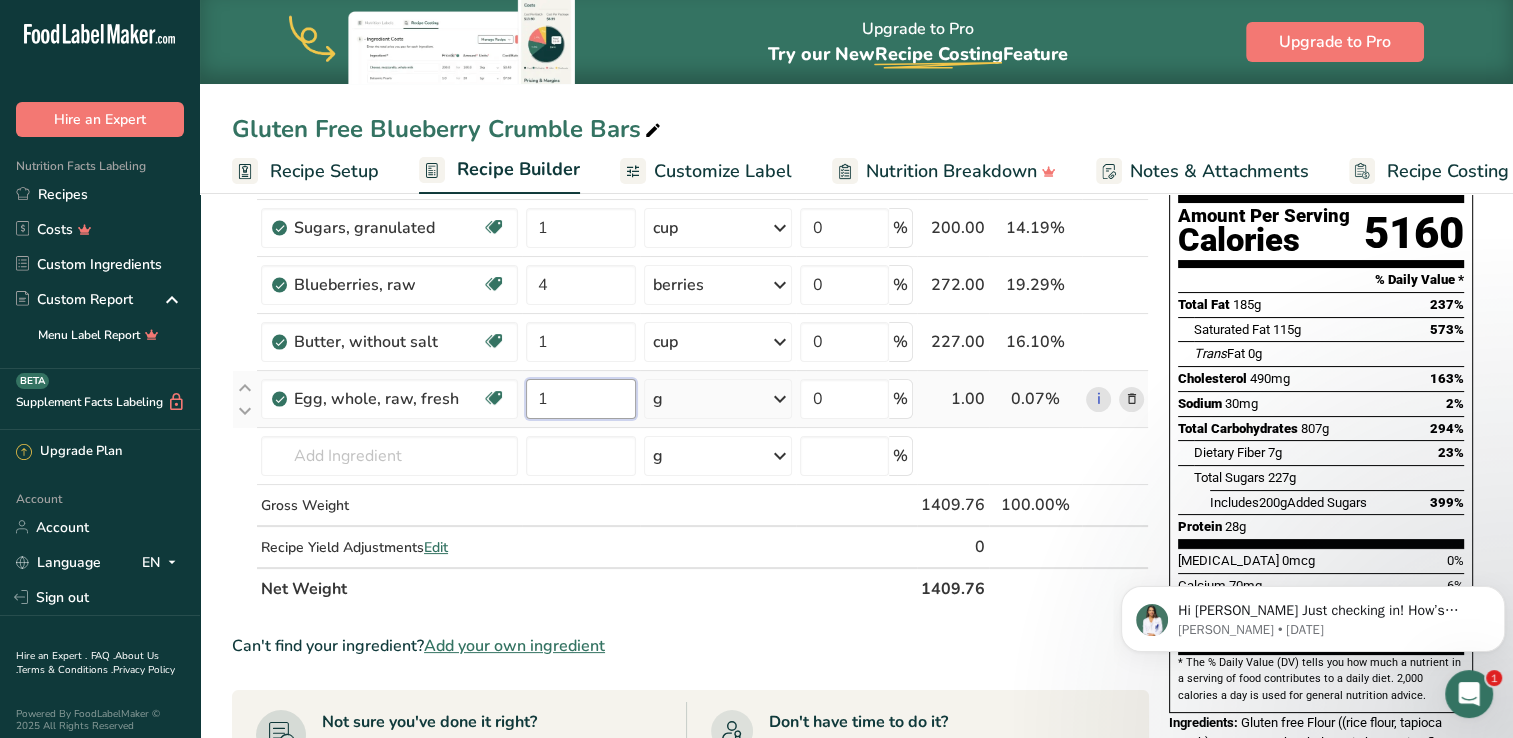 type on "1" 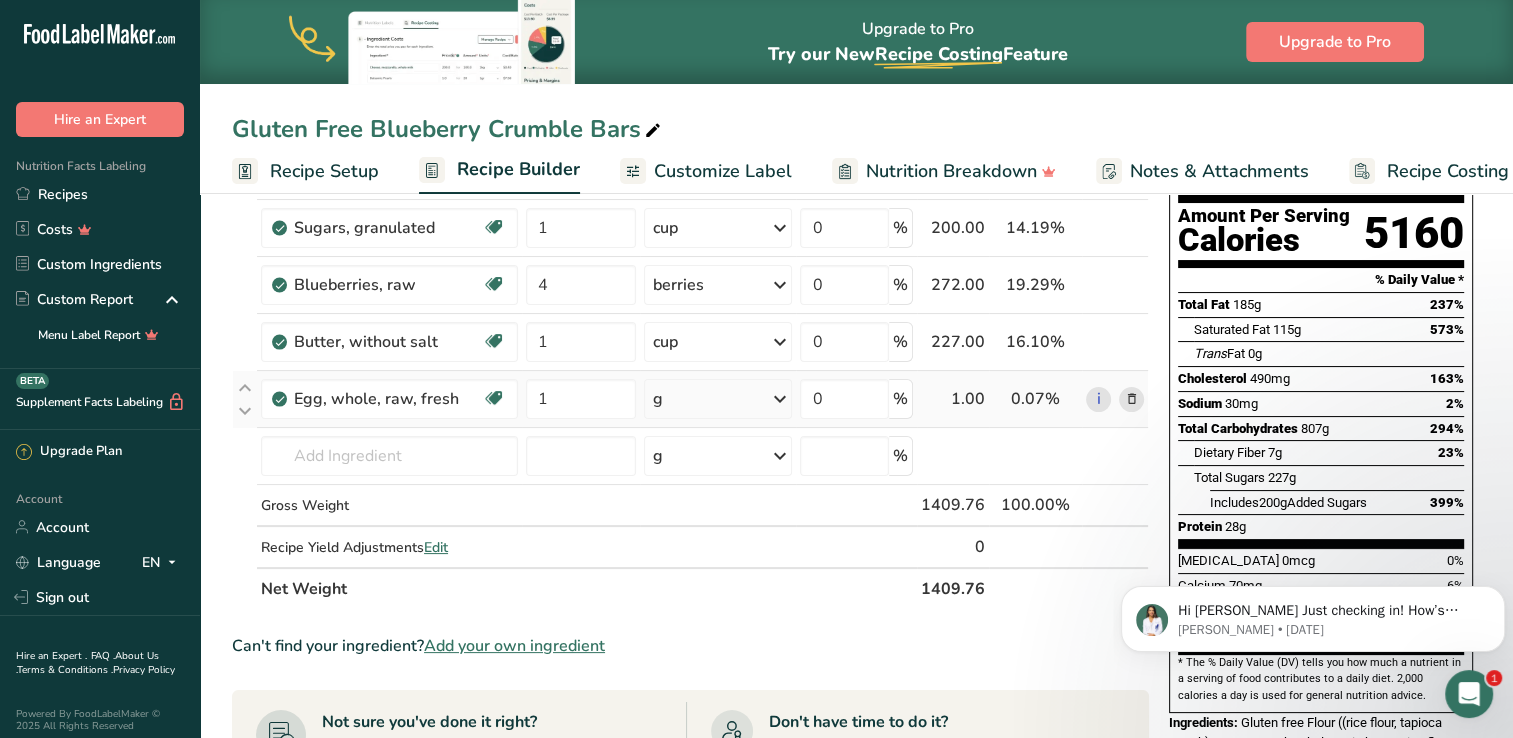 click on "Ingredient *
Amount *
Unit *
Waste *   .a-a{fill:#347362;}.b-a{fill:#fff;}          Grams
Percentage
Gluten free Flour
3
cup
Weight Units
g
kg
mg
mcg
lb
oz
See less
Volume Units
l
mL
fl oz
tbsp
tsp
cup
qt
gallon
See less
0
%
709.76
50.35%
i
[GEOGRAPHIC_DATA], granulated
Dairy free
Gluten free
Vegan
Vegetarian
Soy free
1
cup
Portions
1 serving packet
1 cup" at bounding box center [690, 355] 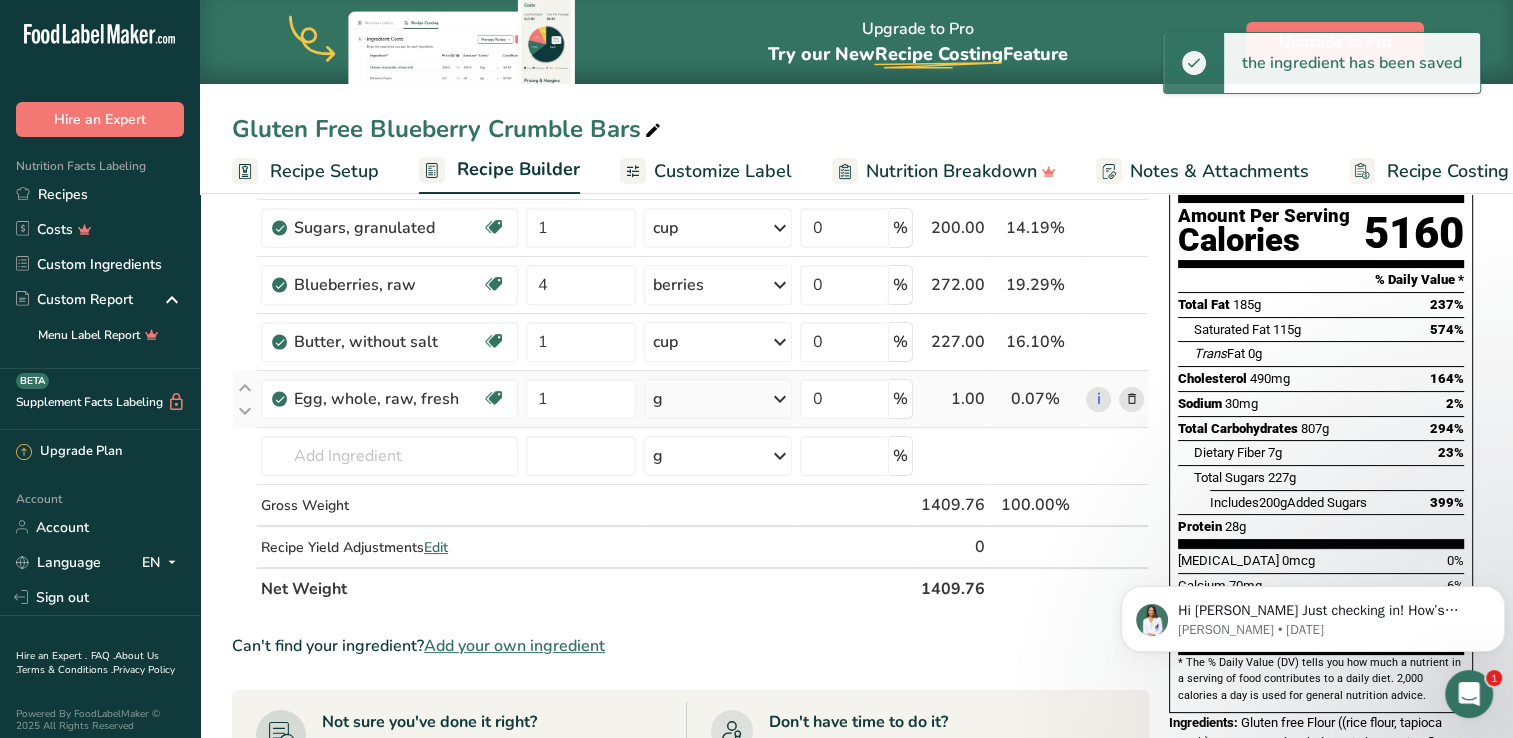 click at bounding box center [779, 399] 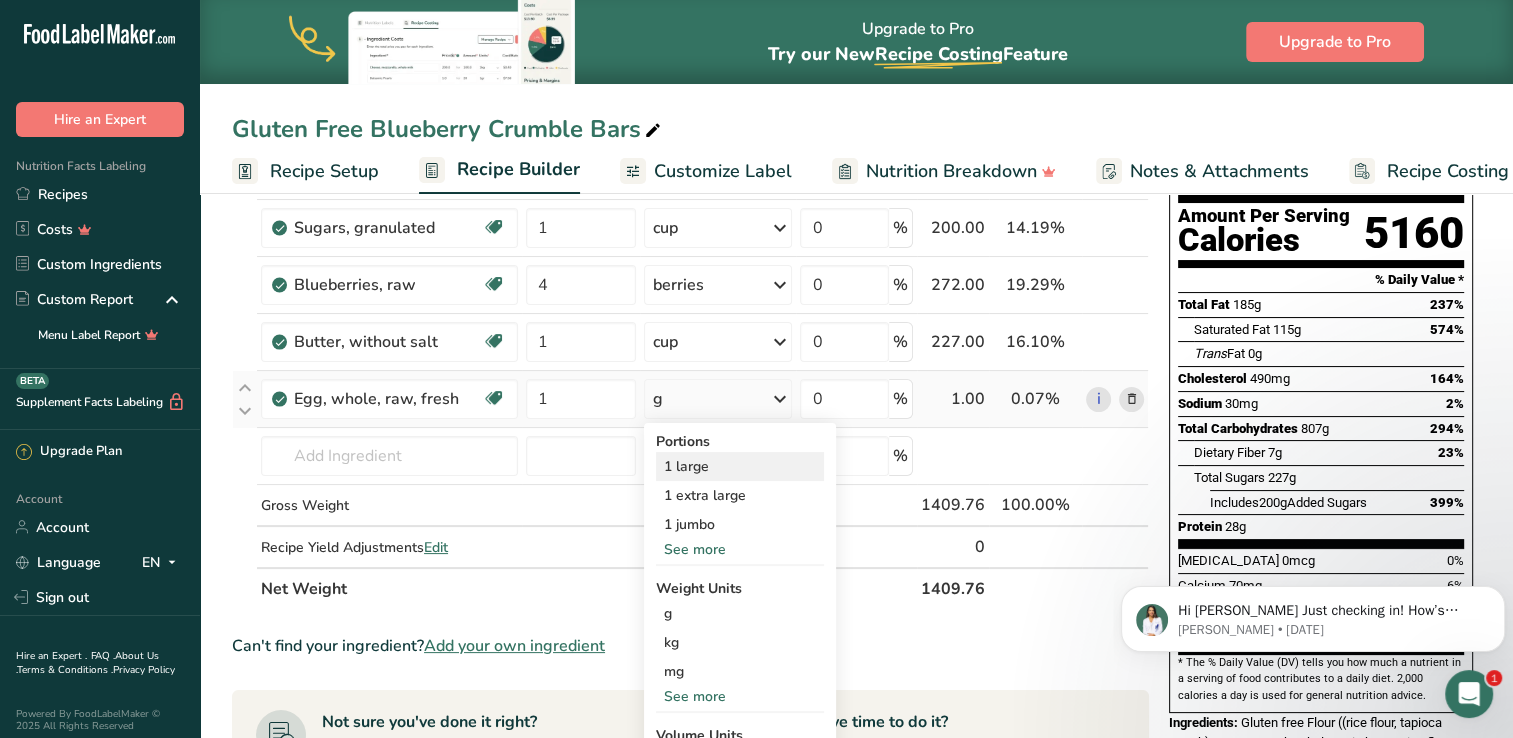 click on "1 large" at bounding box center (740, 466) 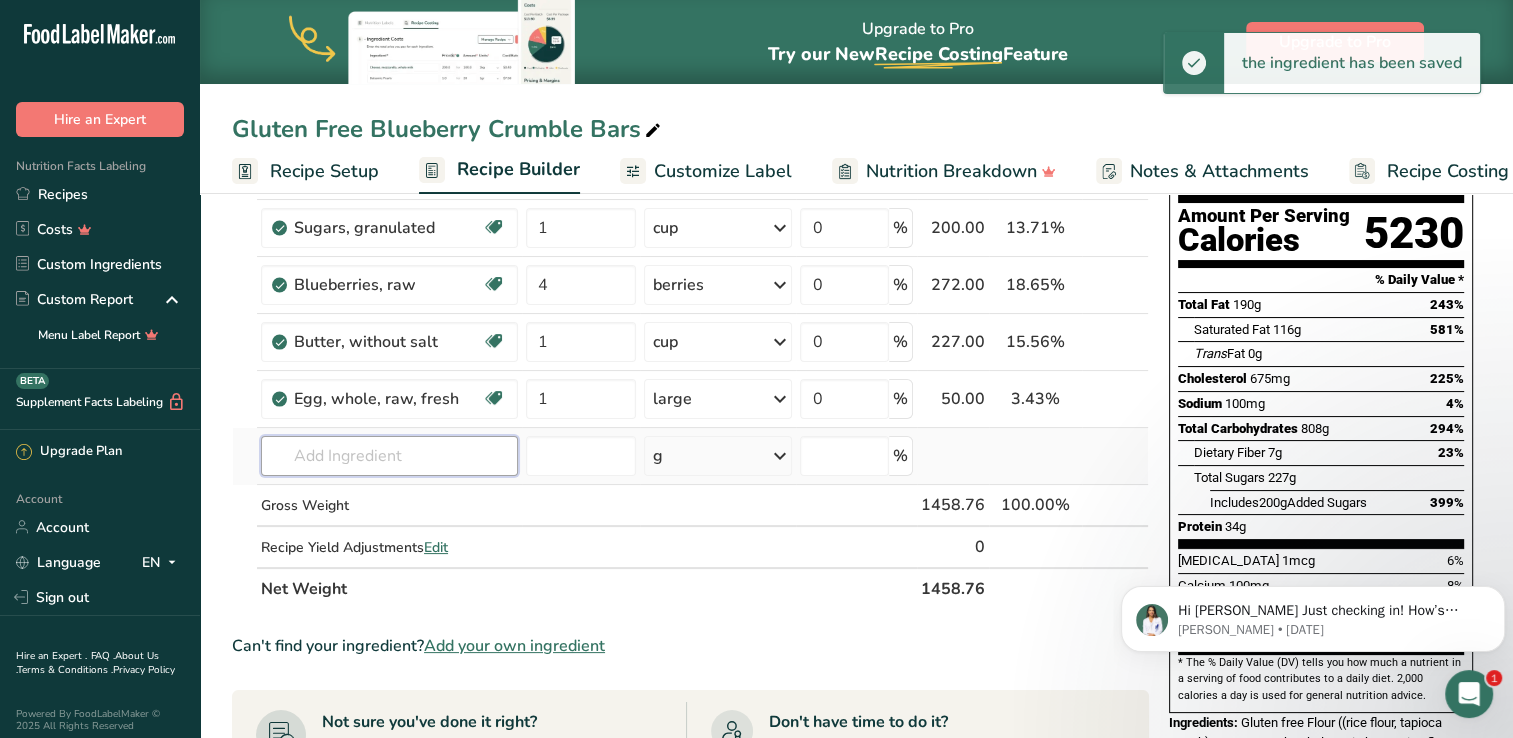 click at bounding box center [389, 456] 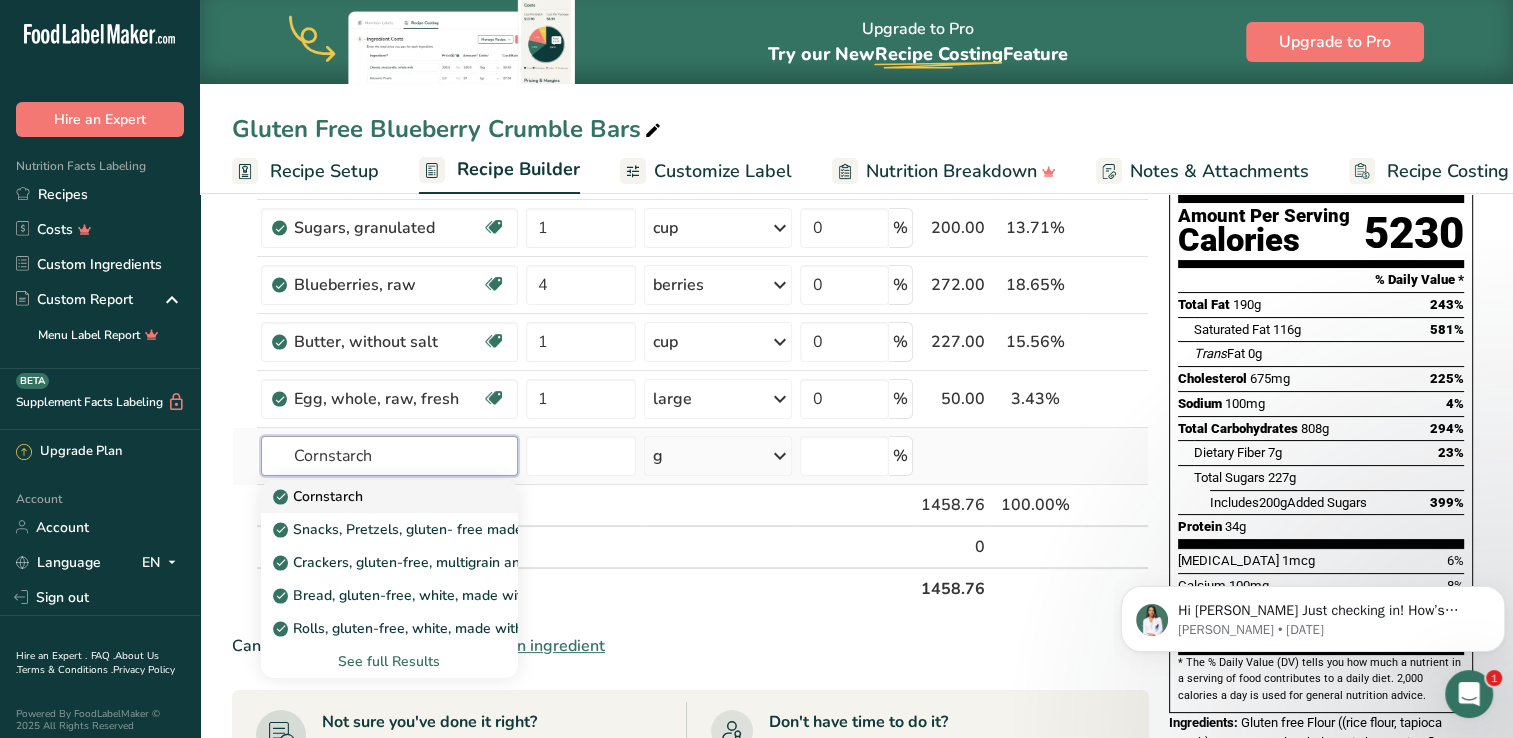 type on "Cornstarch" 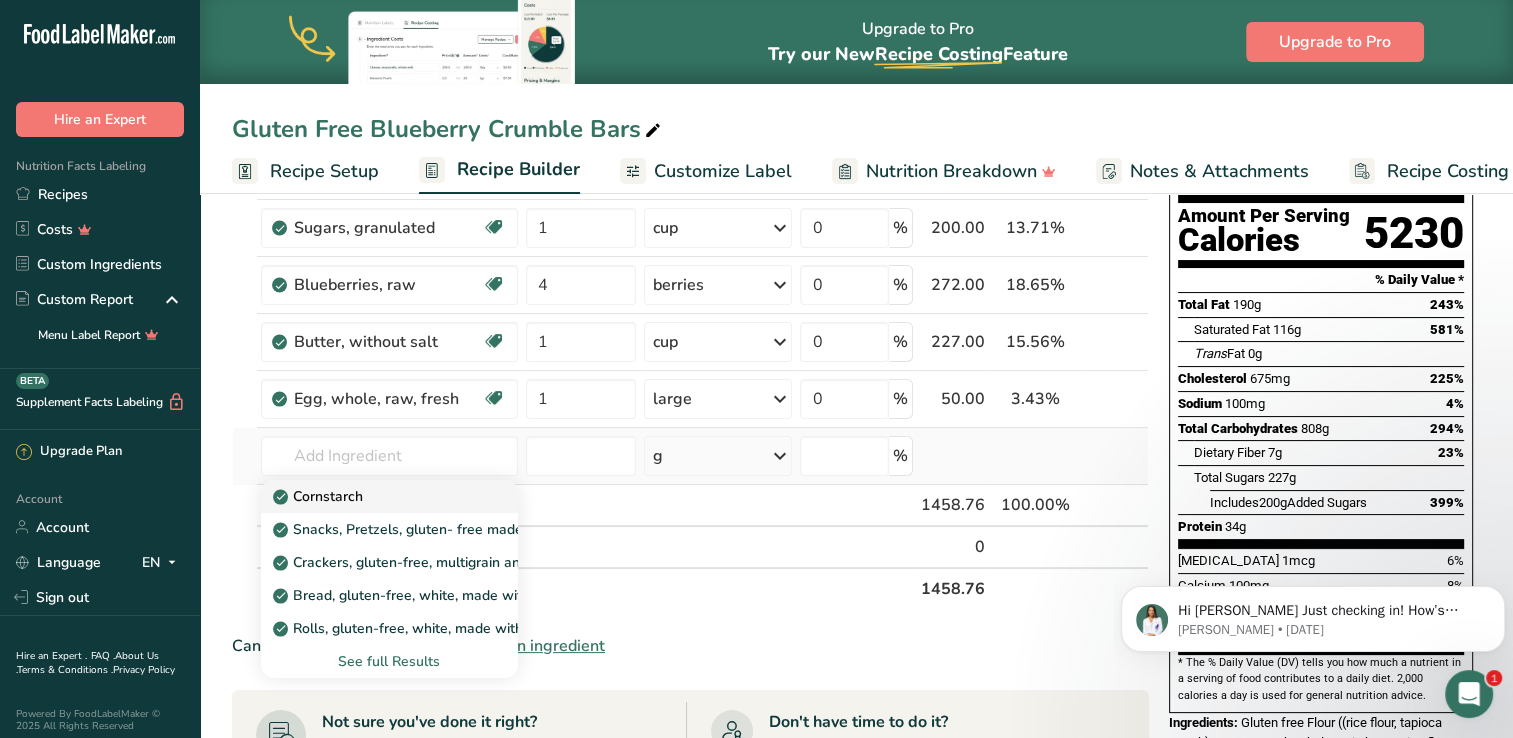 click on "Cornstarch" at bounding box center [373, 496] 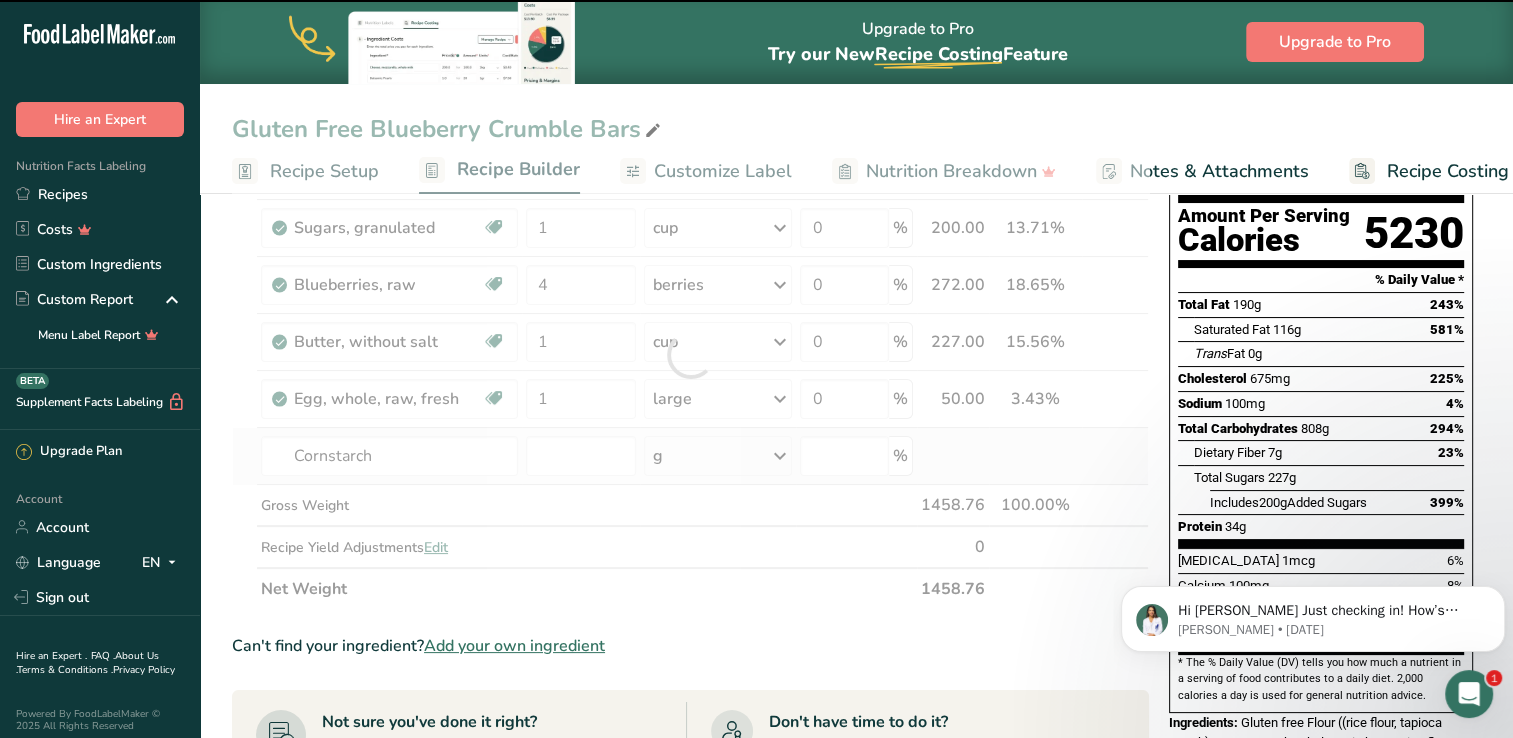 type on "0" 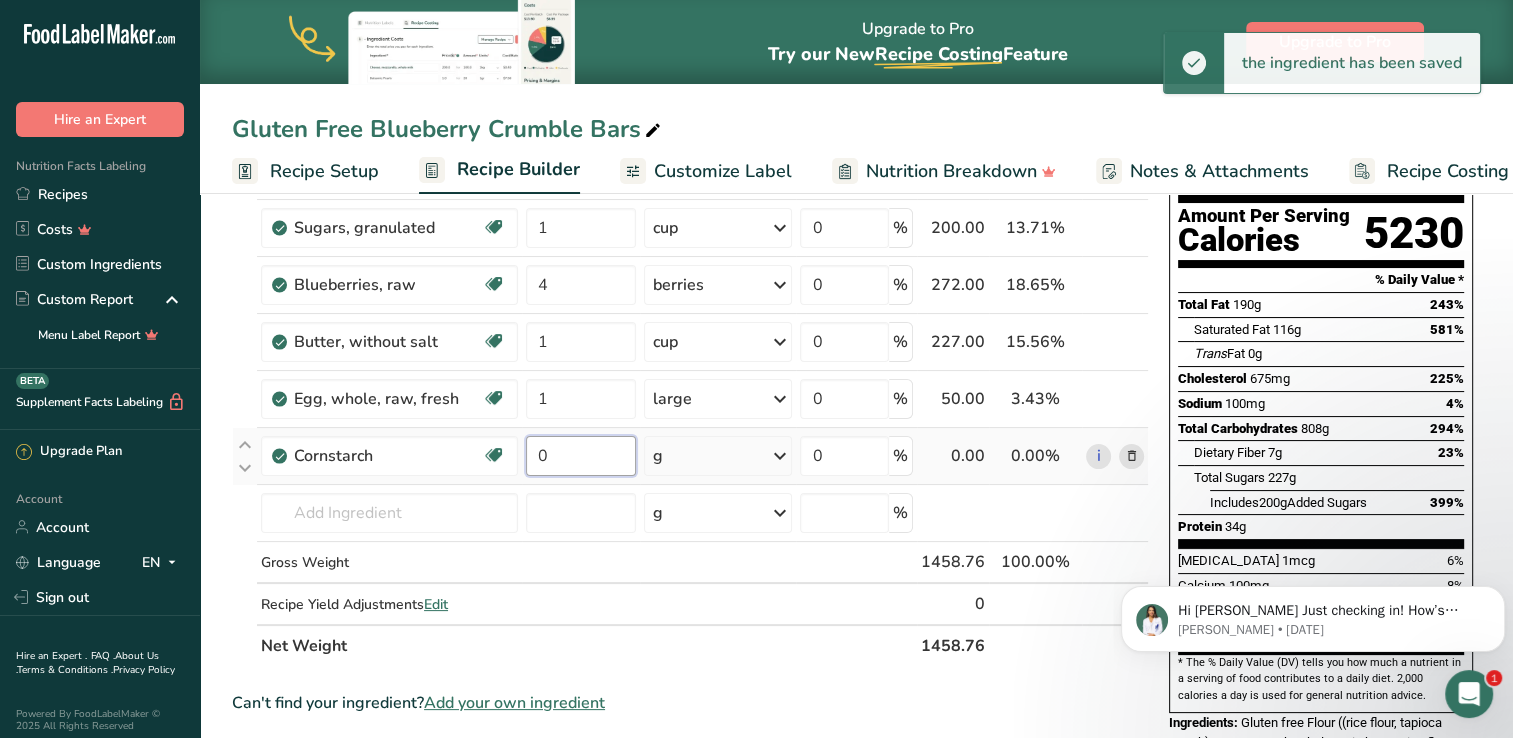 click on "0" at bounding box center (581, 456) 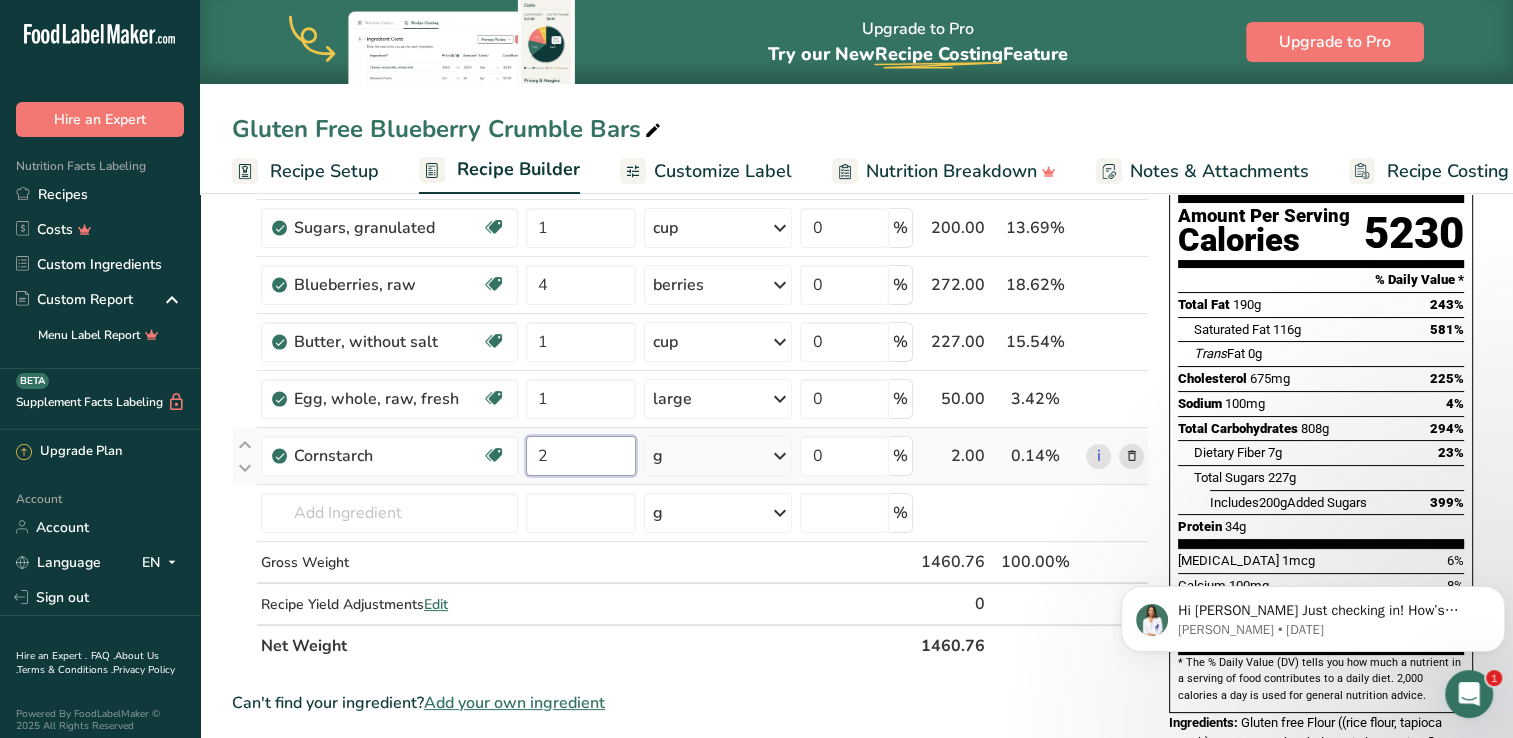 type on "2" 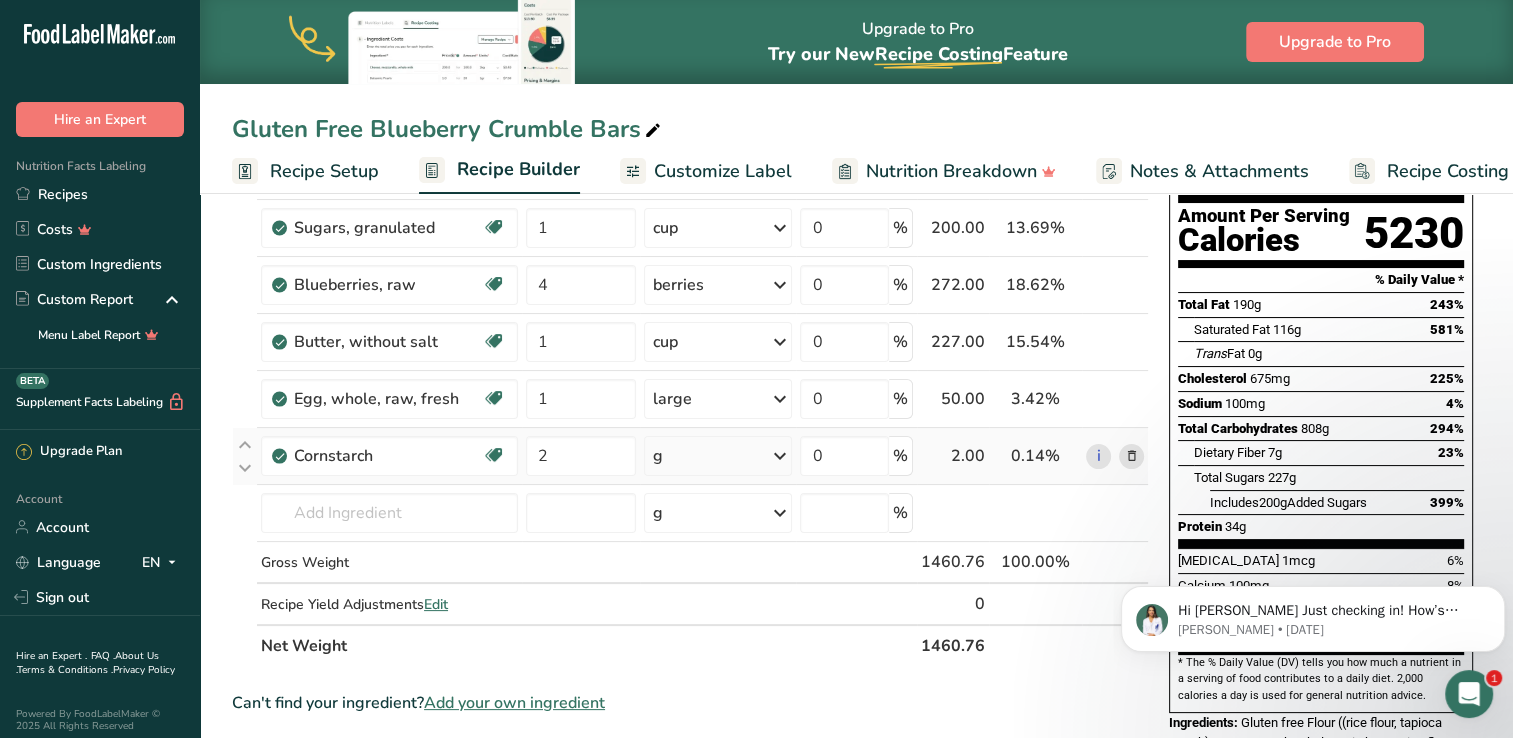 click on "Ingredient *
Amount *
Unit *
Waste *   .a-a{fill:#347362;}.b-a{fill:#fff;}          Grams
Percentage
Gluten free Flour
3
cup
Weight Units
g
kg
mg
mcg
lb
oz
See less
Volume Units
l
mL
fl oz
tbsp
tsp
cup
qt
gallon
See less
0
%
709.76
48.59%
i
[GEOGRAPHIC_DATA], granulated
Dairy free
Gluten free
Vegan
Vegetarian
Soy free
1
cup
Portions
1 serving packet
1 cup" at bounding box center [690, 383] 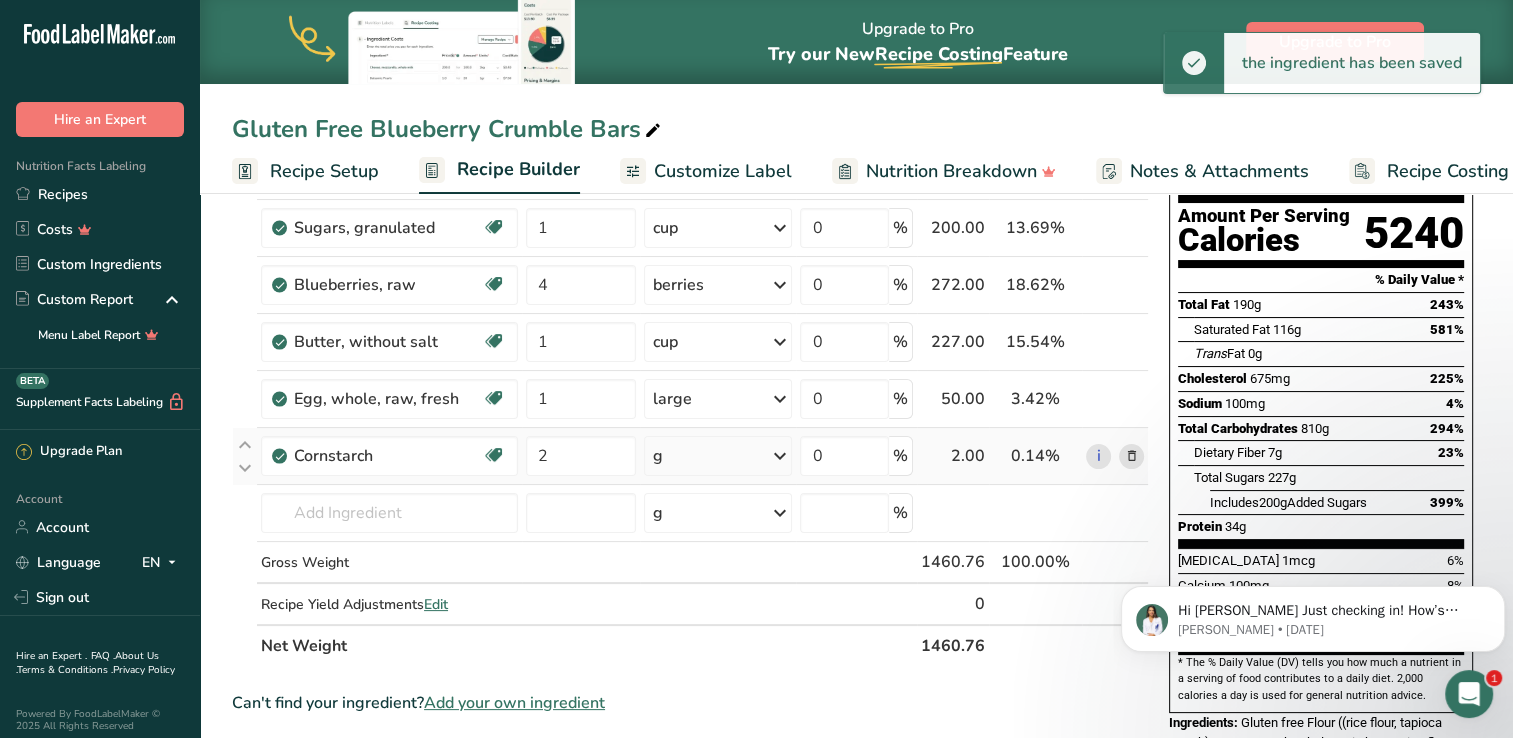 click at bounding box center (779, 456) 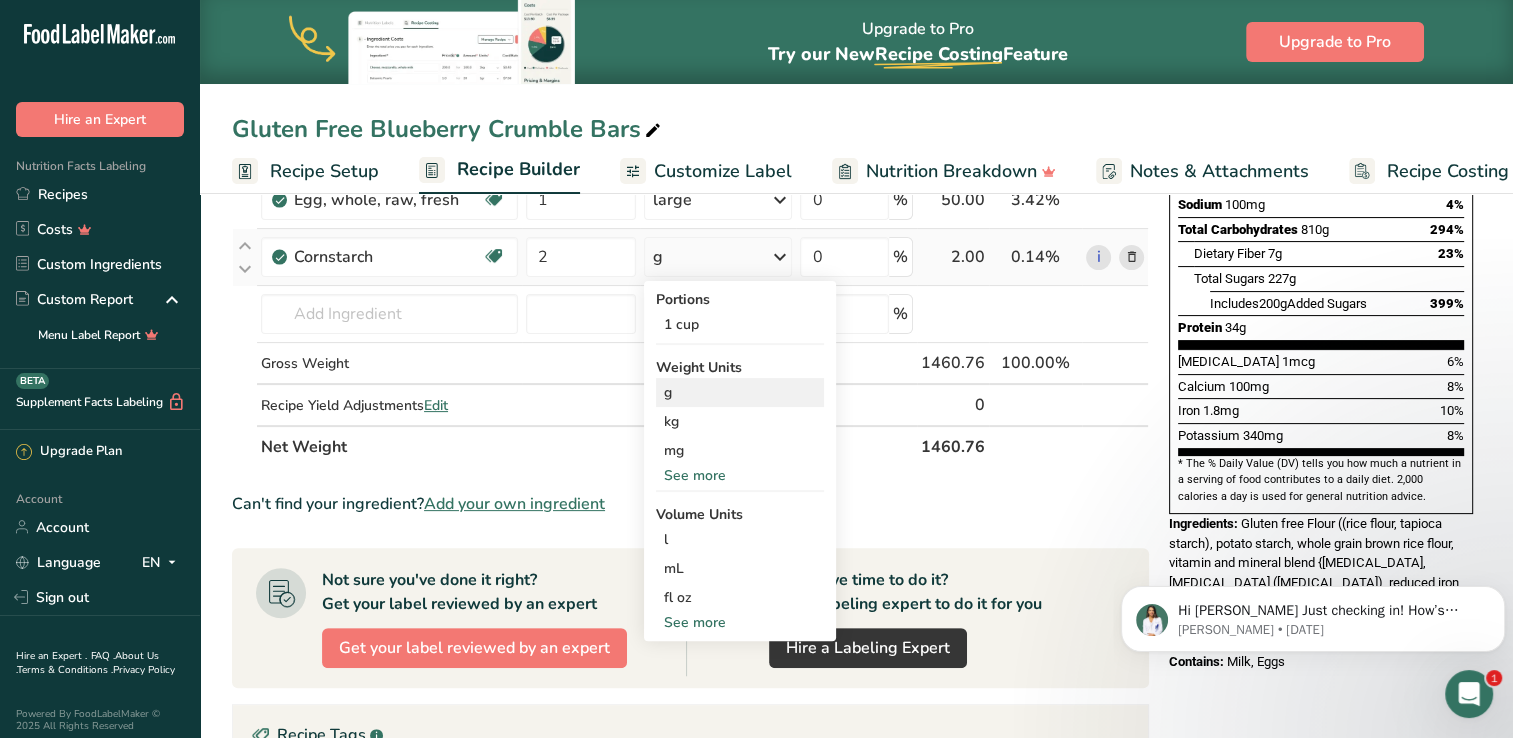 scroll, scrollTop: 399, scrollLeft: 0, axis: vertical 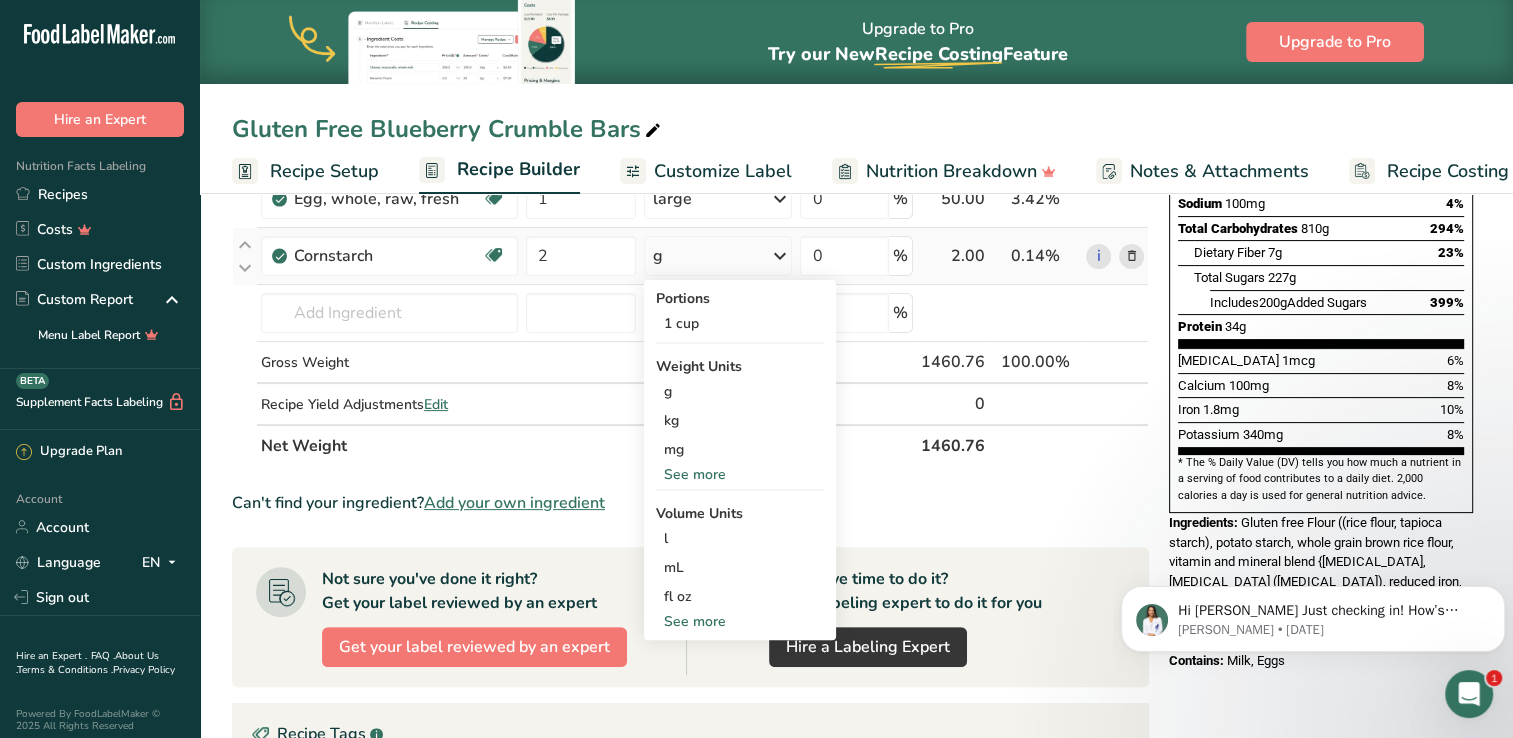 click on "See more" at bounding box center [740, 621] 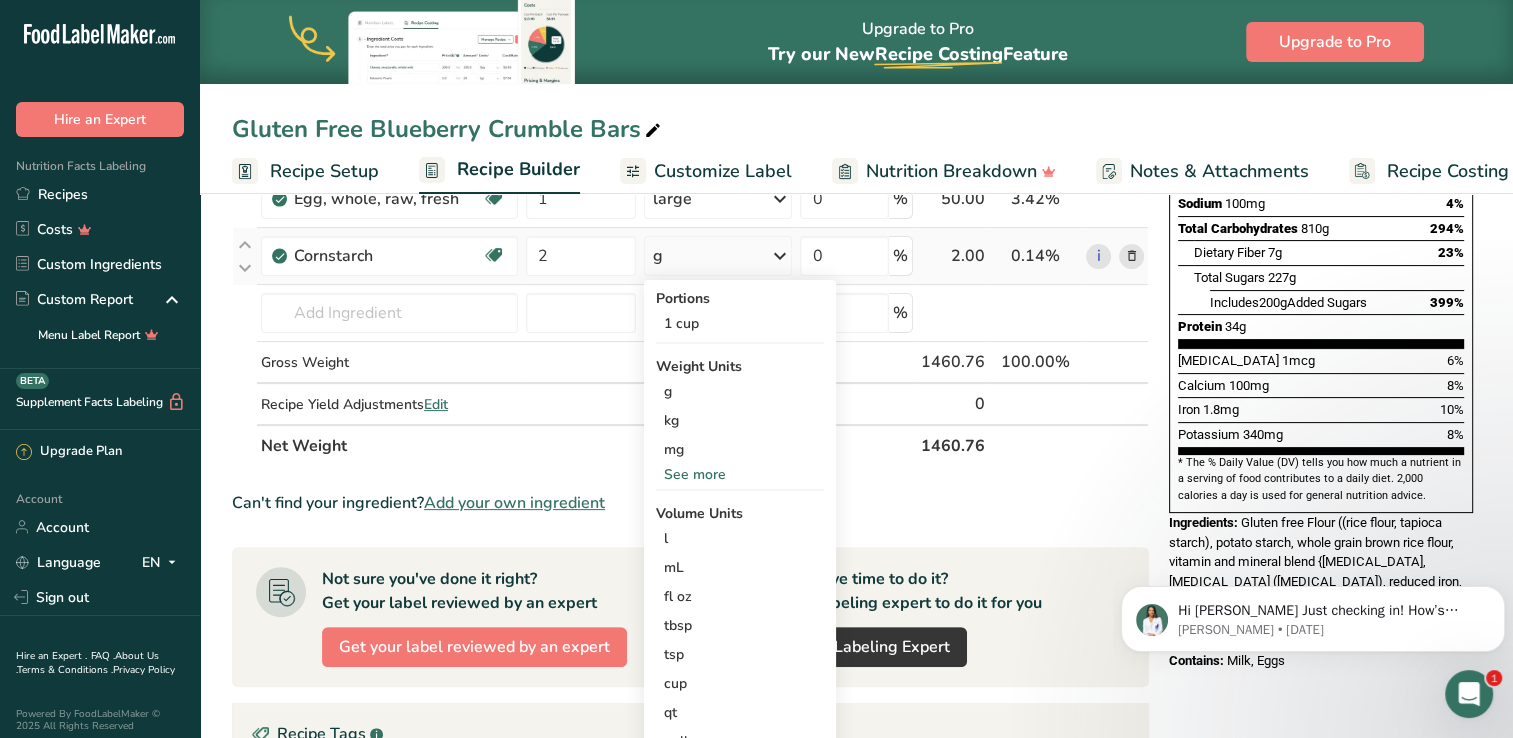 click on "tbsp" at bounding box center (740, 625) 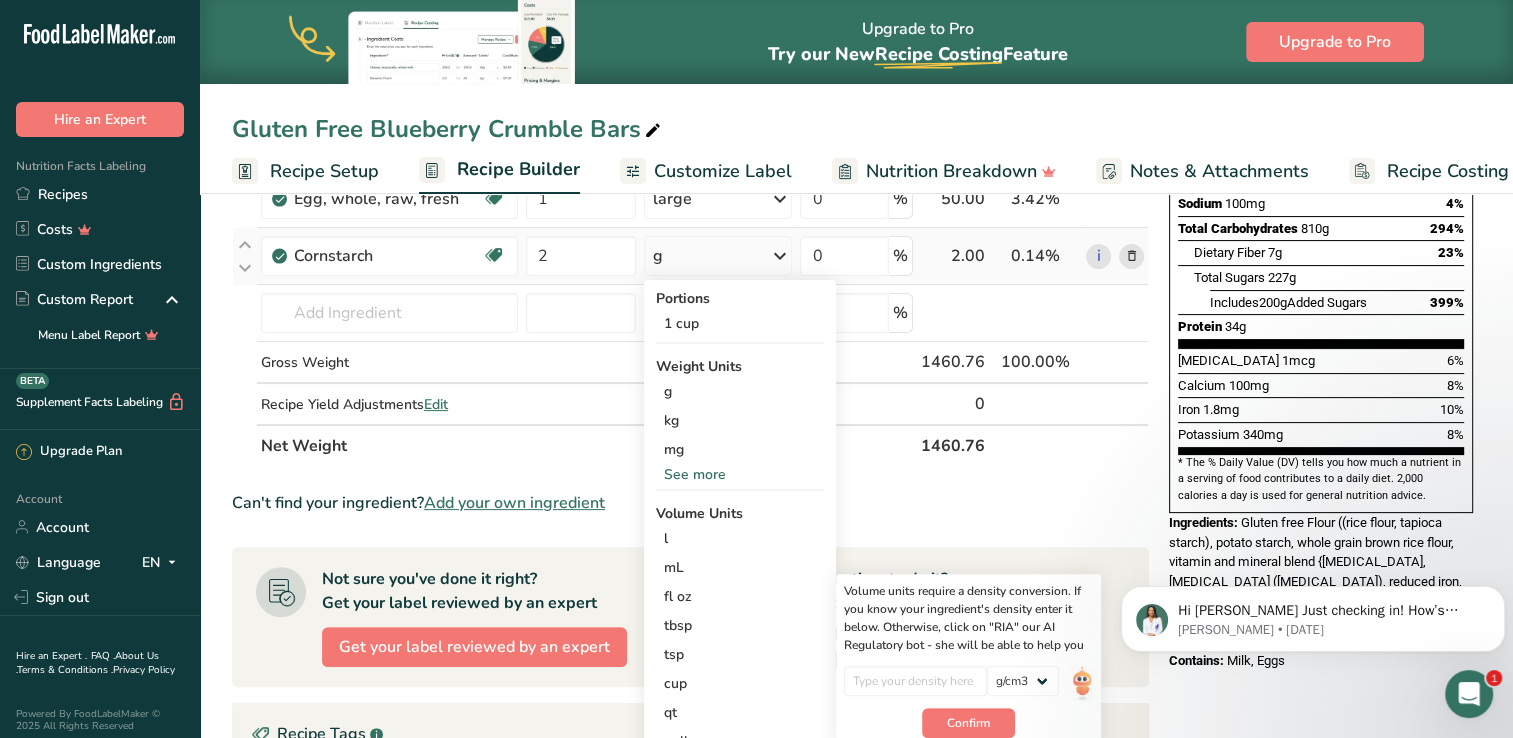 click on "tbsp" at bounding box center (740, 625) 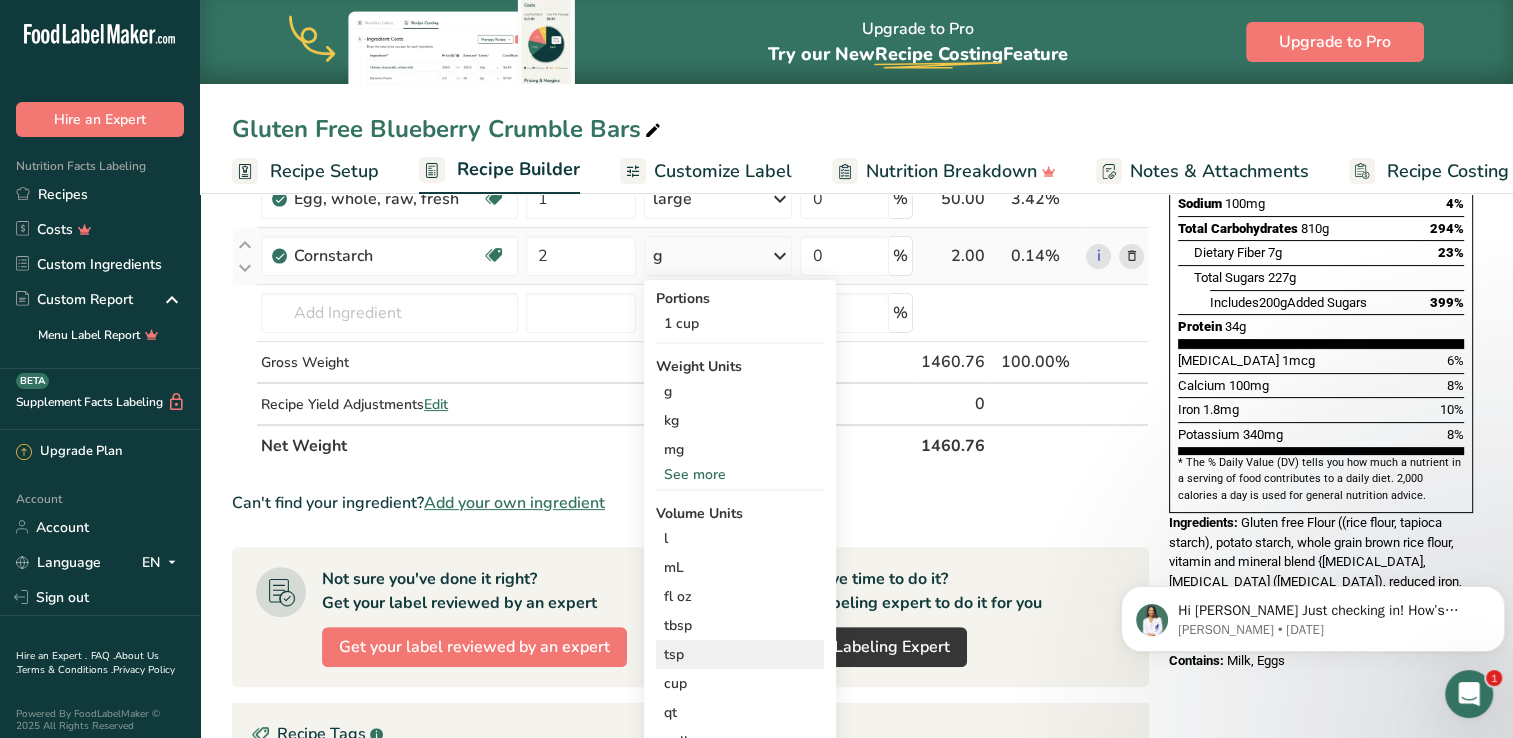 click on "tsp" at bounding box center [740, 654] 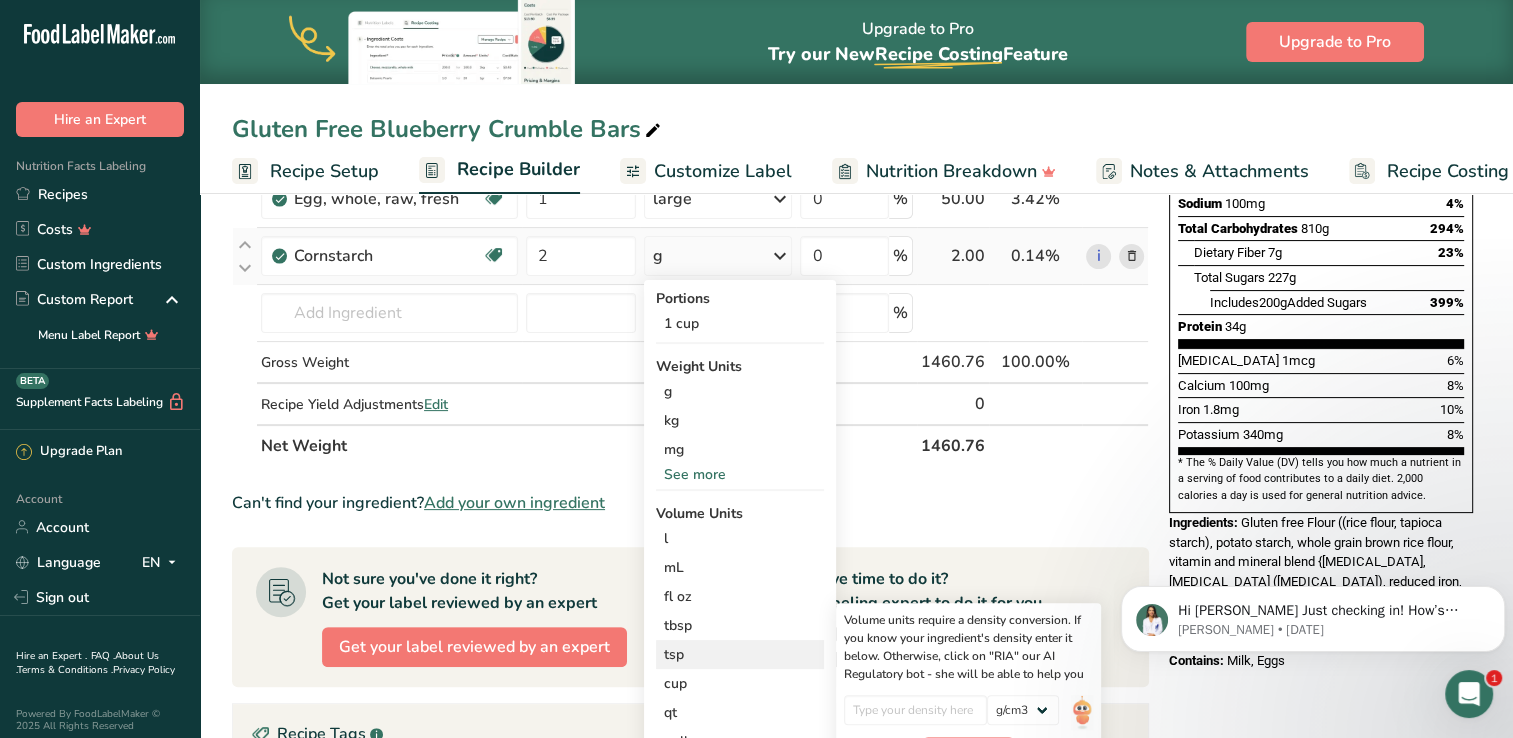 click on "tsp" at bounding box center [740, 654] 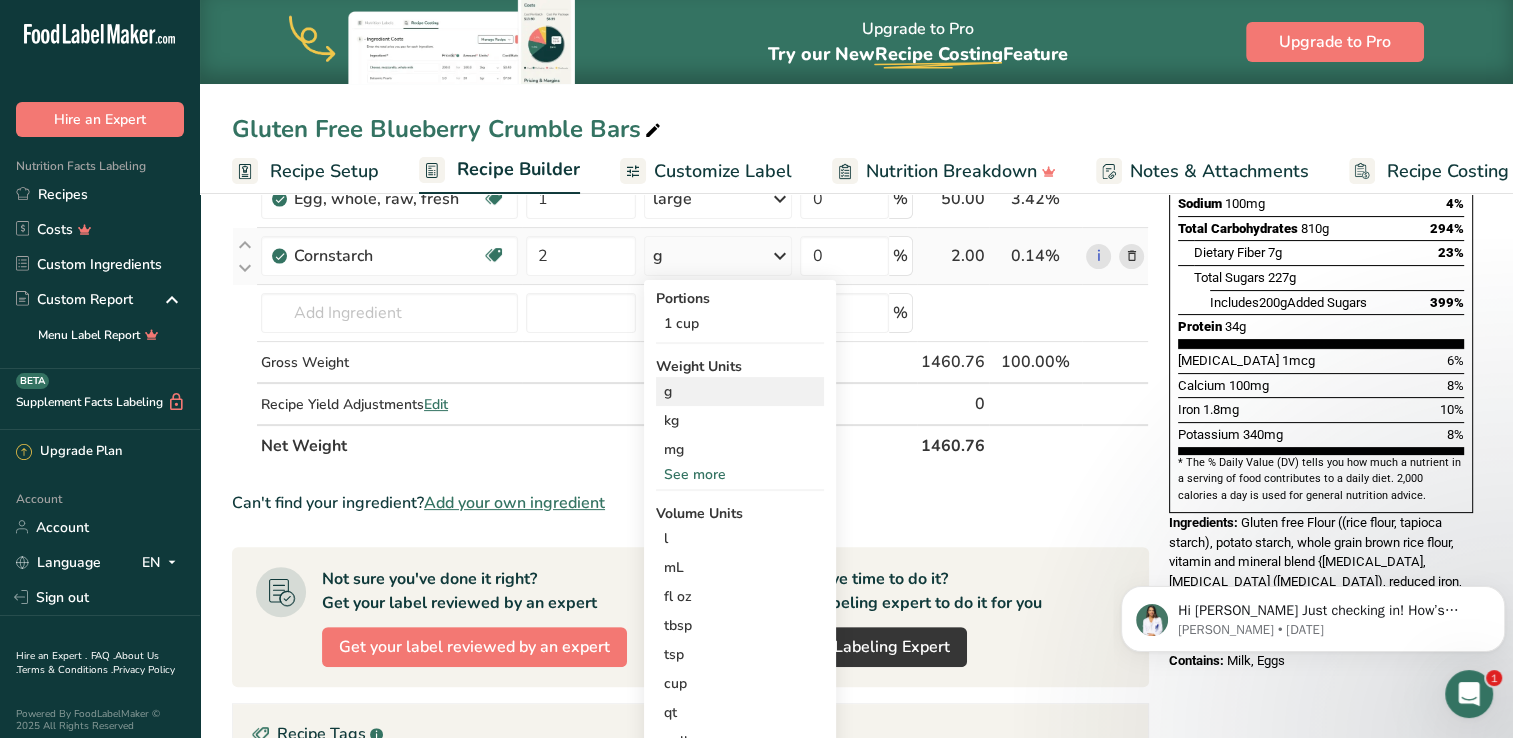 click on "g" at bounding box center (740, 391) 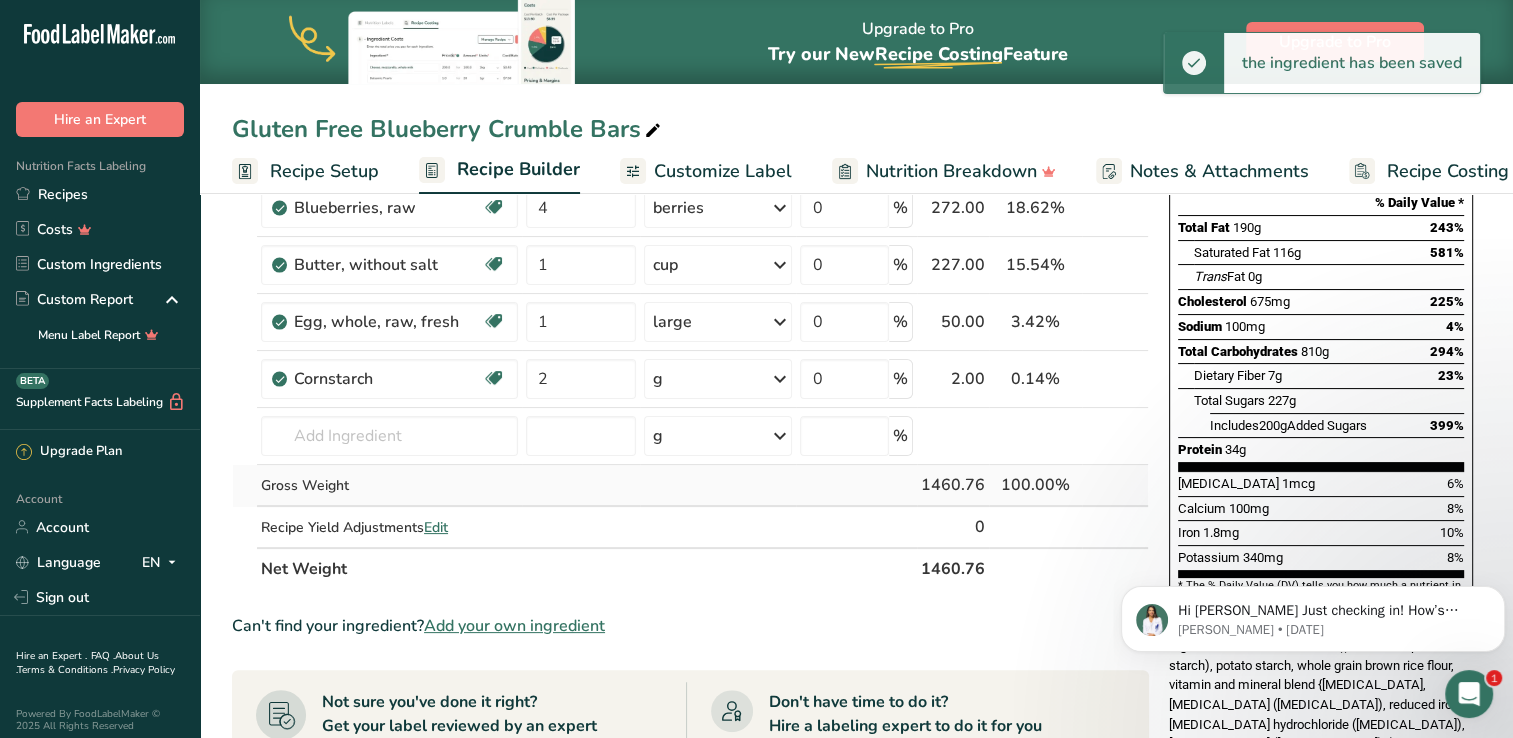 scroll, scrollTop: 271, scrollLeft: 0, axis: vertical 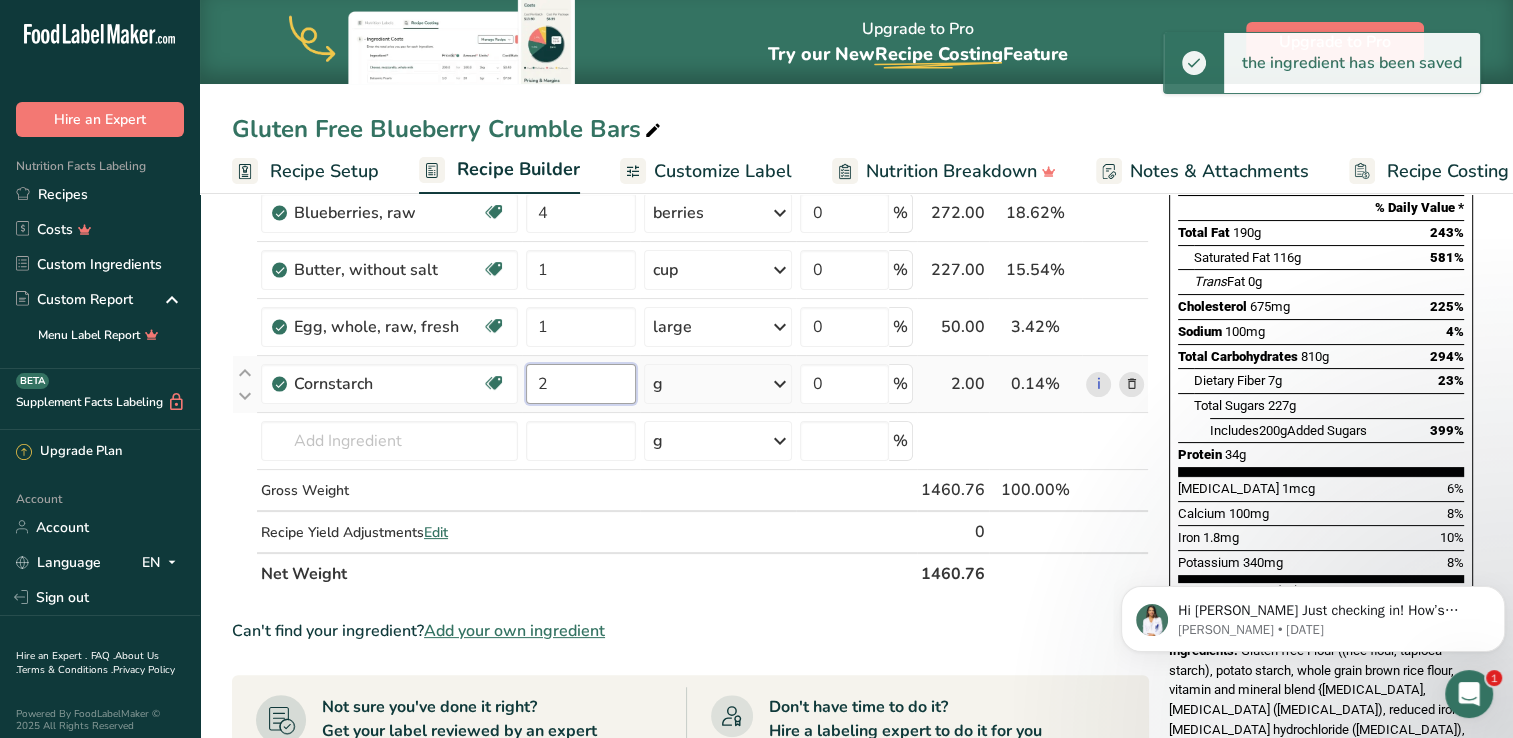 click on "2" at bounding box center (581, 384) 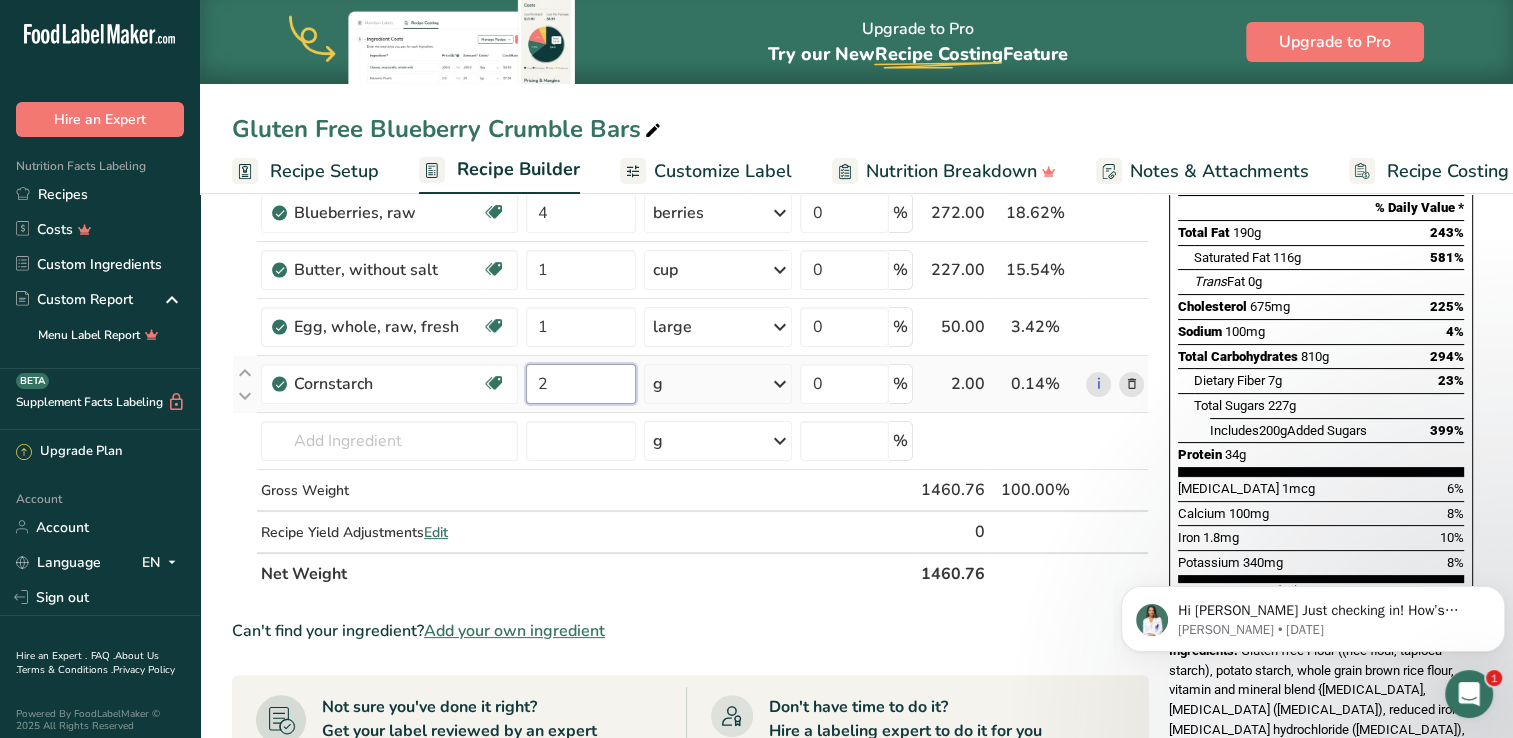 click on "2" at bounding box center [581, 384] 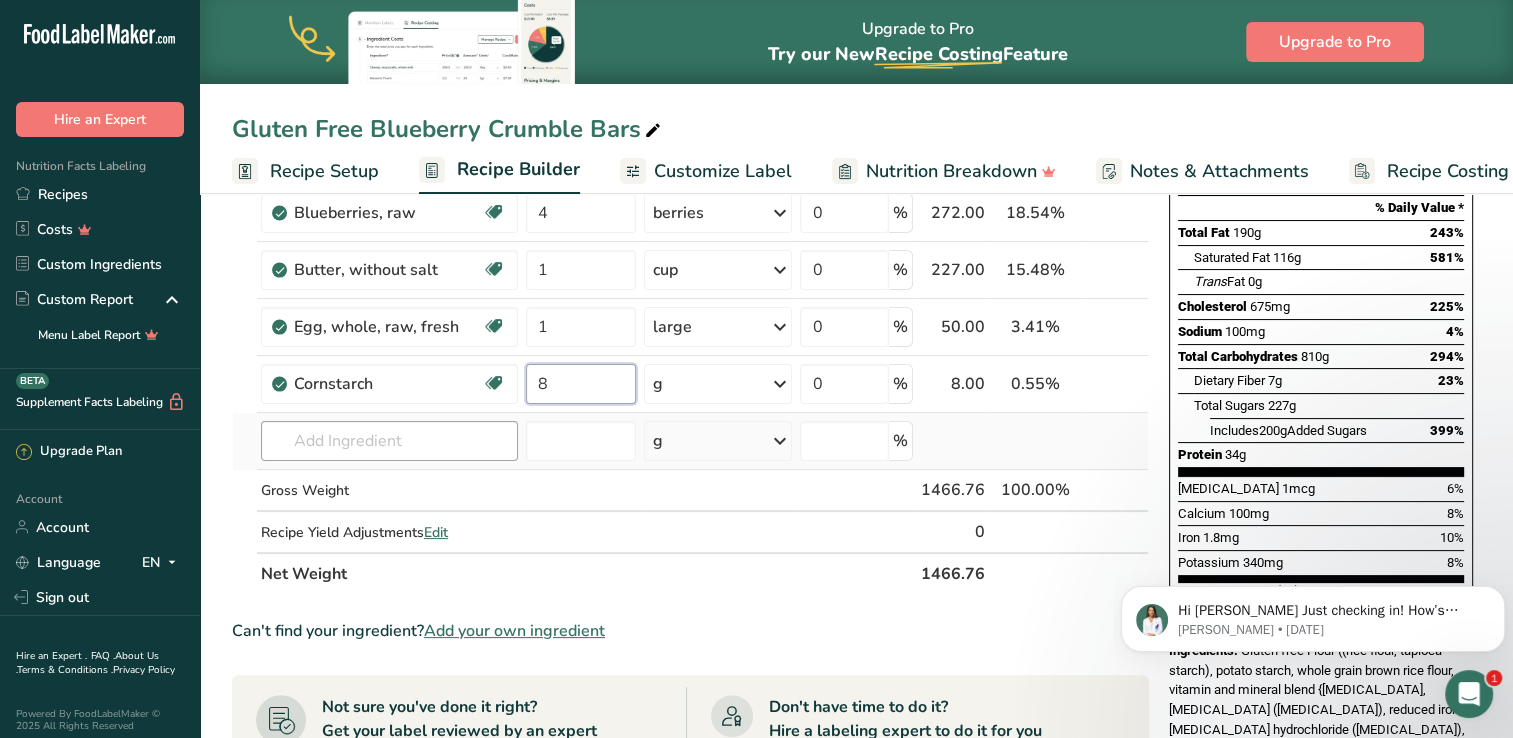 type on "8" 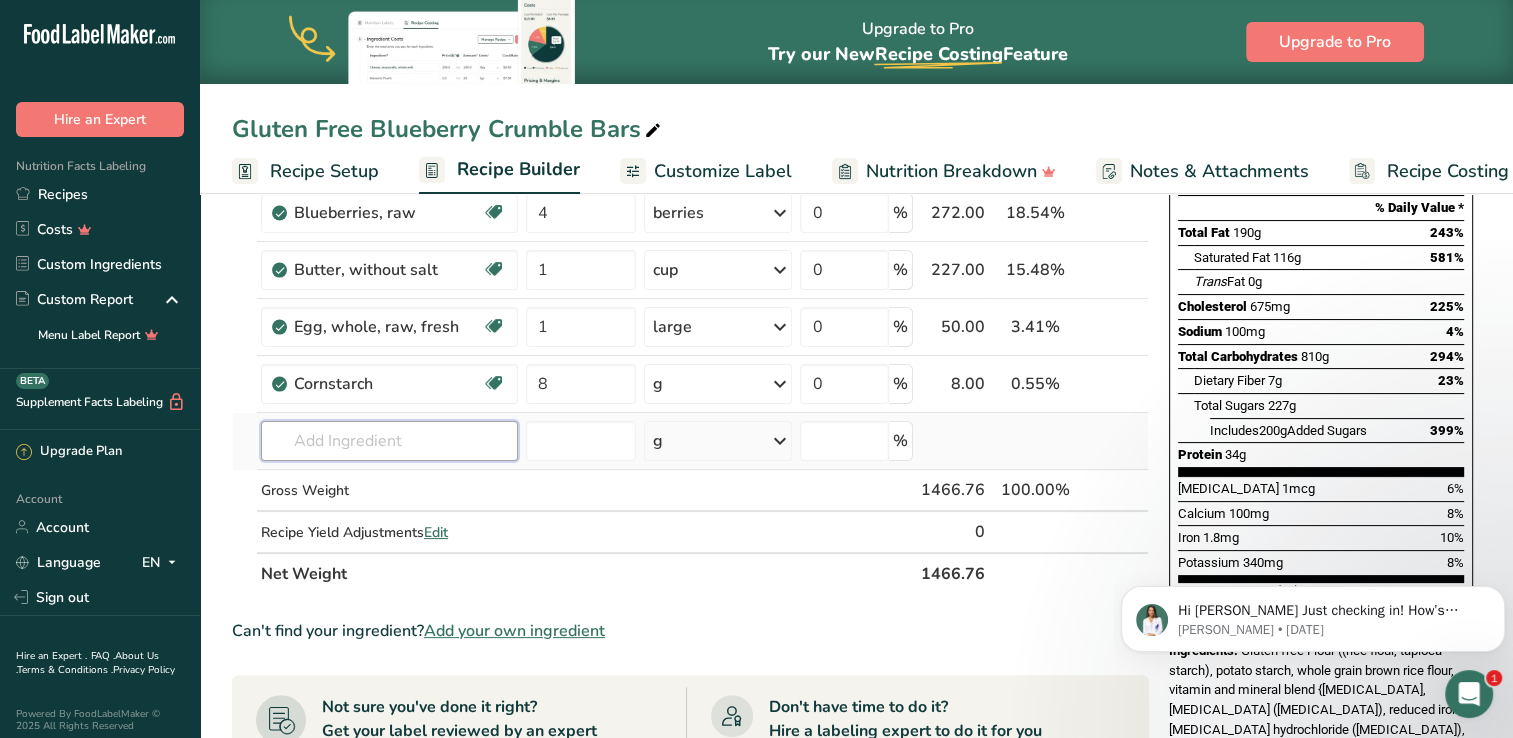 click on "Ingredient *
Amount *
Unit *
Waste *   .a-a{fill:#347362;}.b-a{fill:#fff;}          Grams
Percentage
Gluten free Flour
3
cup
Weight Units
g
kg
mg
mcg
lb
oz
See less
Volume Units
l
mL
fl oz
tbsp
tsp
cup
qt
gallon
See less
0
%
709.76
48.39%
i
[GEOGRAPHIC_DATA], granulated
Dairy free
Gluten free
Vegan
Vegetarian
Soy free
1
cup
Portions
1 serving packet
1 cup" at bounding box center (690, 311) 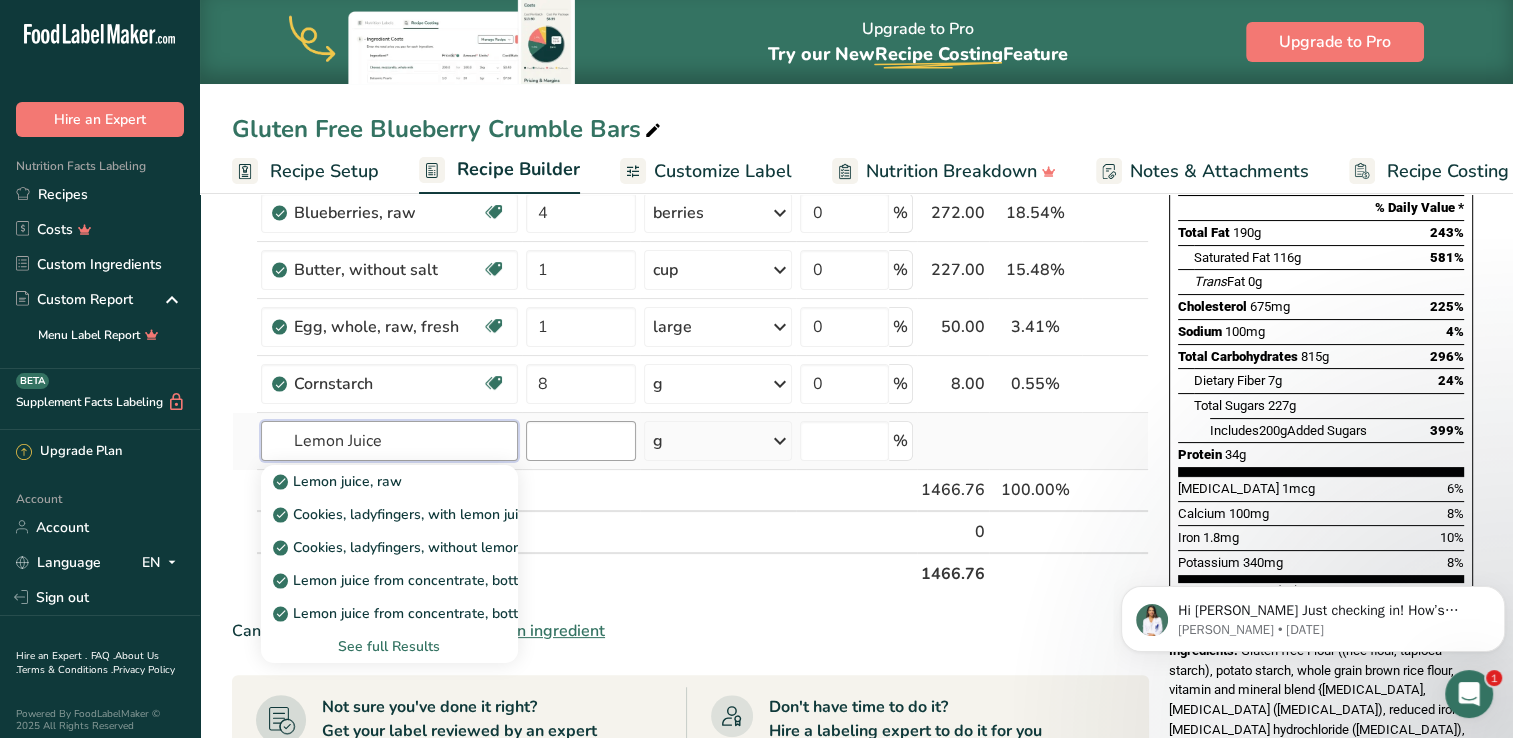type on "Lemon Juice" 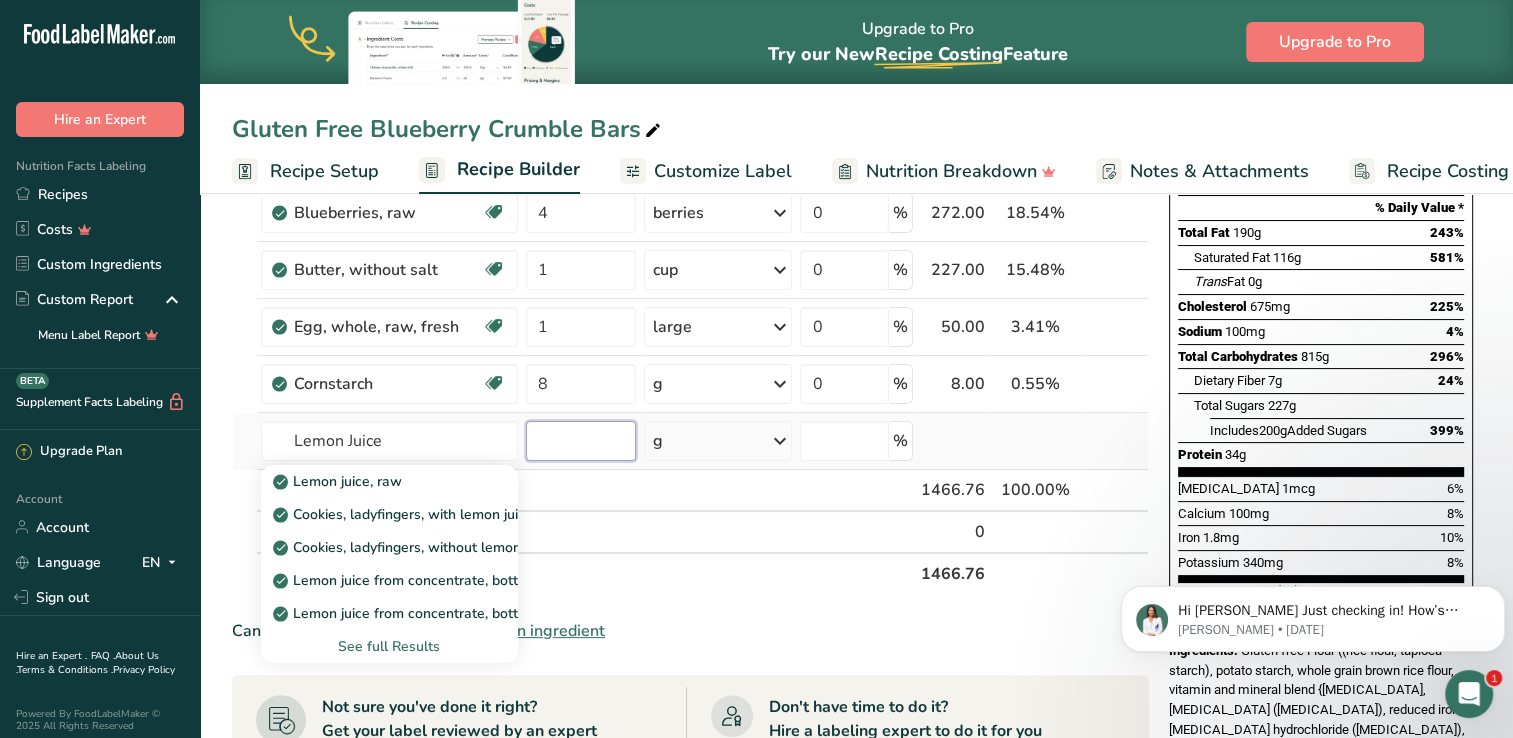 type 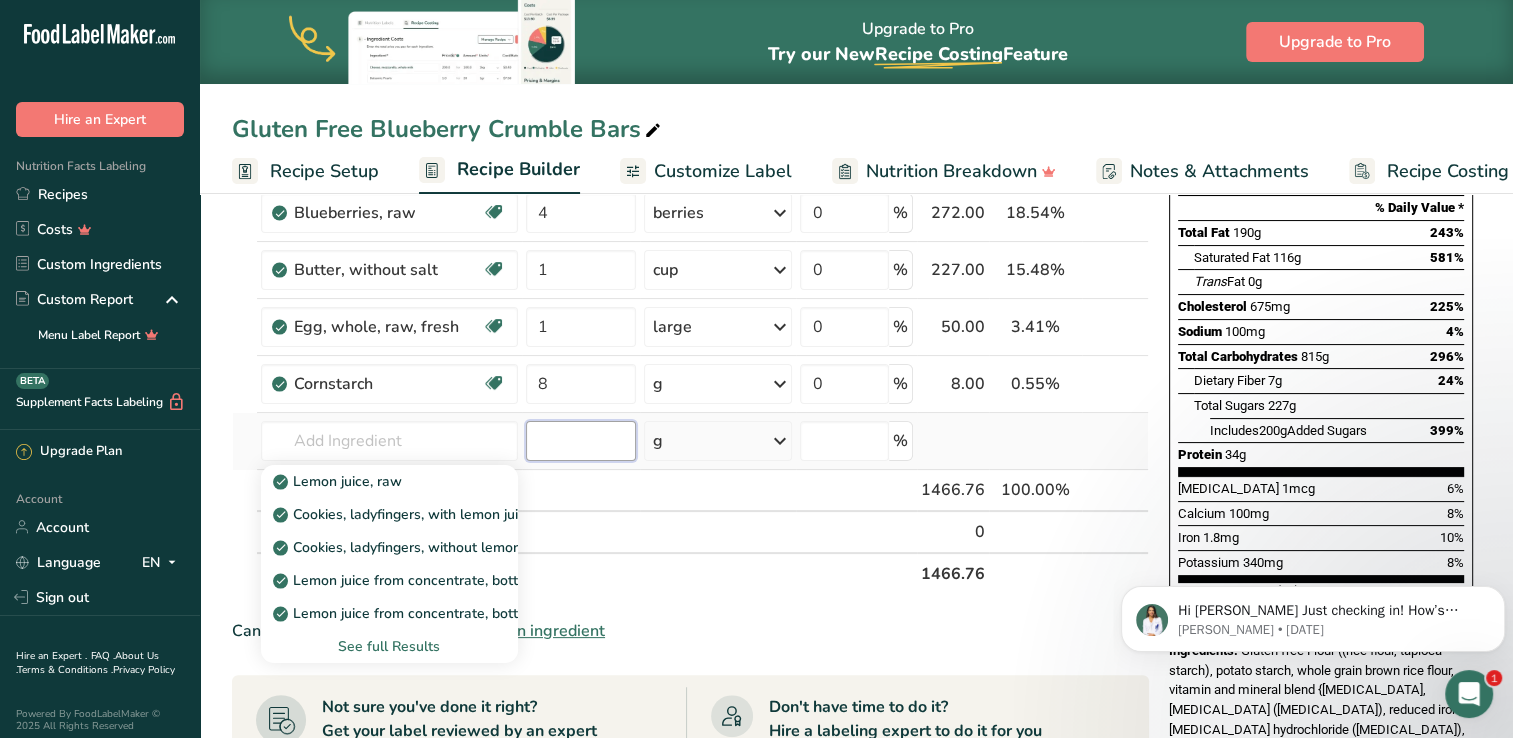 click at bounding box center [581, 441] 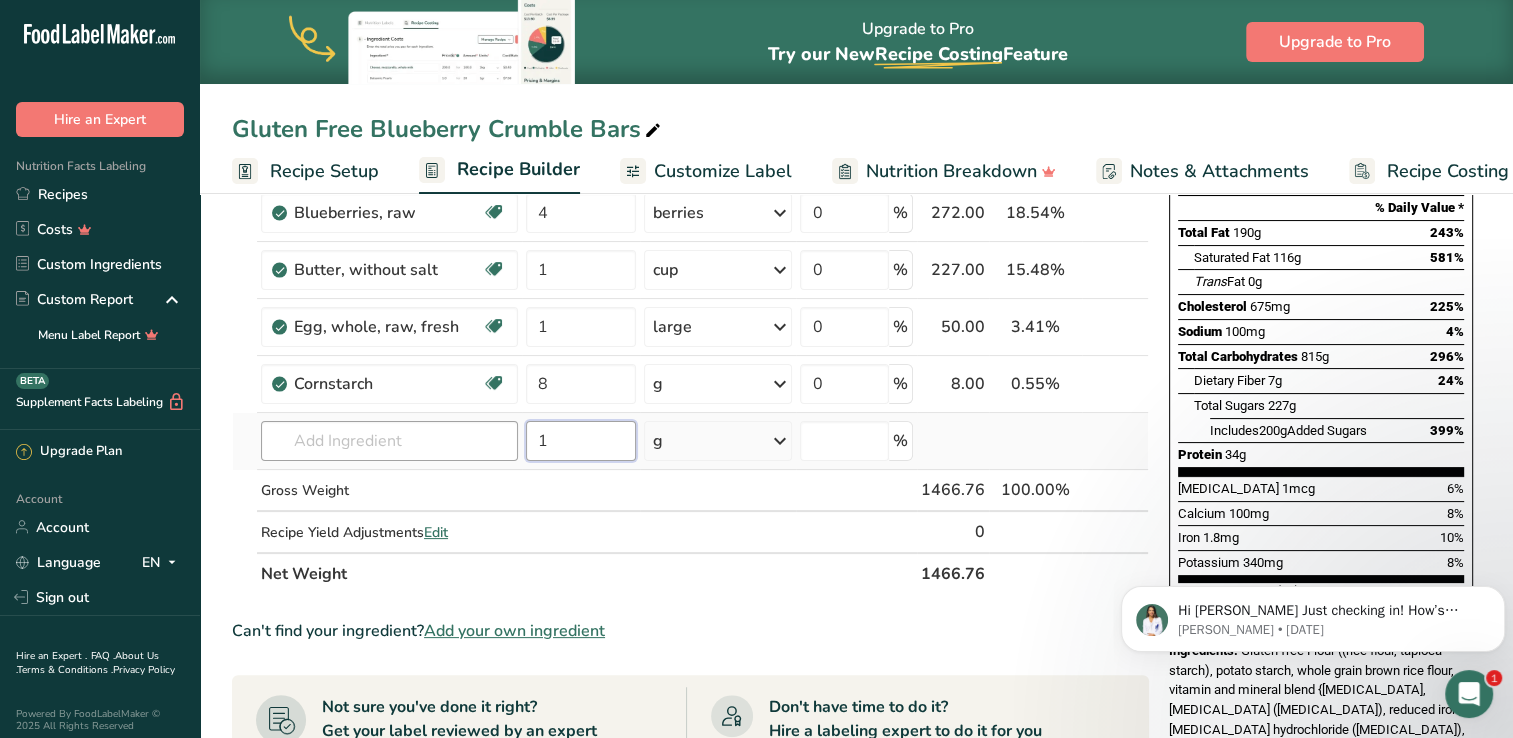 type on "1" 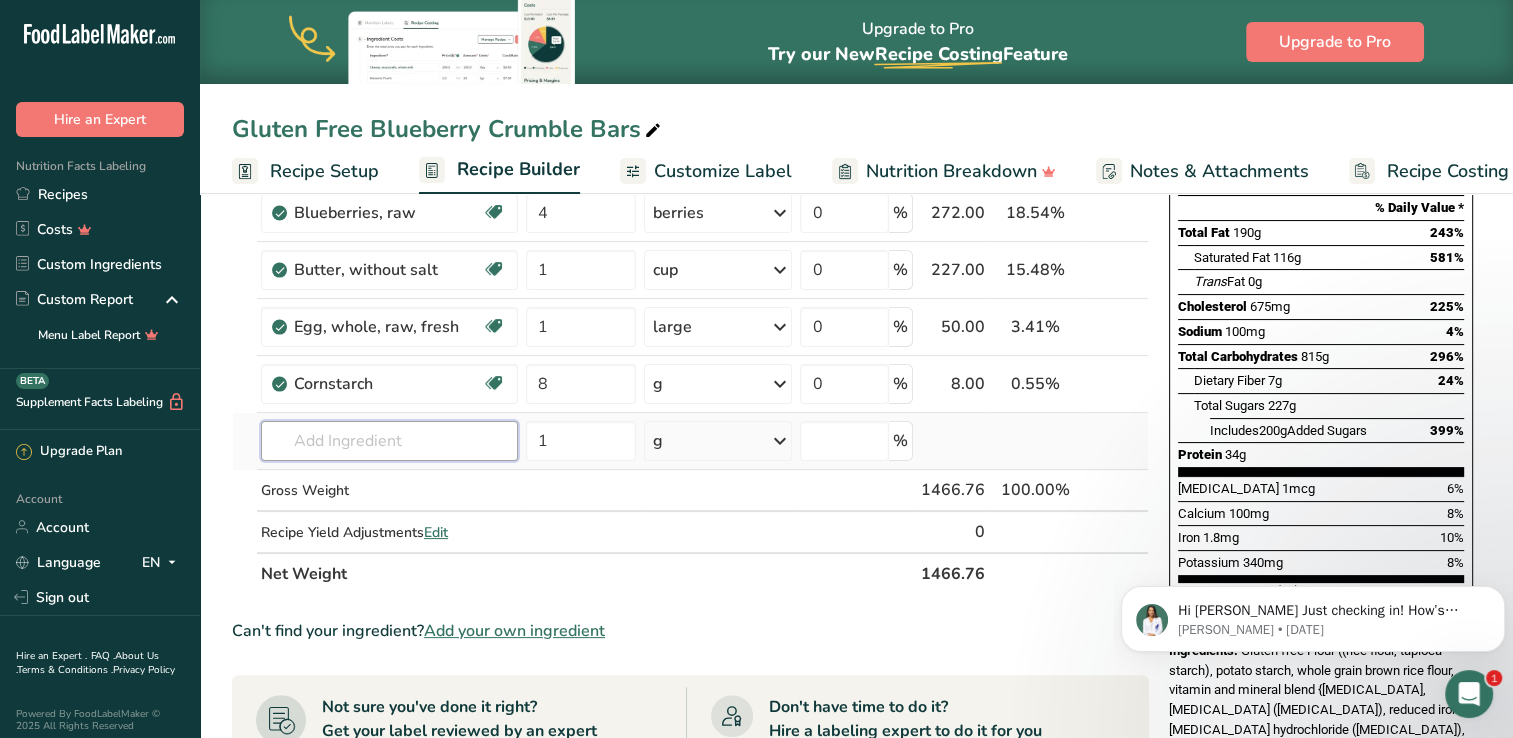 click at bounding box center [389, 441] 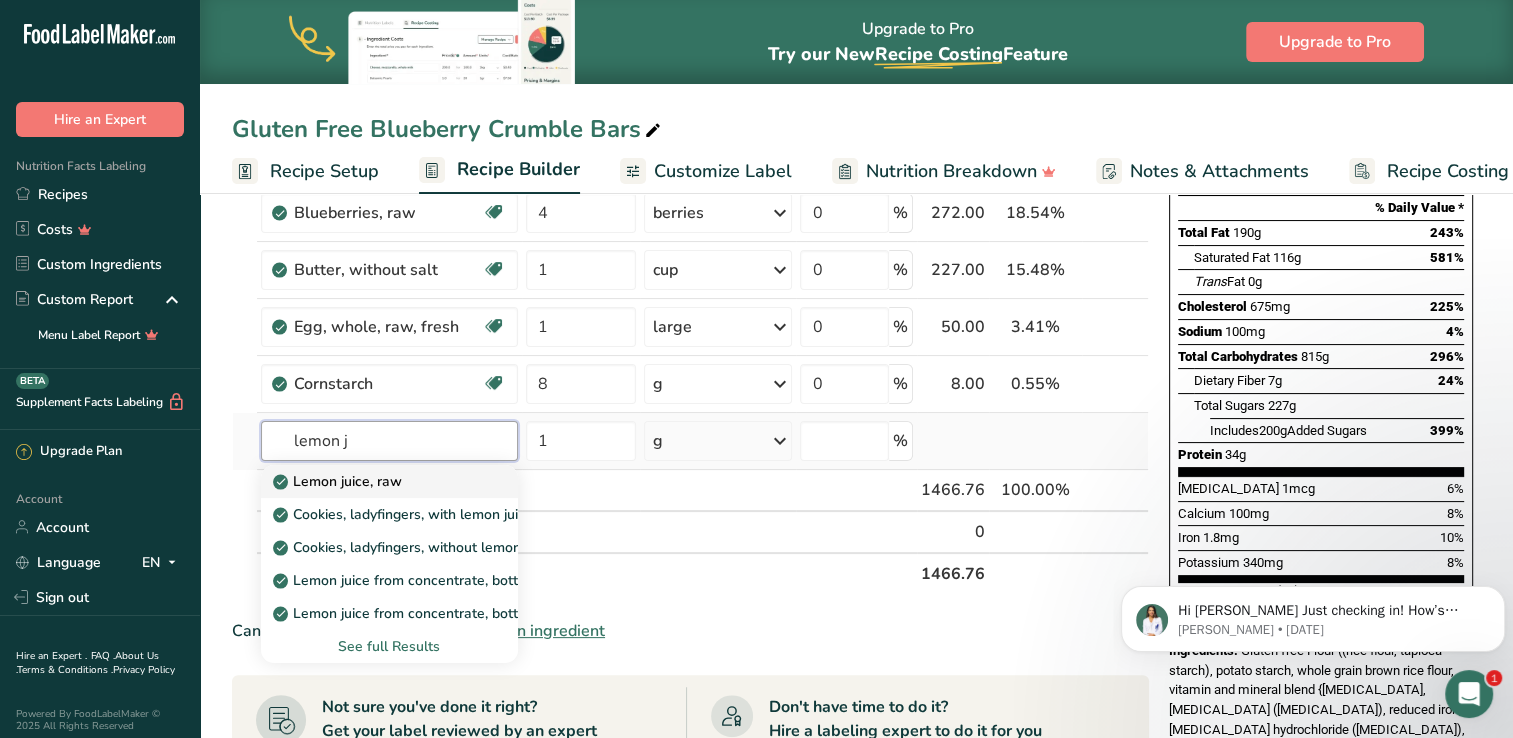 type on "lemon j" 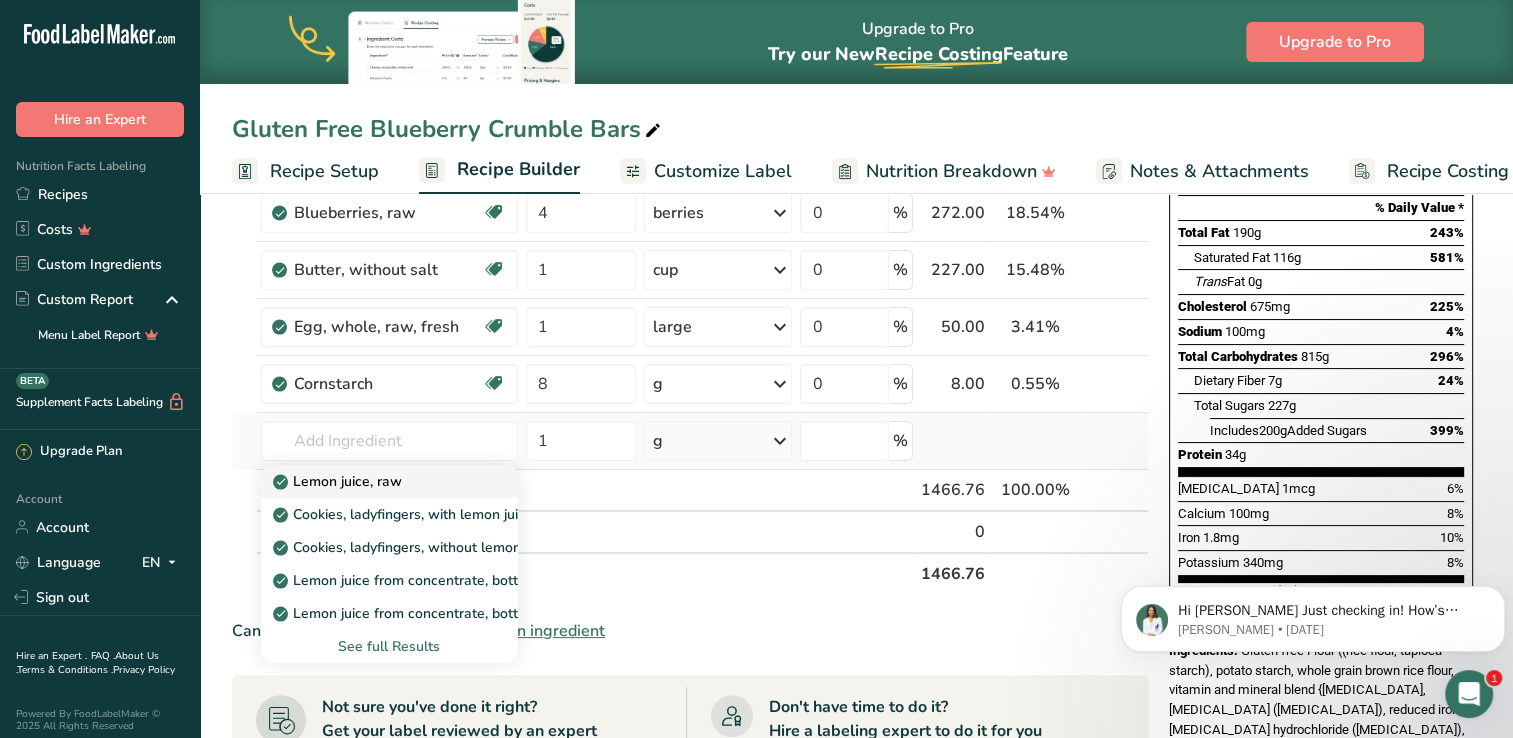 click on "Lemon juice, raw" at bounding box center (339, 481) 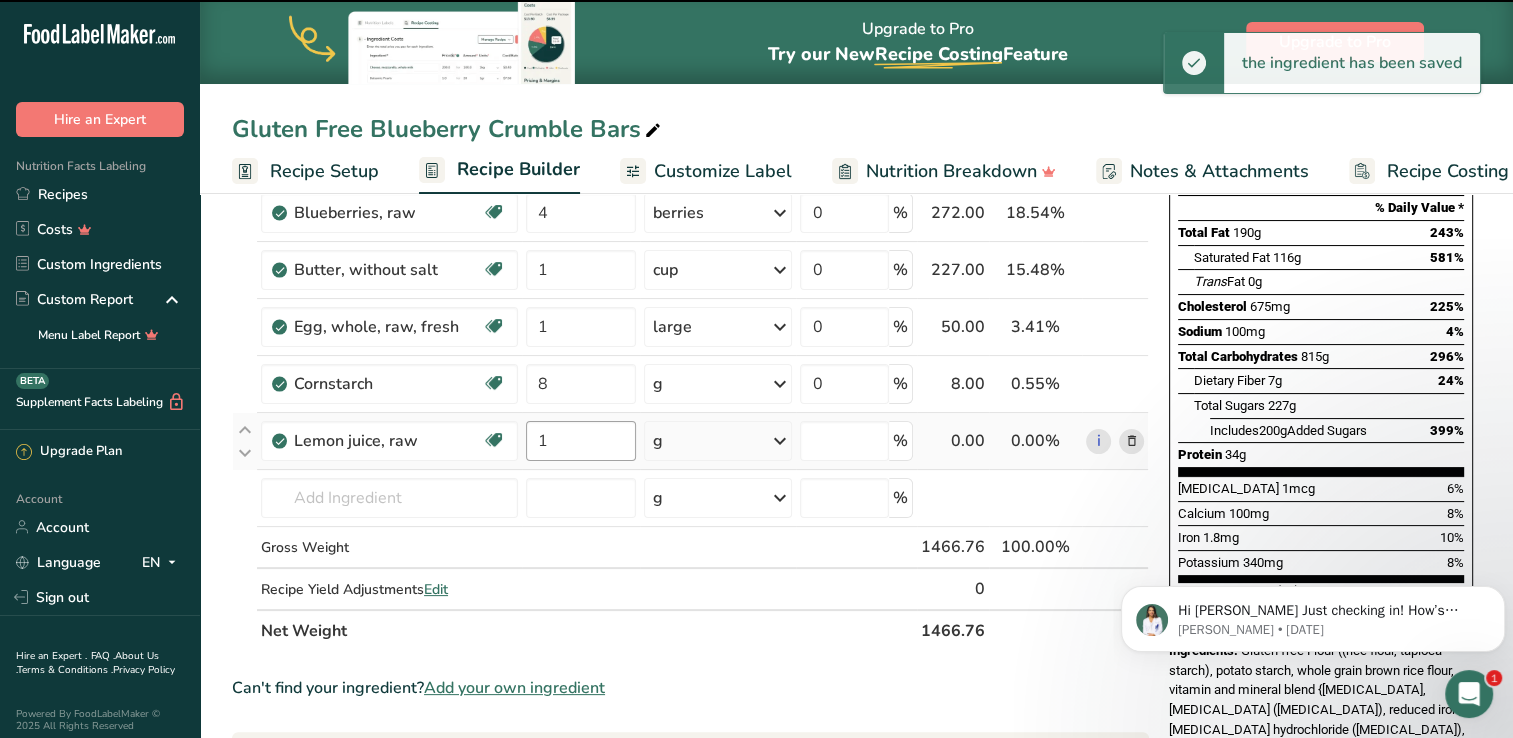 type on "0" 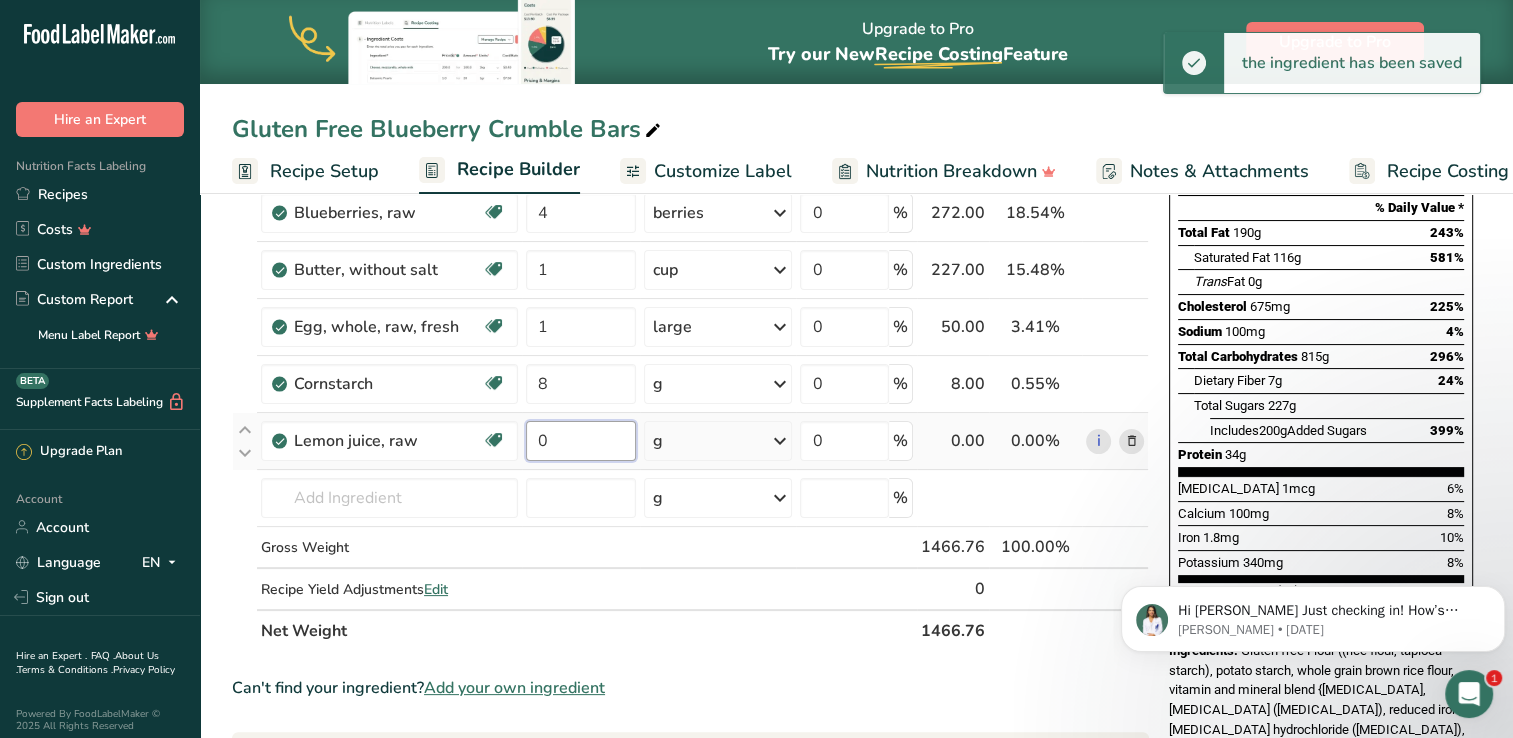 click on "0" at bounding box center (581, 441) 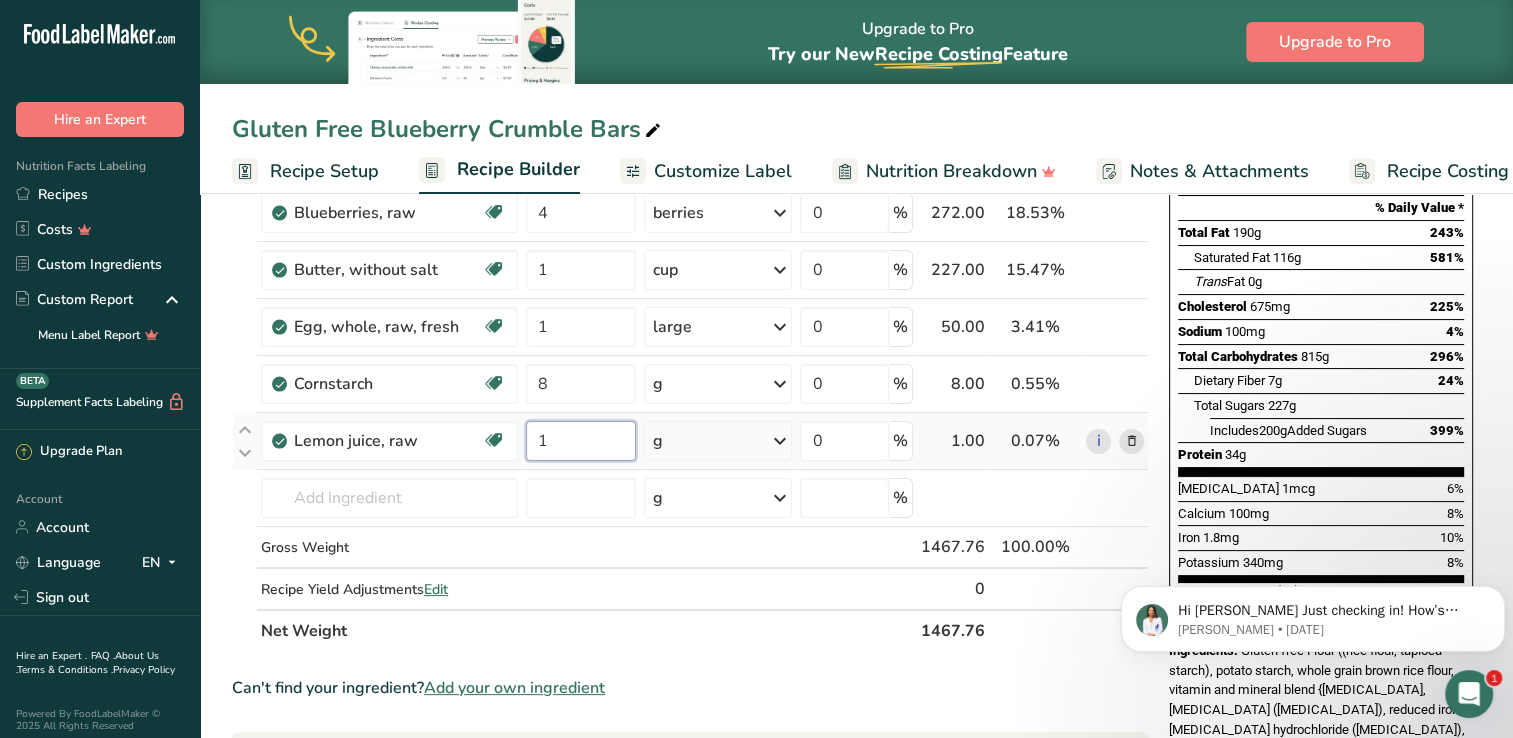 type on "1" 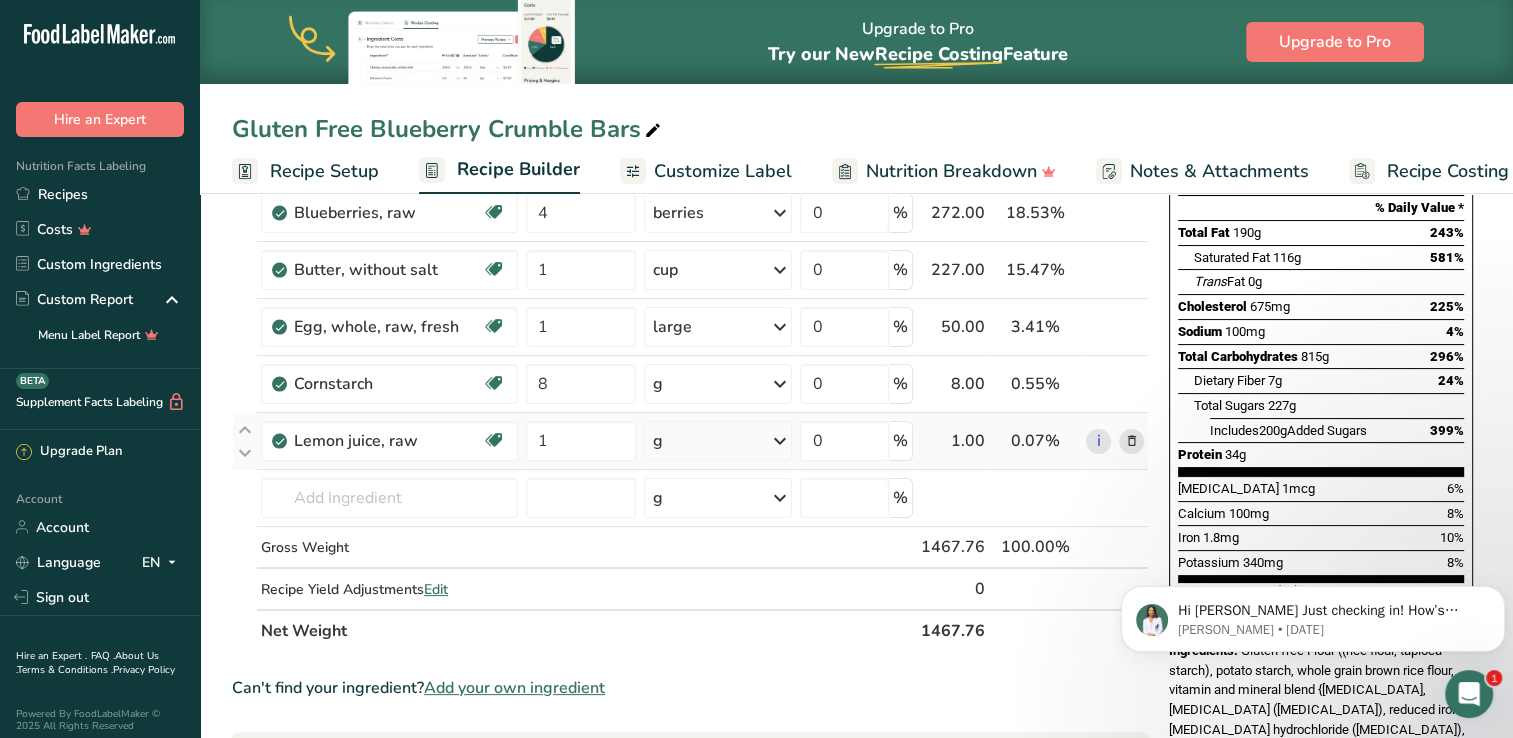 click on "Ingredient *
Amount *
Unit *
Waste *   .a-a{fill:#347362;}.b-a{fill:#fff;}          Grams
Percentage
Gluten free Flour
3
cup
Weight Units
g
kg
mg
mcg
lb
oz
See less
Volume Units
l
mL
fl oz
tbsp
tsp
cup
qt
gallon
See less
0
%
709.76
48.36%
i
[GEOGRAPHIC_DATA], granulated
Dairy free
Gluten free
Vegan
Vegetarian
Soy free
1
cup
Portions
1 serving packet
1 cup" at bounding box center (690, 340) 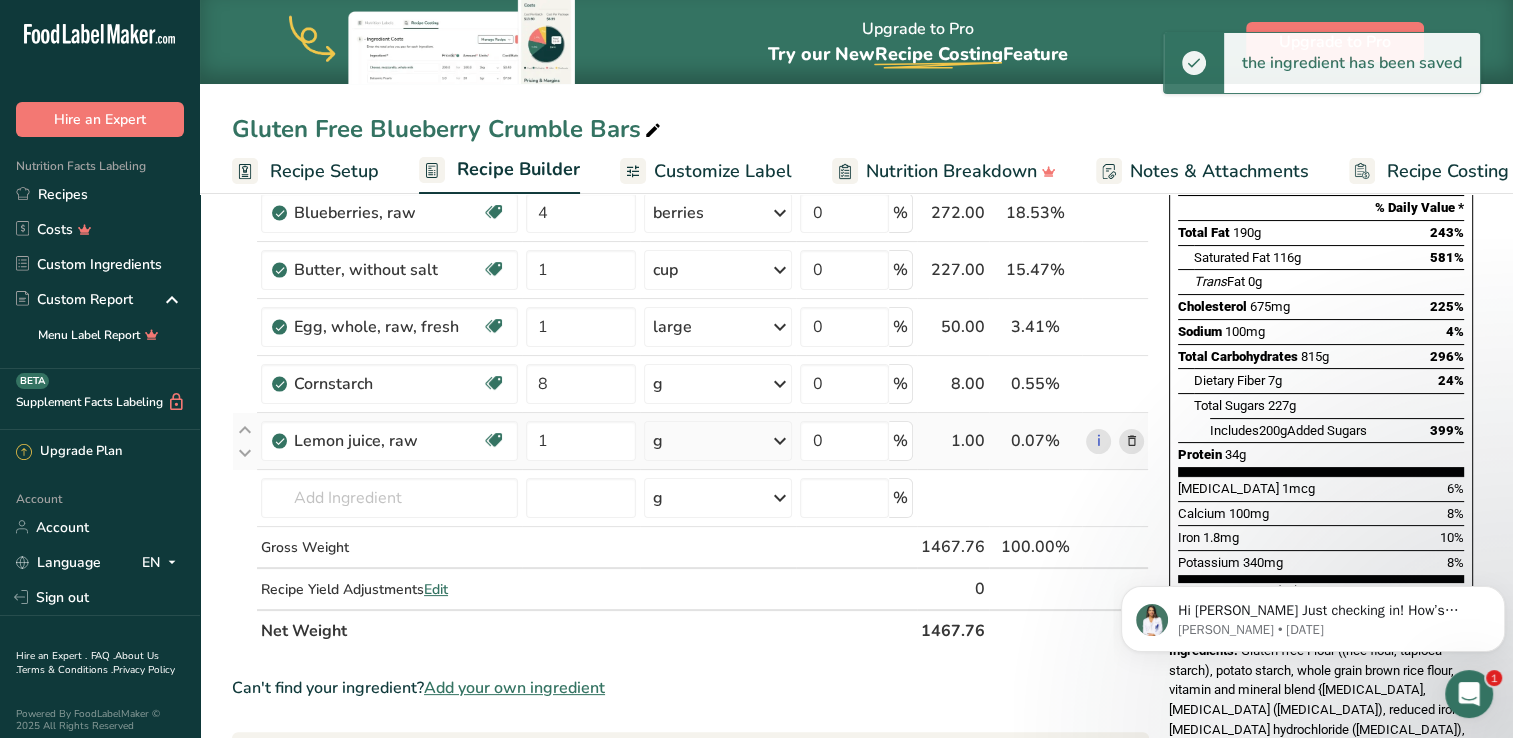 click at bounding box center [779, 441] 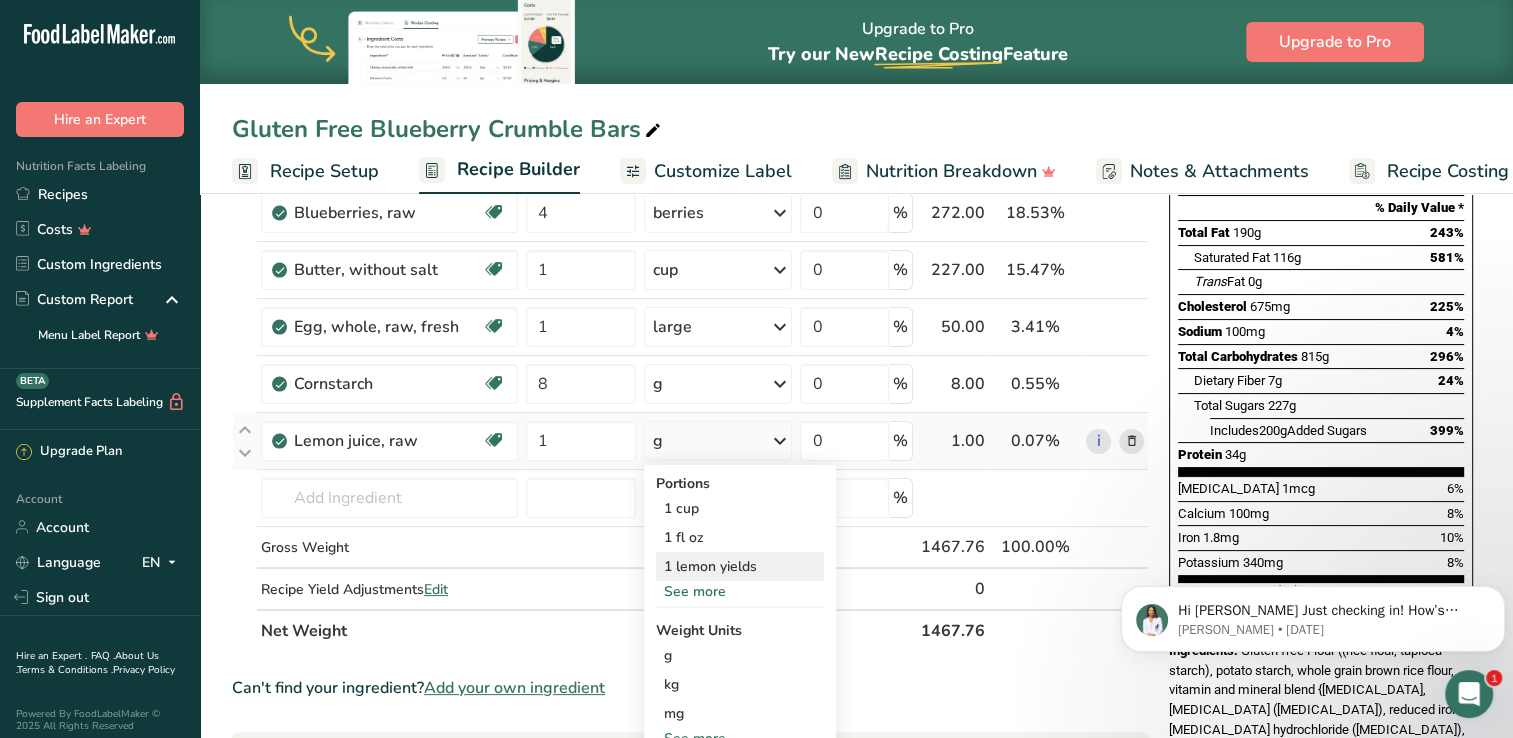 click on "1 lemon yields" at bounding box center (740, 566) 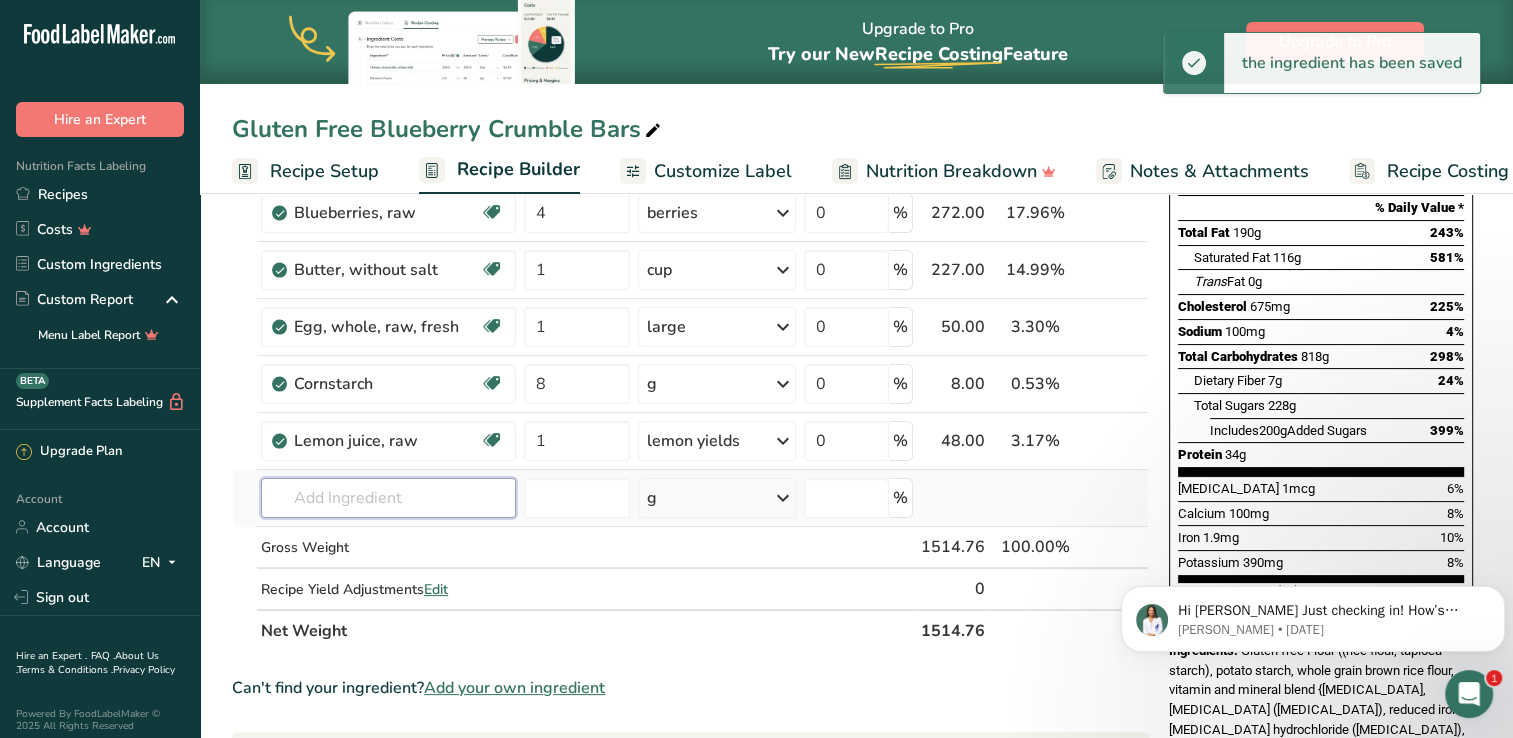 click at bounding box center [388, 498] 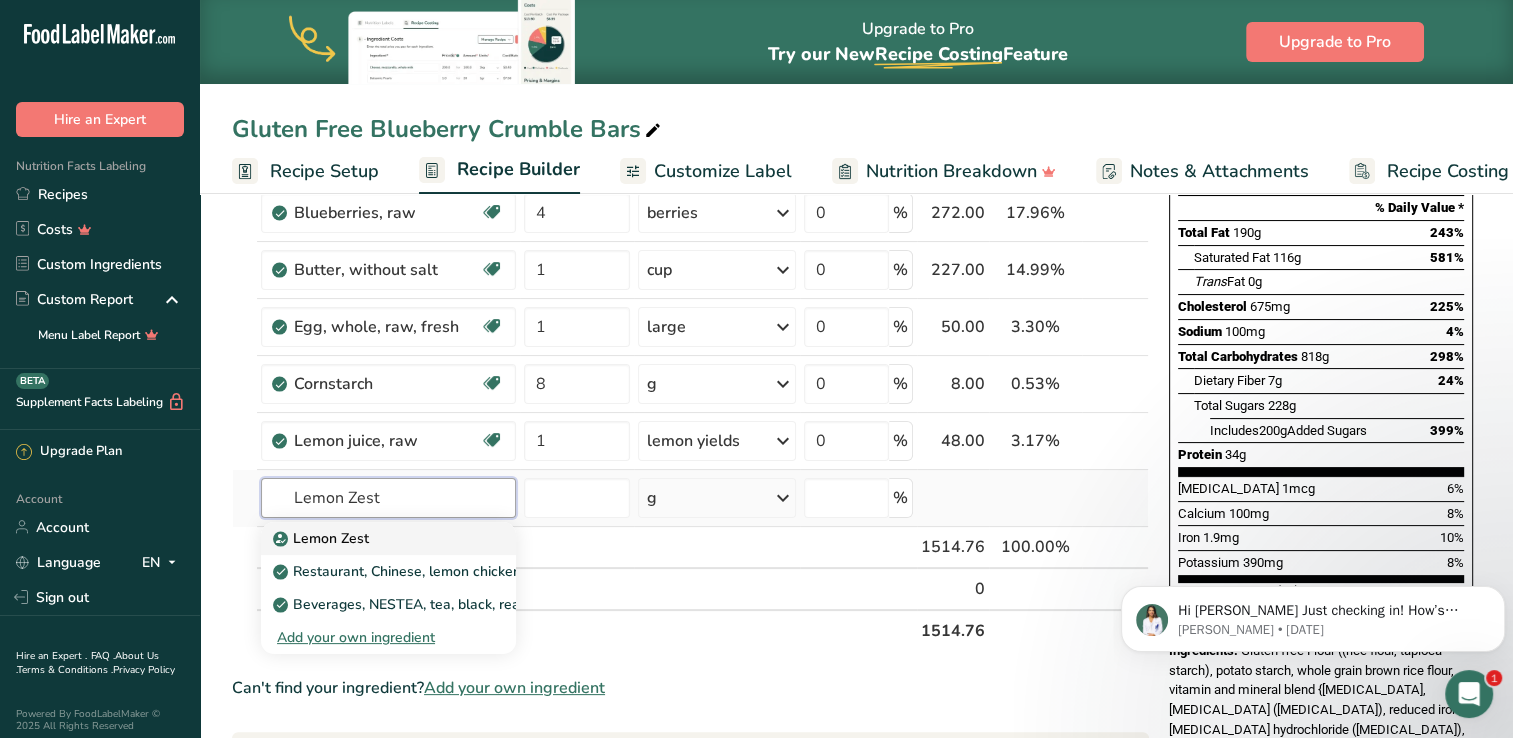 type on "Lemon Zest" 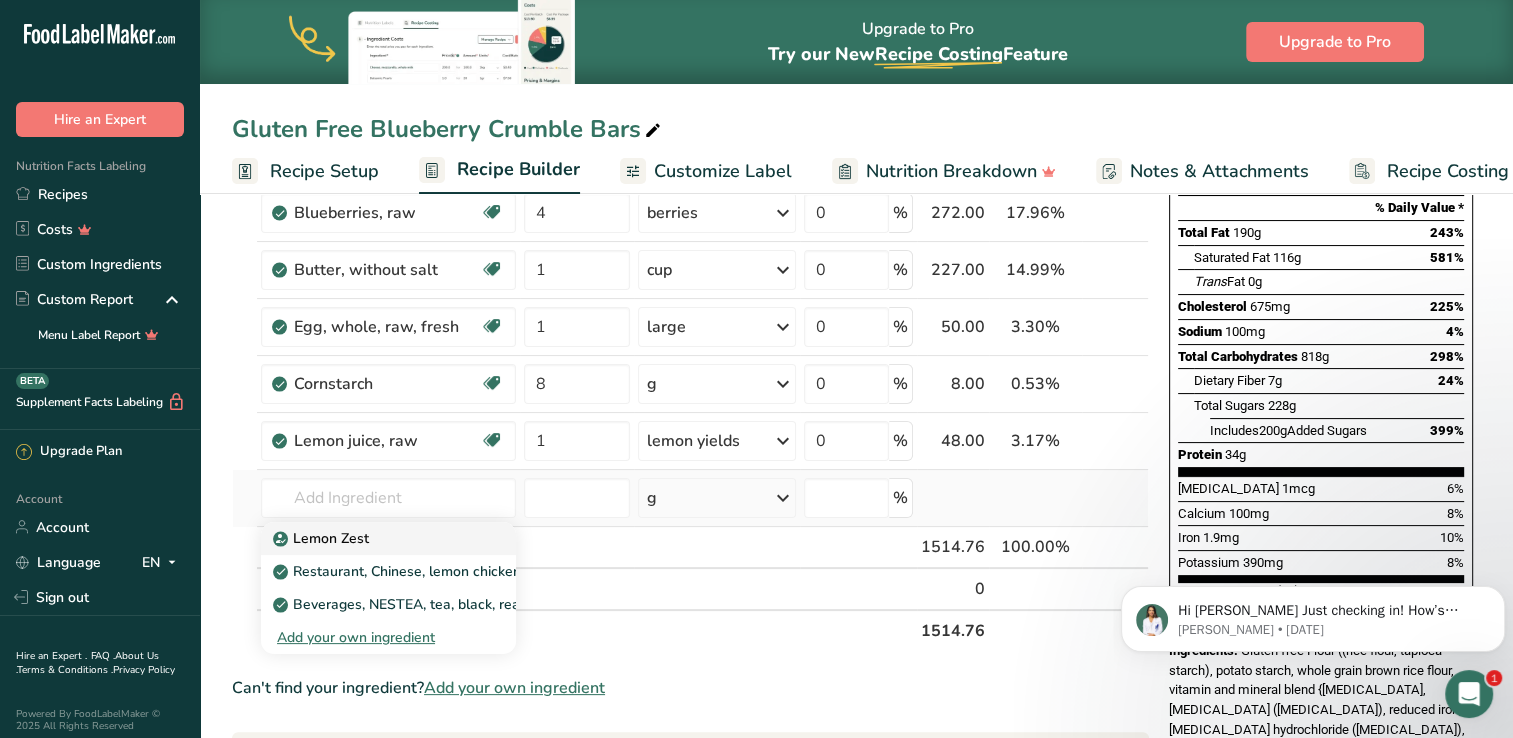 click on "Lemon Zest" at bounding box center [323, 538] 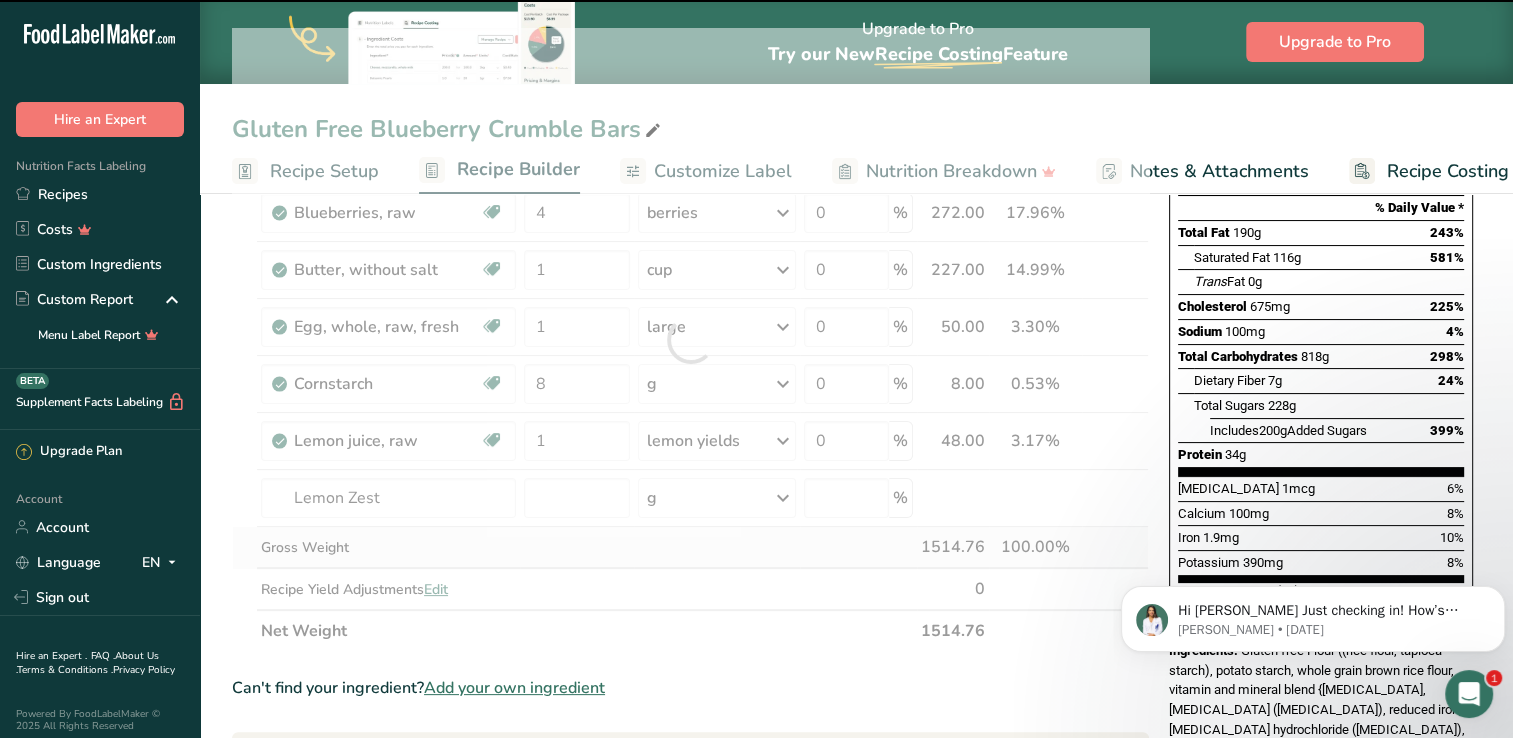type on "0" 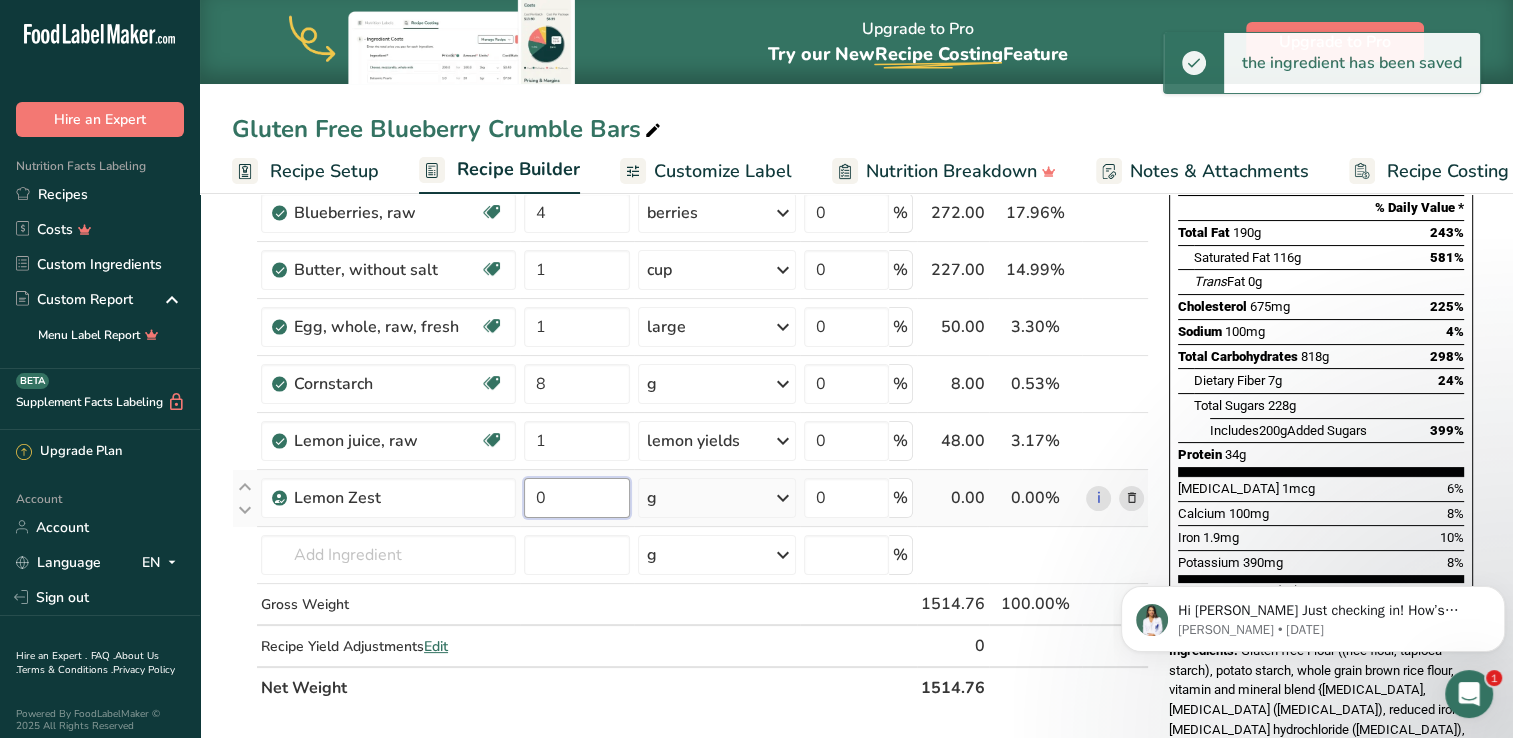 click on "0" at bounding box center (577, 498) 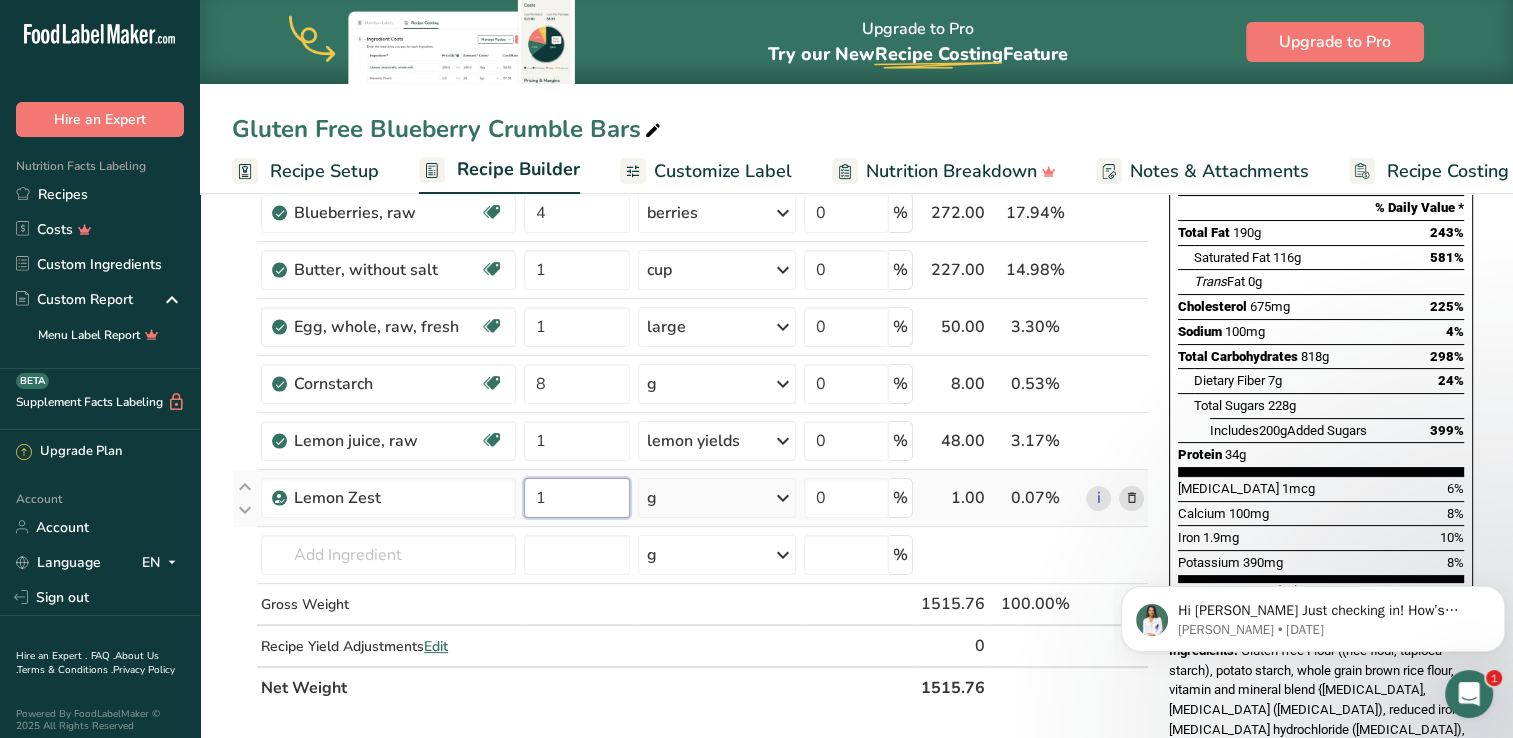 type on "1" 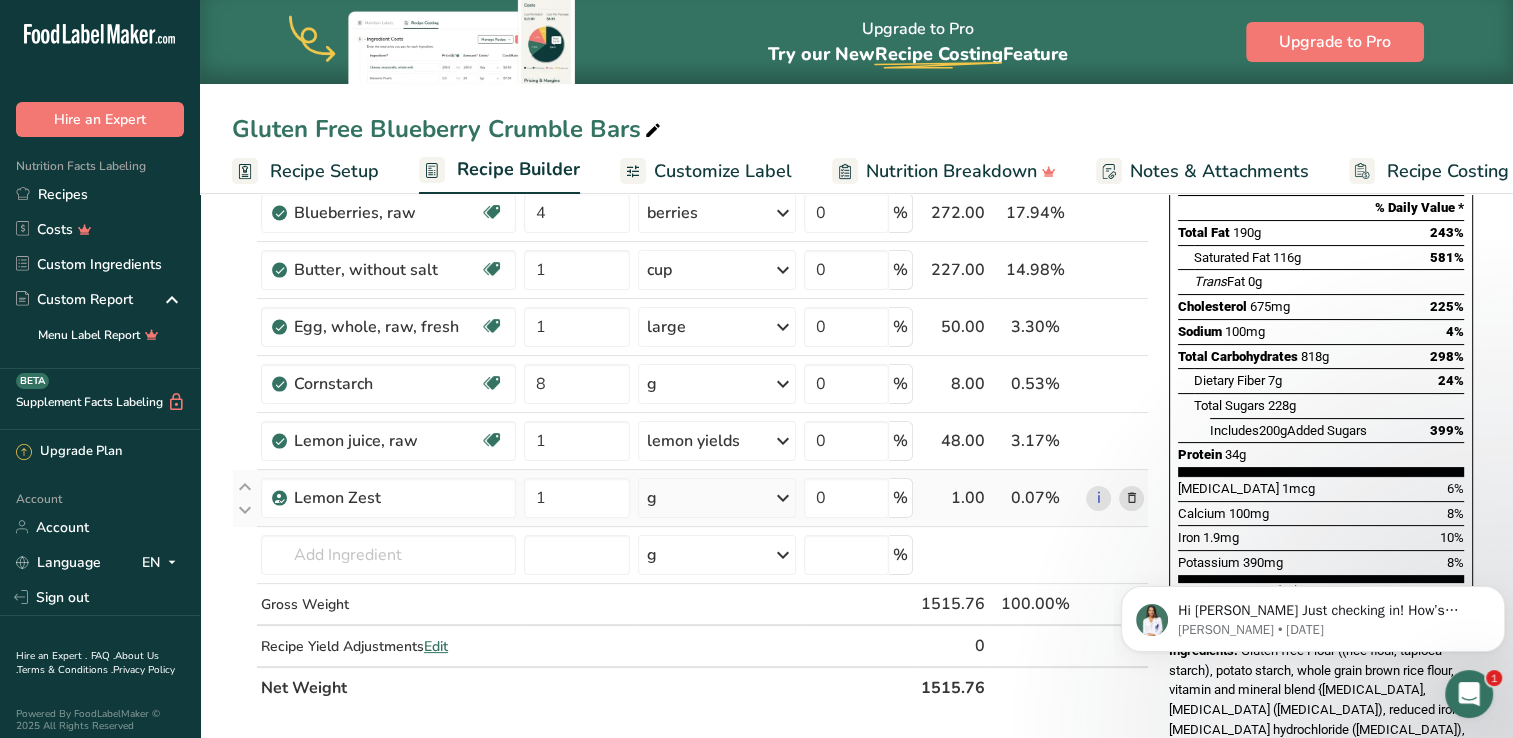 click on "Ingredient *
Amount *
Unit *
Waste *   .a-a{fill:#347362;}.b-a{fill:#fff;}          Grams
Percentage
Gluten free Flour
3
cup
Weight Units
g
kg
mg
mcg
lb
oz
See less
Volume Units
l
mL
fl oz
tbsp
tsp
cup
qt
gallon
See less
0
%
709.76
46.83%
i
[GEOGRAPHIC_DATA], granulated
Dairy free
Gluten free
Vegan
Vegetarian
Soy free
1
cup
Portions
1 serving packet
1 cup" at bounding box center [690, 368] 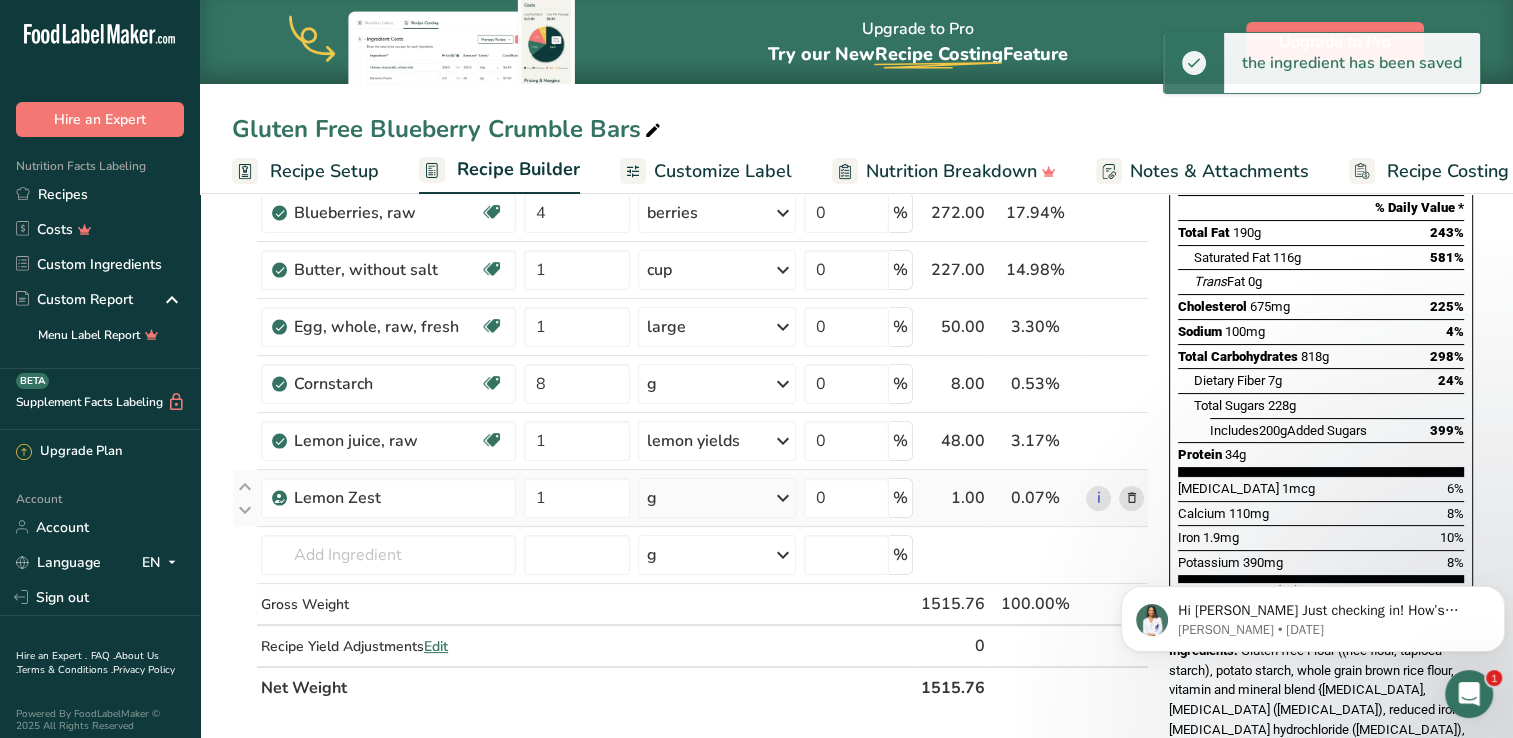 click at bounding box center (783, 498) 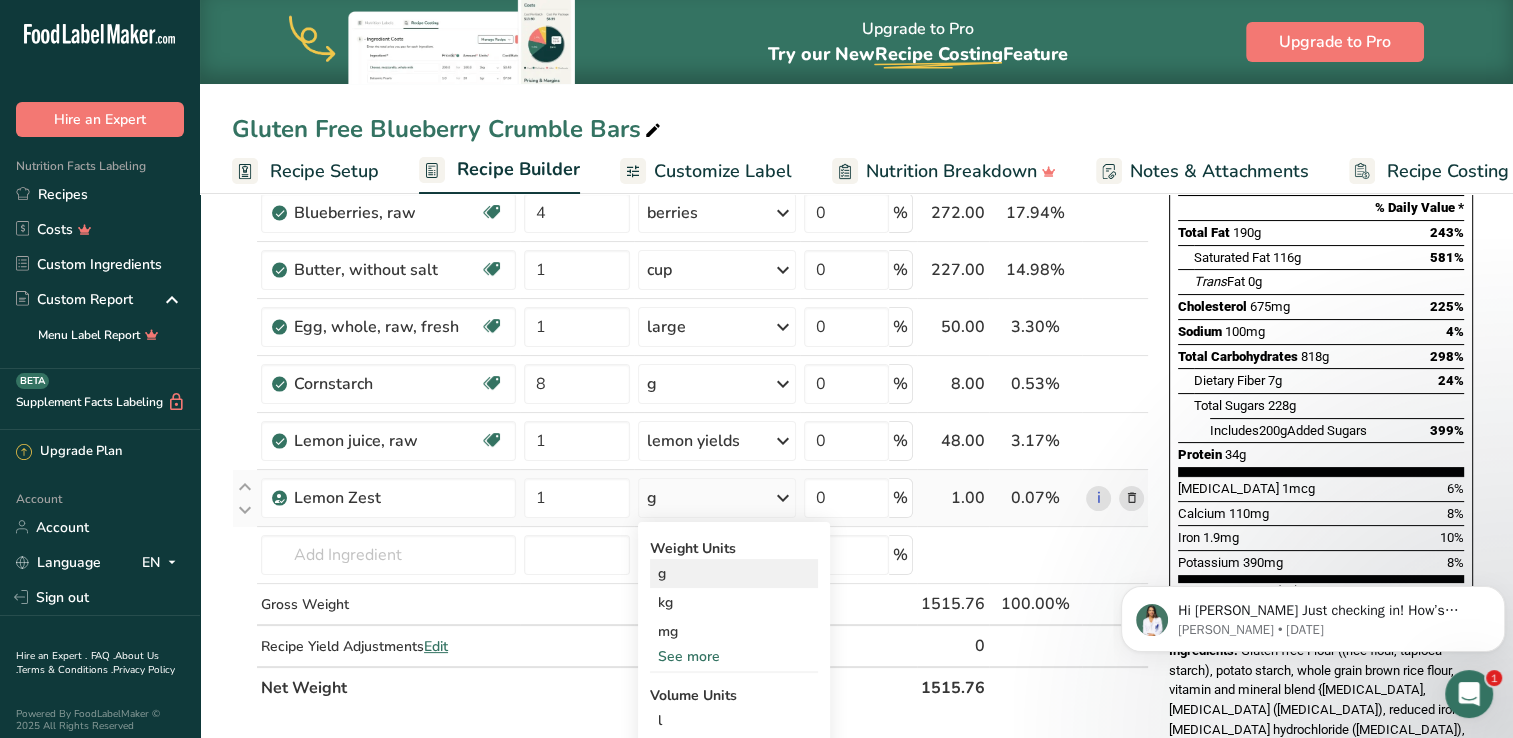 click on "g" at bounding box center [734, 573] 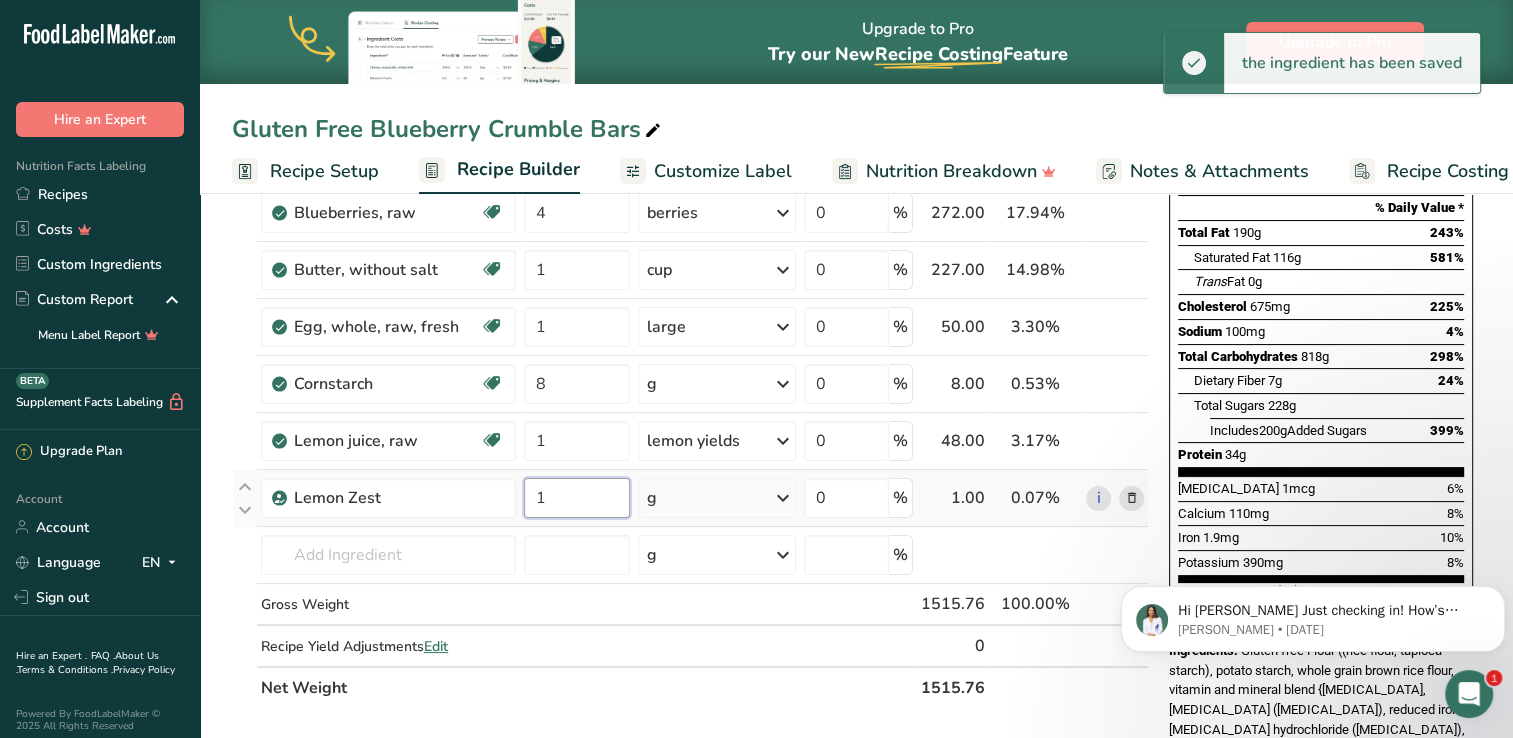 click on "1" at bounding box center (577, 498) 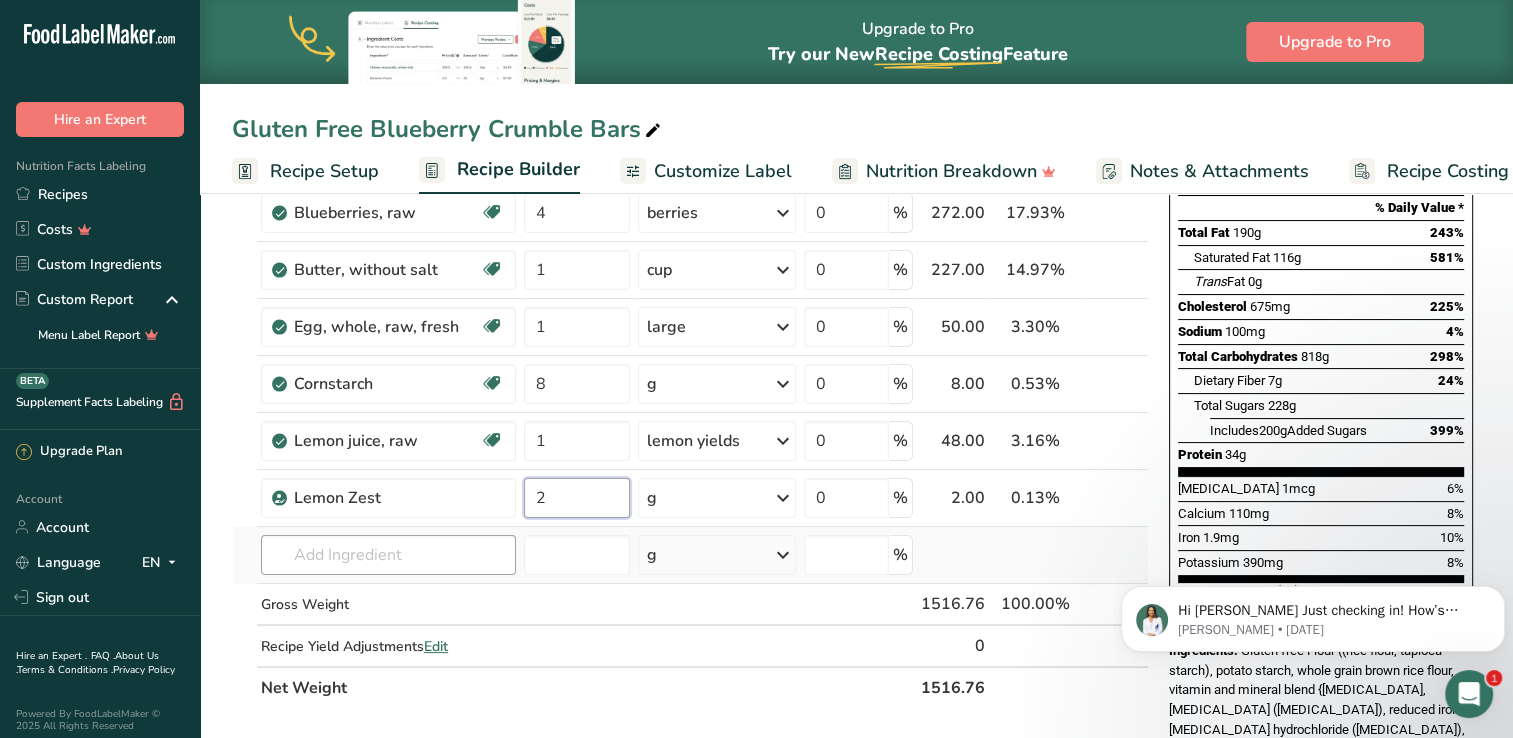 type on "2" 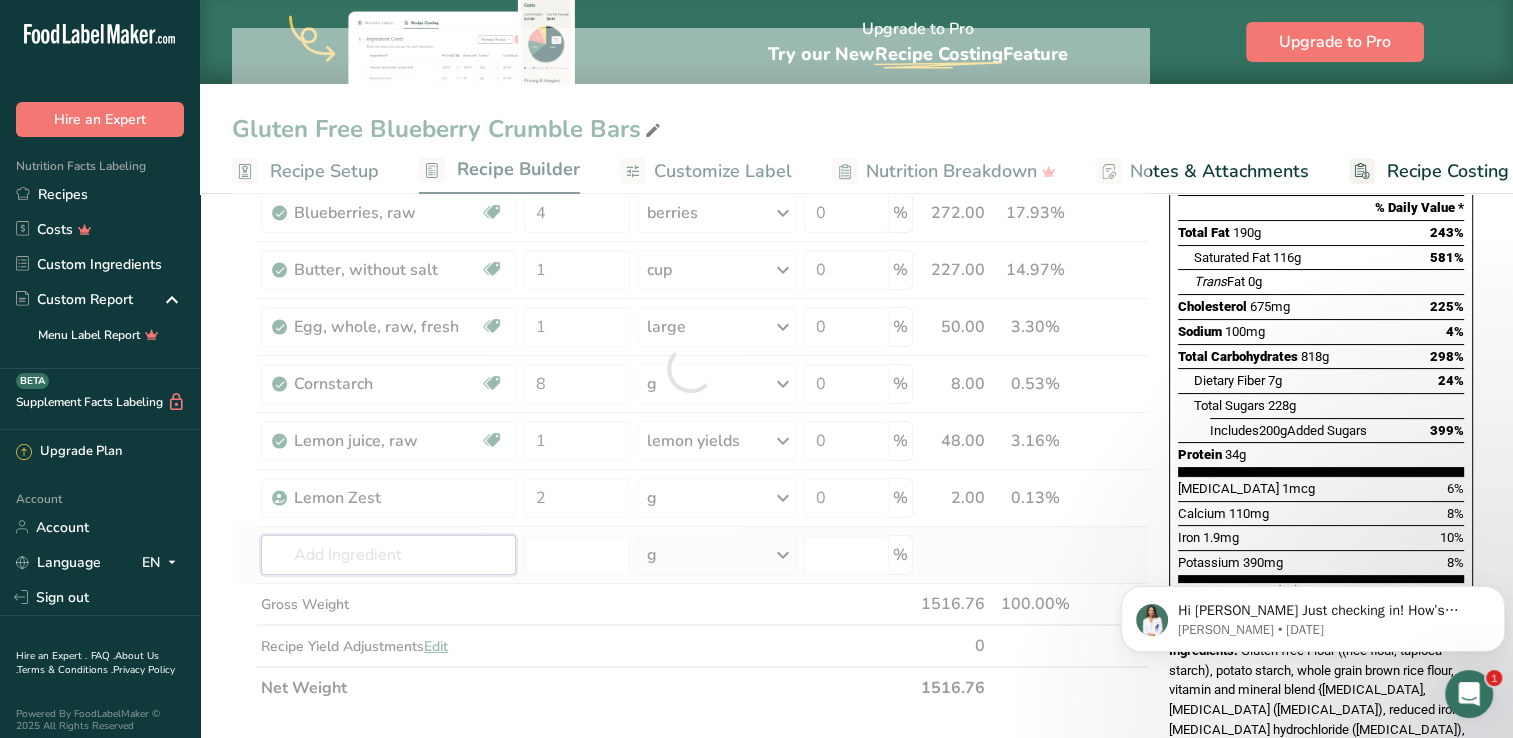 click on "Ingredient *
Amount *
Unit *
Waste *   .a-a{fill:#347362;}.b-a{fill:#fff;}          Grams
Percentage
Gluten free Flour
3
cup
Weight Units
g
kg
mg
mcg
lb
oz
See less
Volume Units
l
mL
fl oz
tbsp
tsp
cup
qt
gallon
See less
0
%
709.76
46.79%
i
[GEOGRAPHIC_DATA], granulated
Dairy free
Gluten free
Vegan
Vegetarian
Soy free
1
cup
Portions
1 serving packet
1 cup" at bounding box center [690, 368] 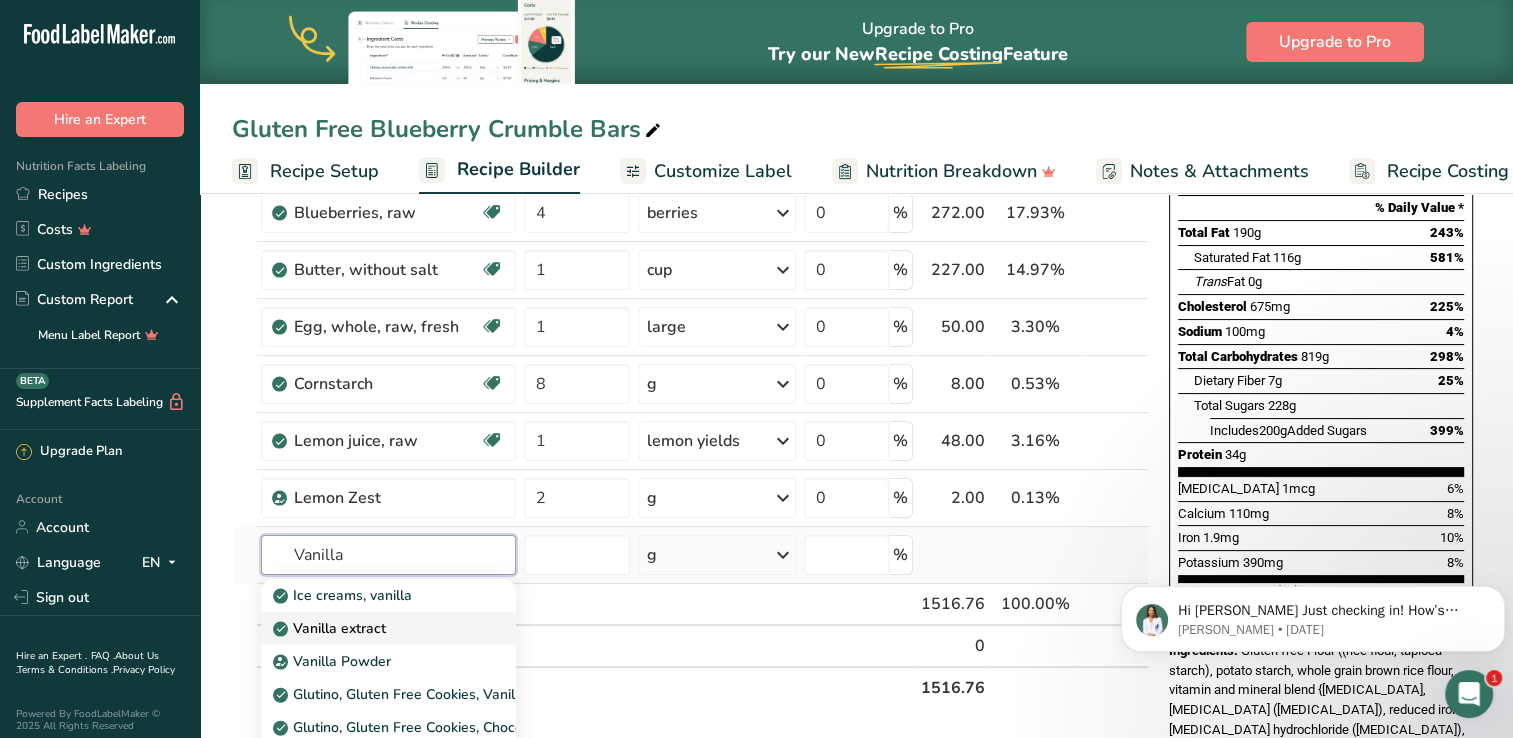 type on "Vanilla" 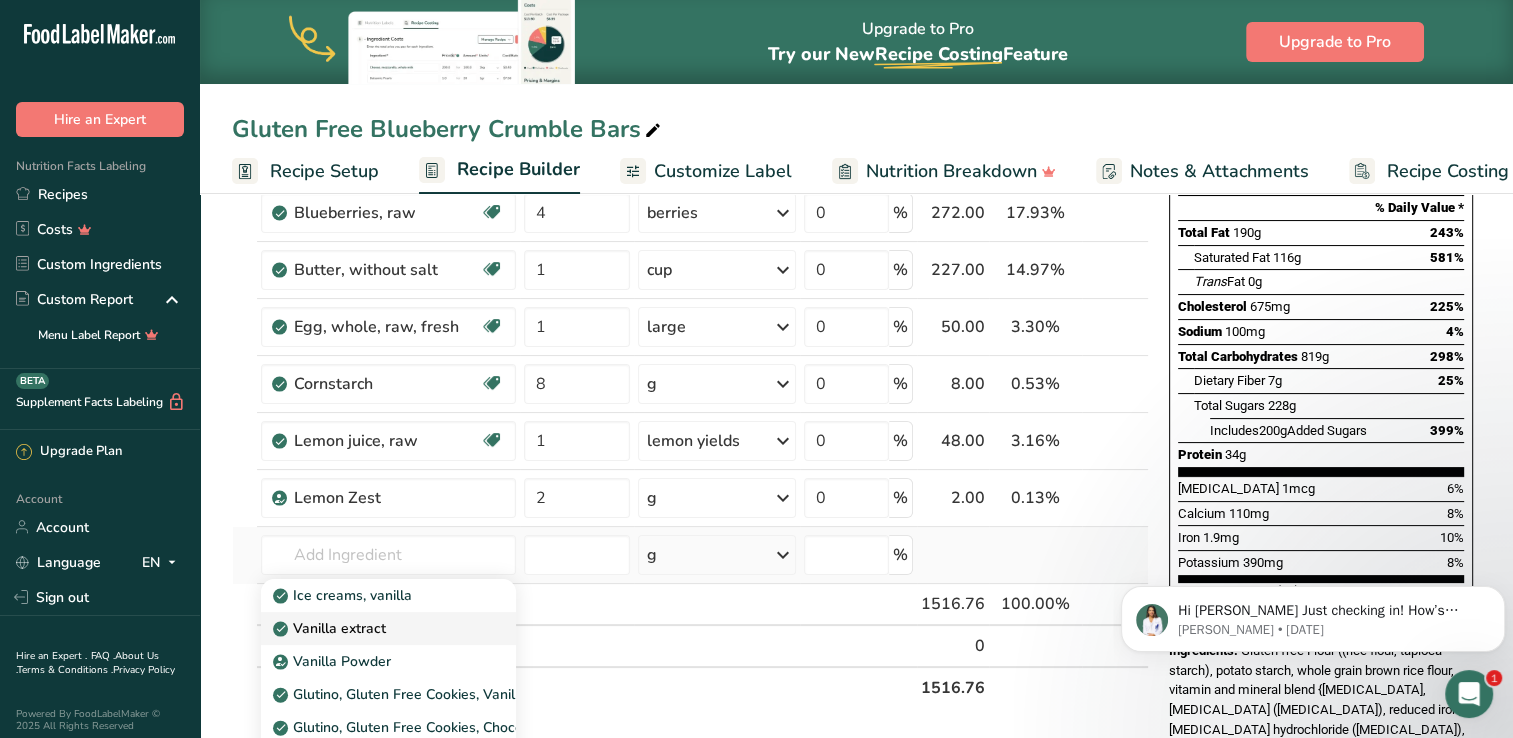 click on "Vanilla extract" at bounding box center (331, 628) 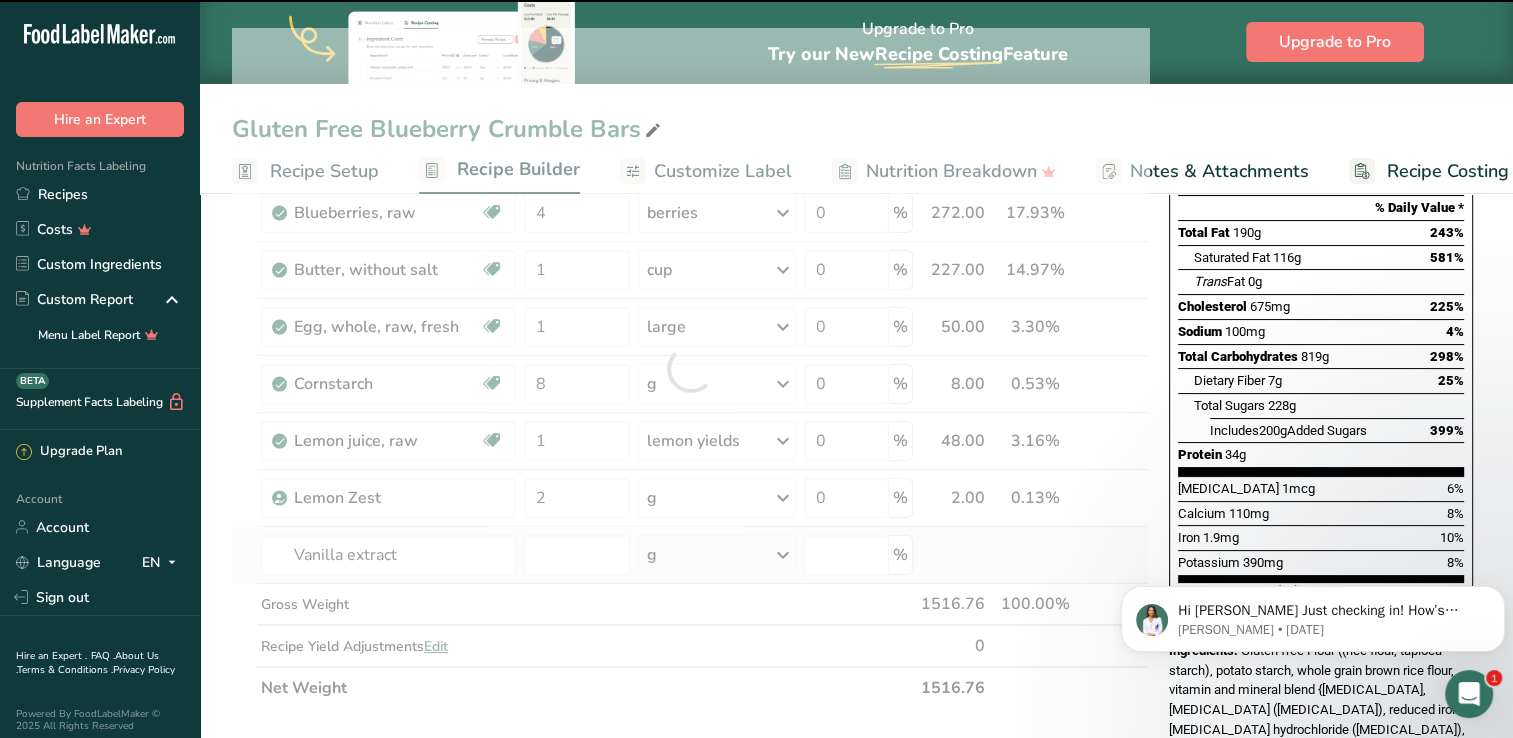 type on "0" 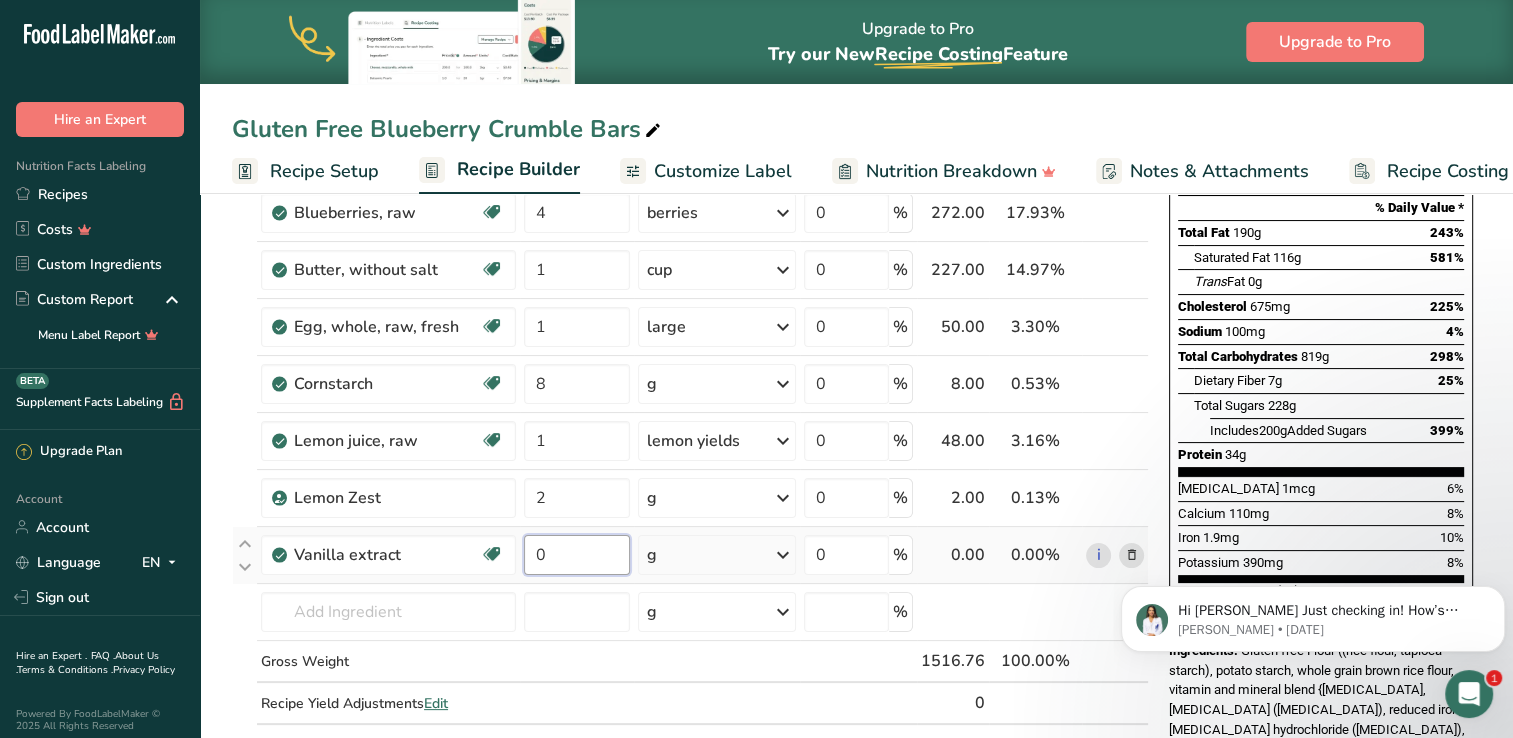 click on "0" at bounding box center (577, 555) 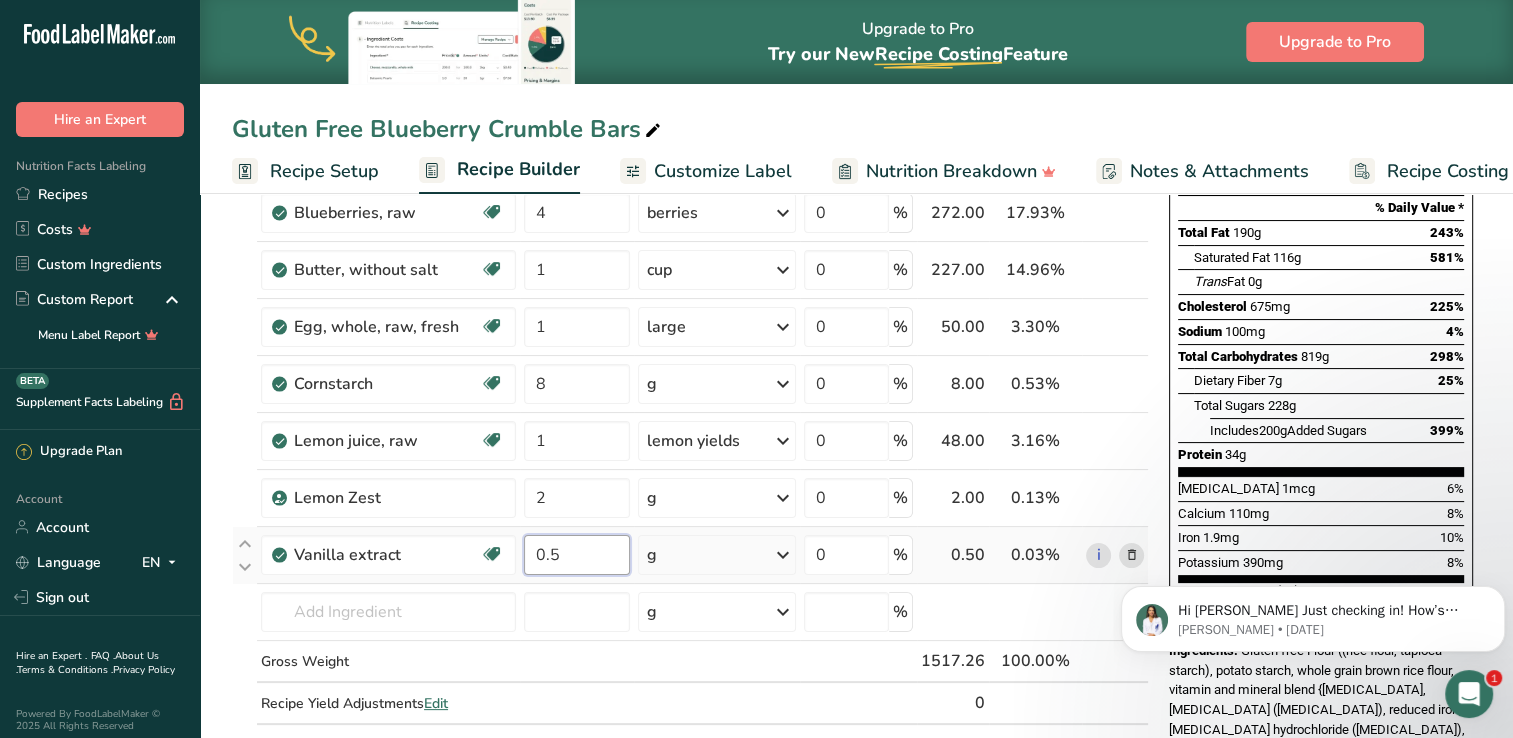 type on "0.5" 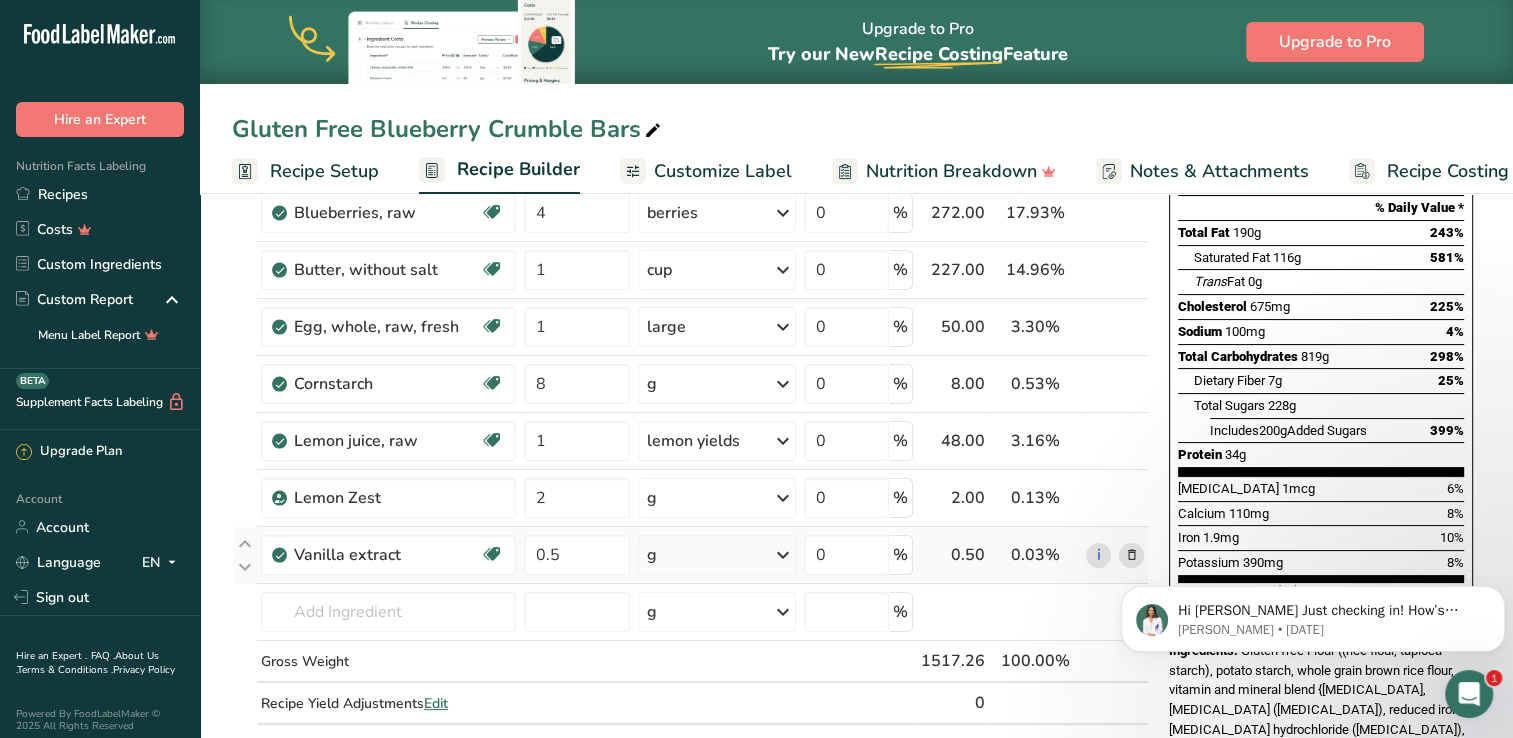 click on "Ingredient *
Amount *
Unit *
Waste *   .a-a{fill:#347362;}.b-a{fill:#fff;}          Grams
Percentage
Gluten free Flour
3
cup
Weight Units
g
kg
mg
mcg
lb
oz
See less
Volume Units
l
mL
fl oz
tbsp
tsp
cup
qt
gallon
See less
0
%
709.76
46.78%
i
[GEOGRAPHIC_DATA], granulated
Dairy free
Gluten free
Vegan
Vegetarian
Soy free
1
cup
Portions
1 serving packet
1 cup" at bounding box center (690, 397) 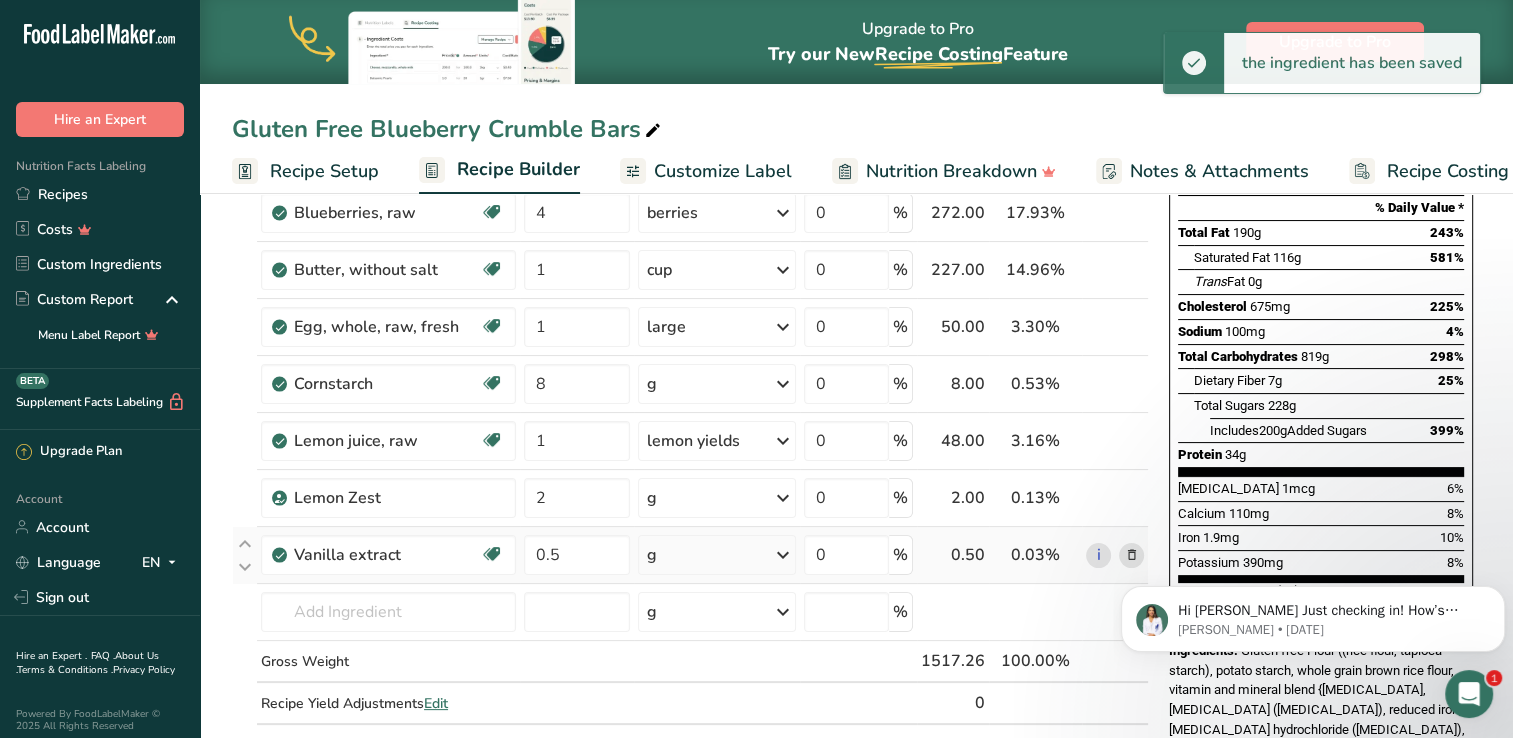 click at bounding box center [783, 555] 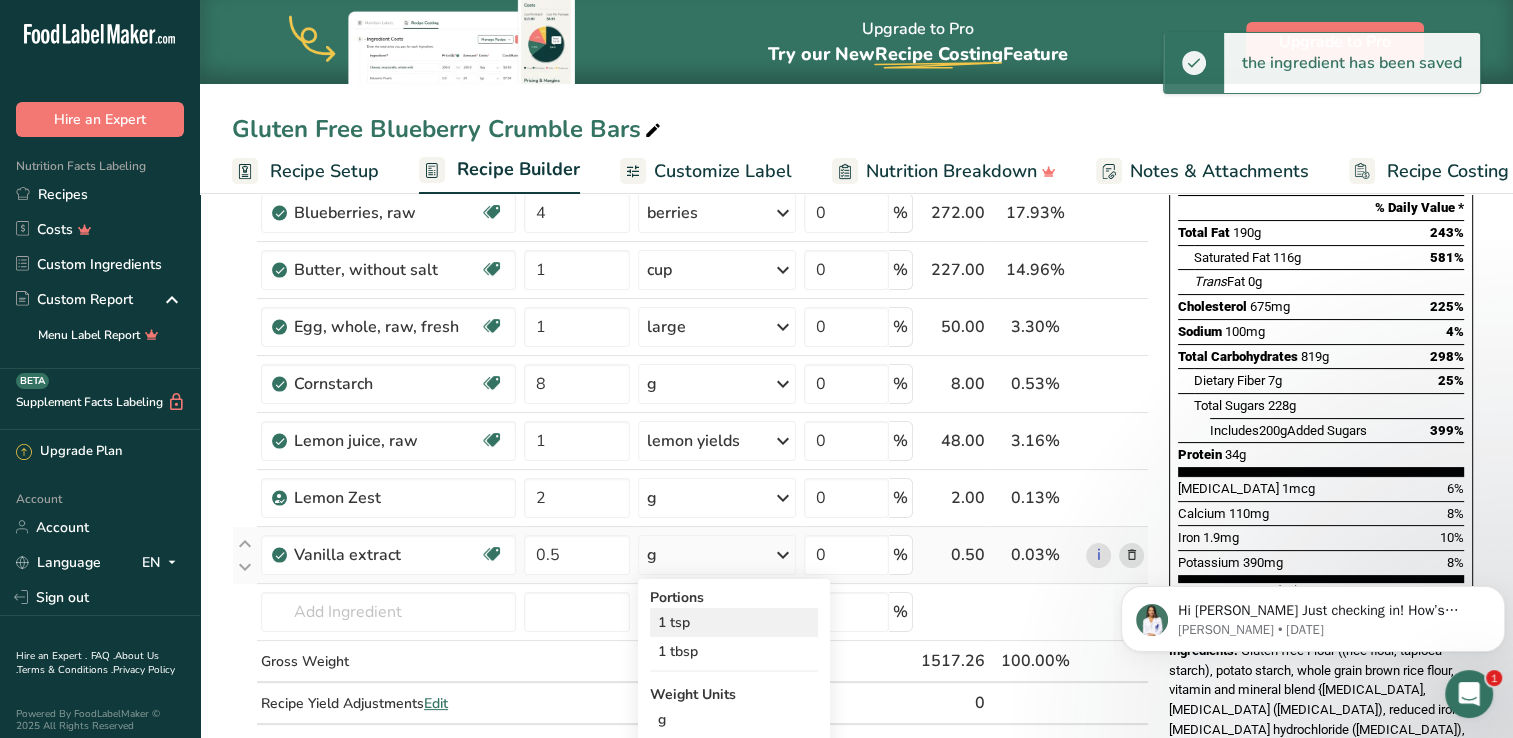 click on "1 tsp" at bounding box center (734, 622) 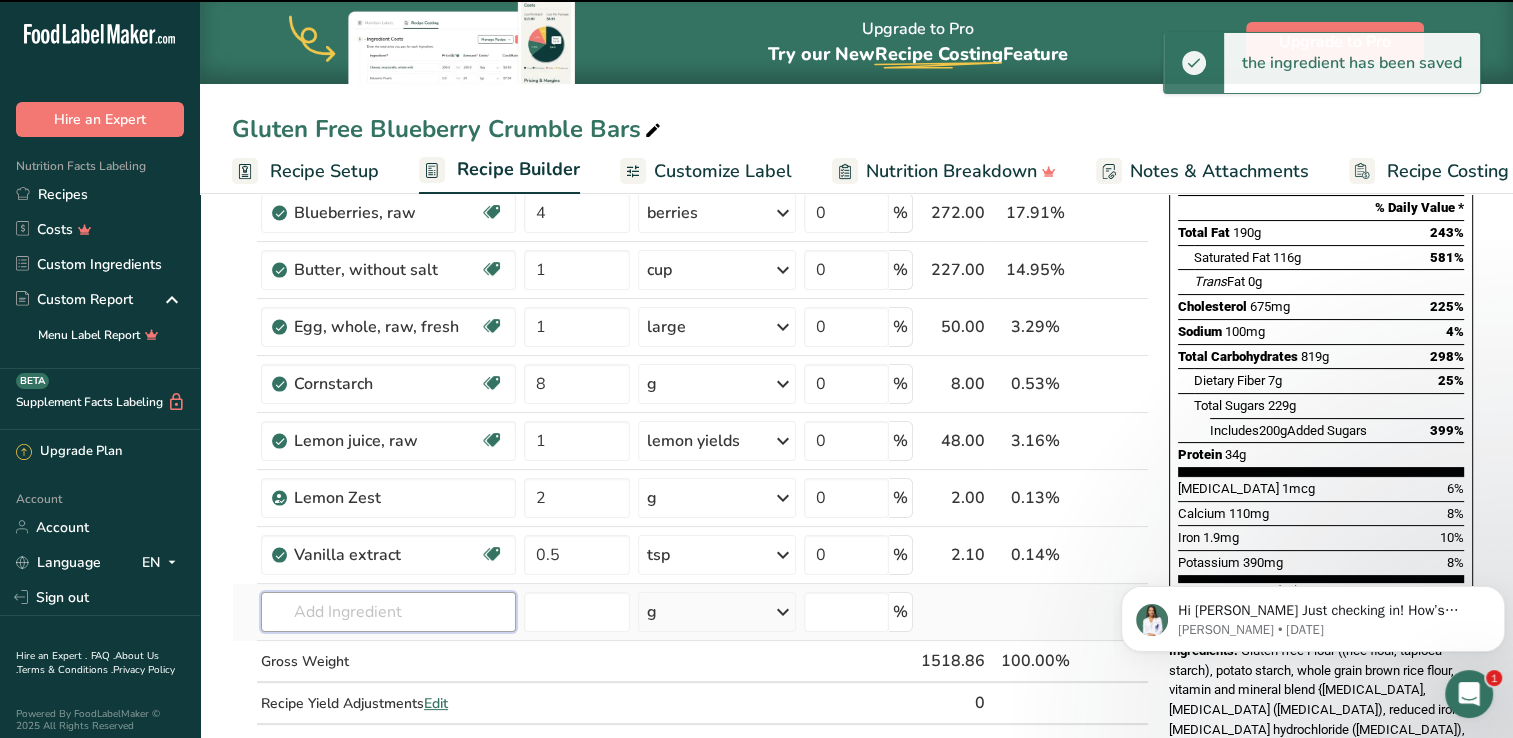 click at bounding box center (388, 612) 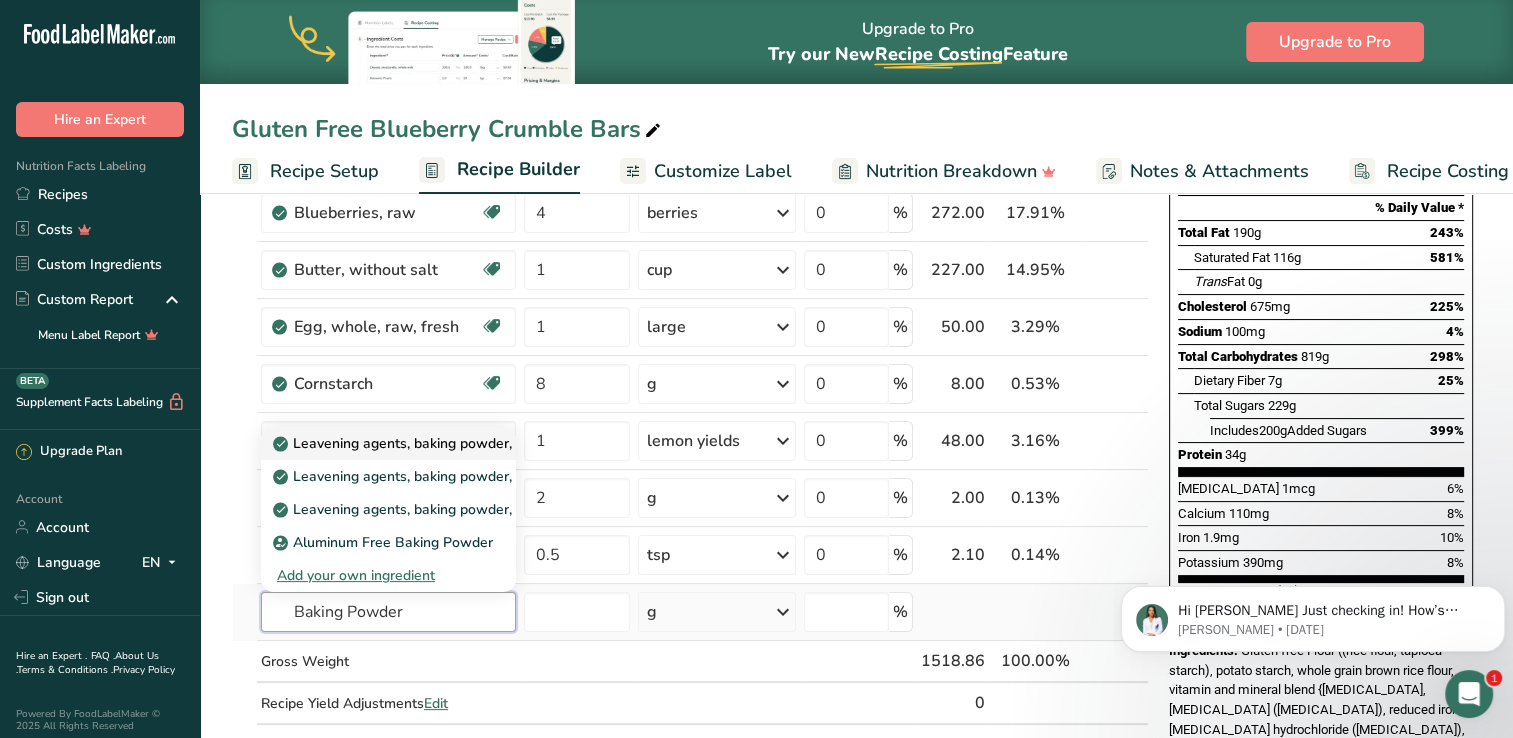 type on "Baking Powder" 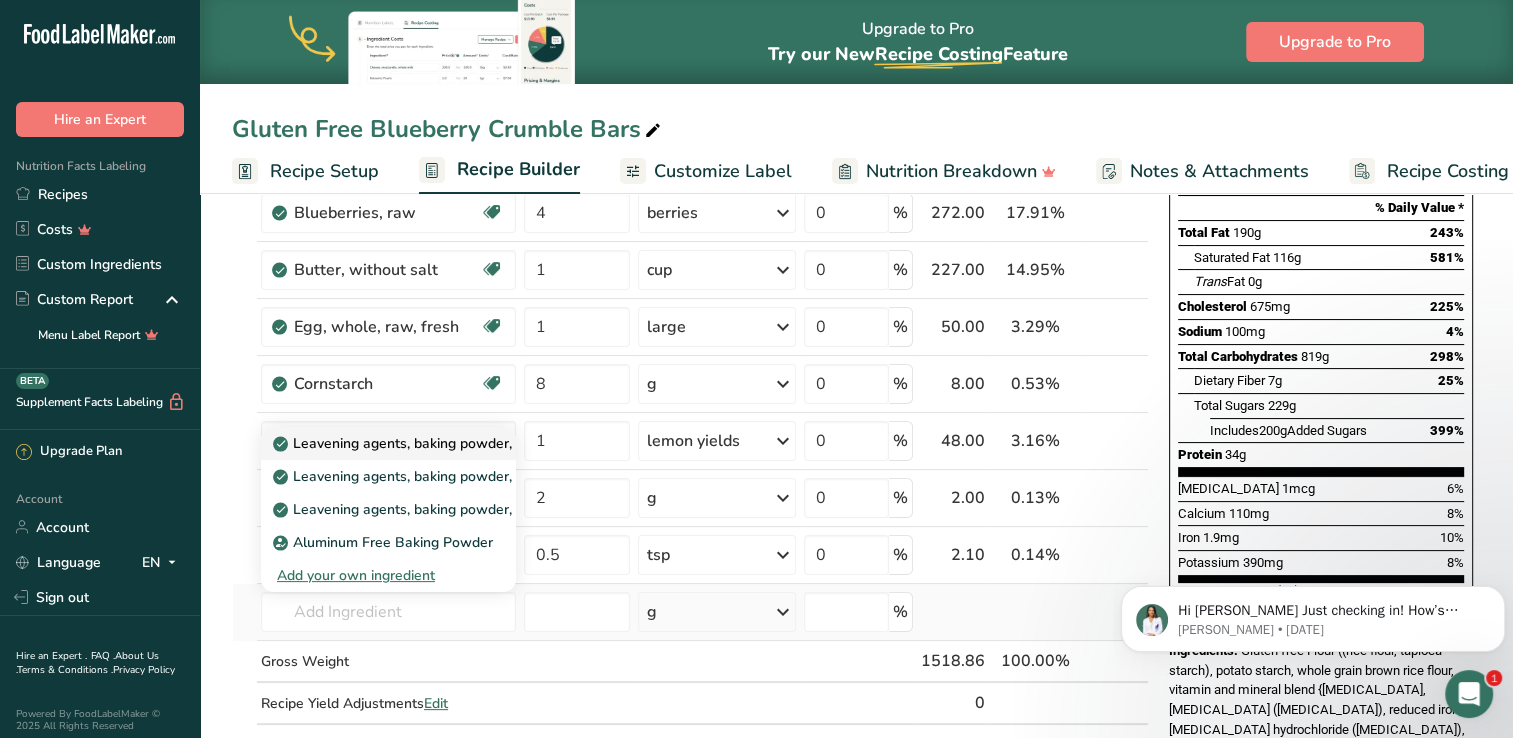 click on "Leavening agents, baking powder, low-sodium" at bounding box center [434, 443] 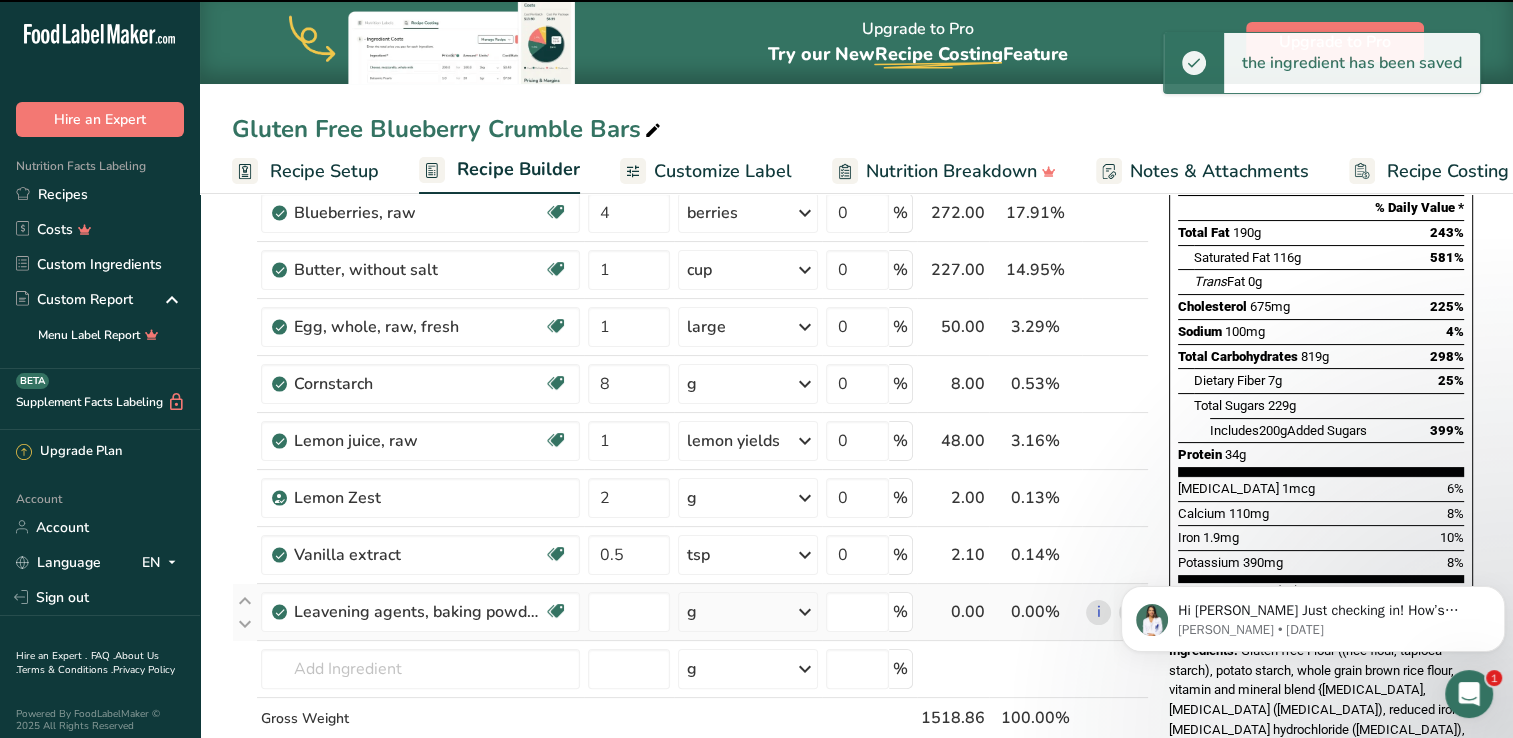 type on "0" 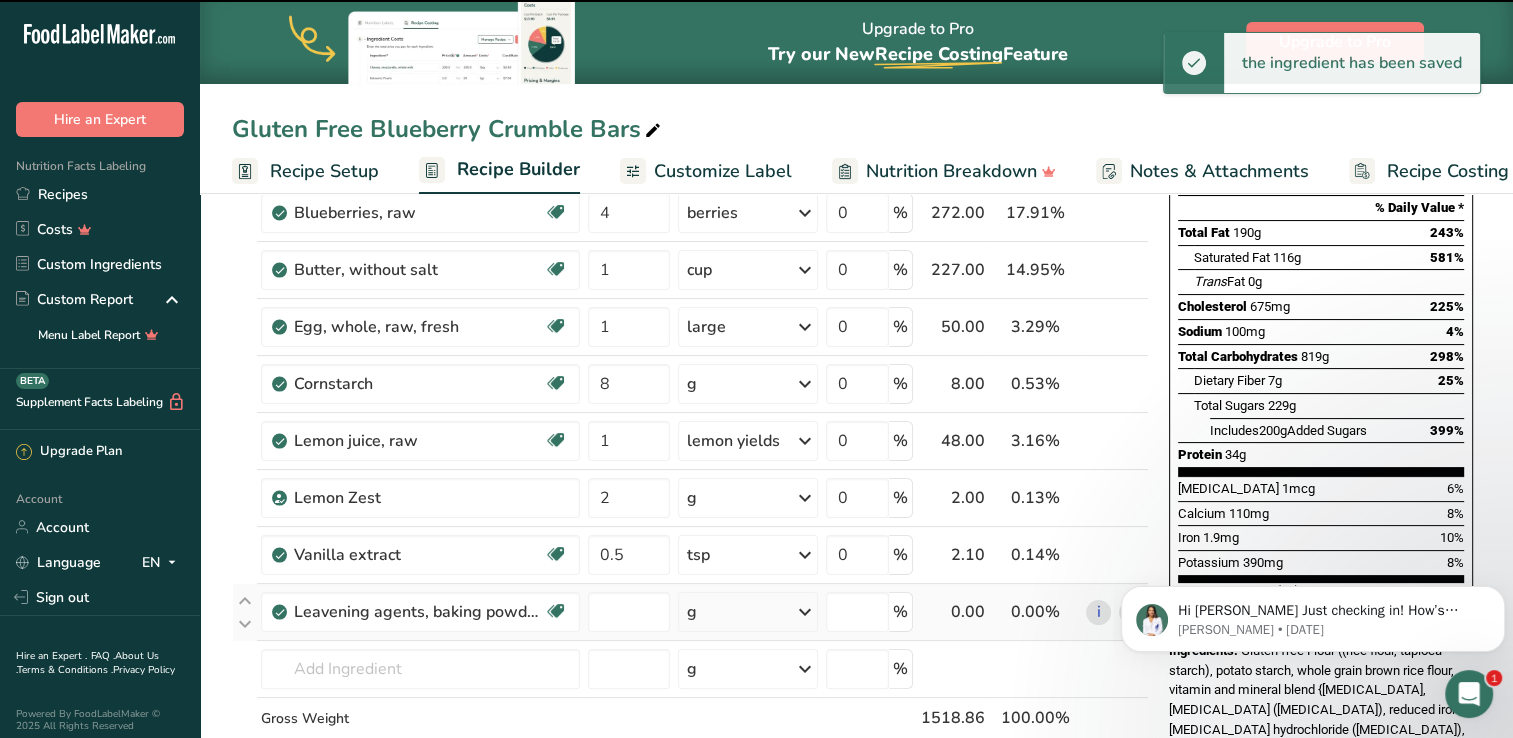 type on "0" 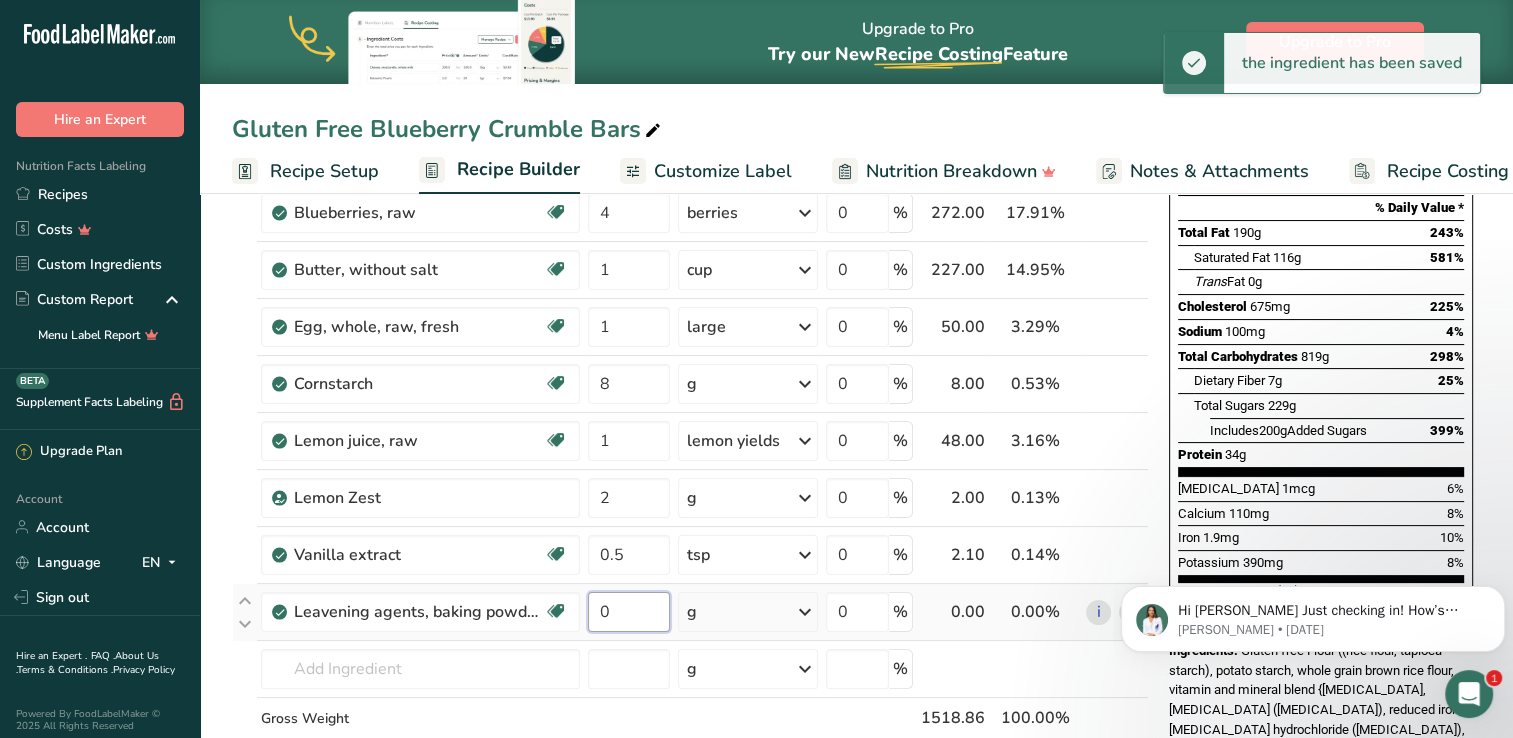 click on "0" at bounding box center [629, 612] 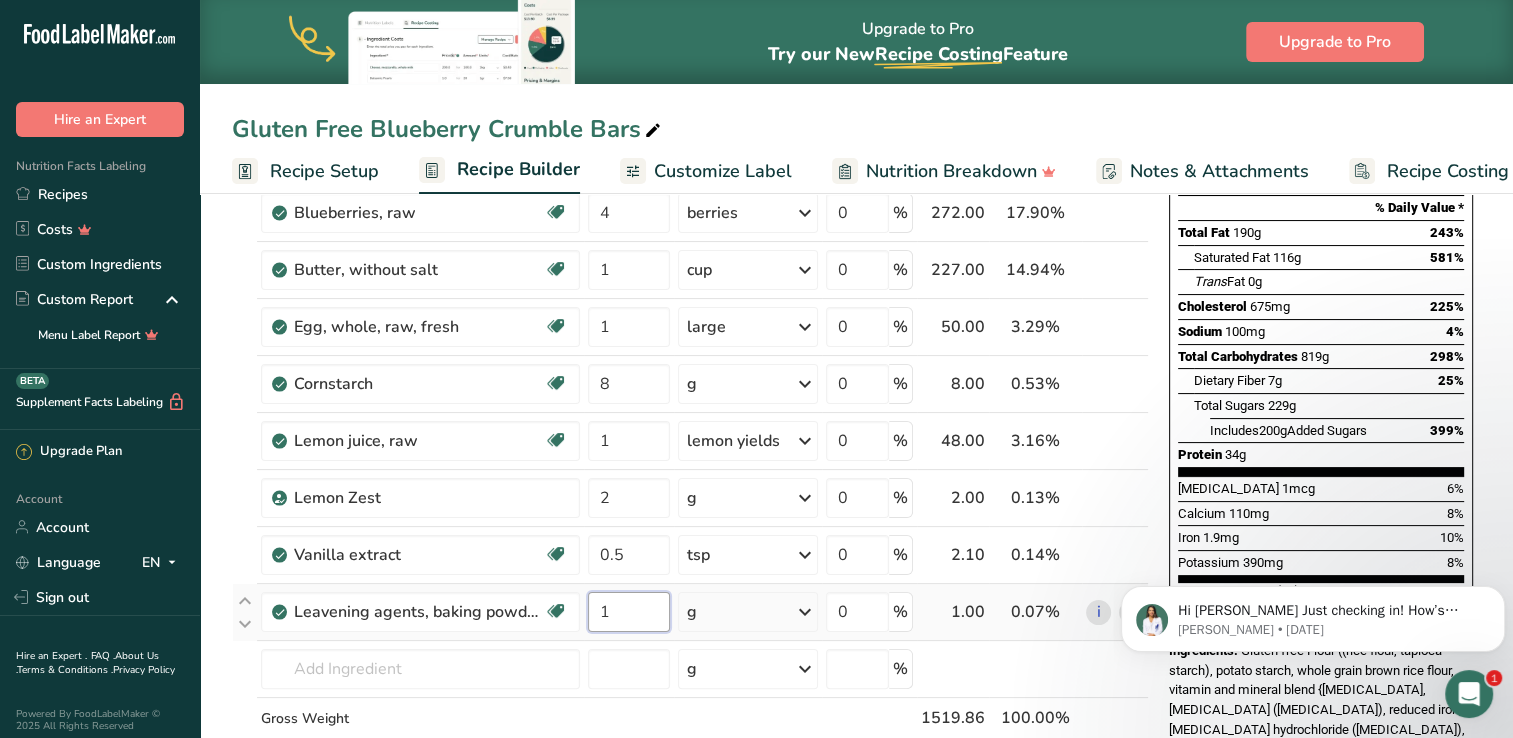 type on "1" 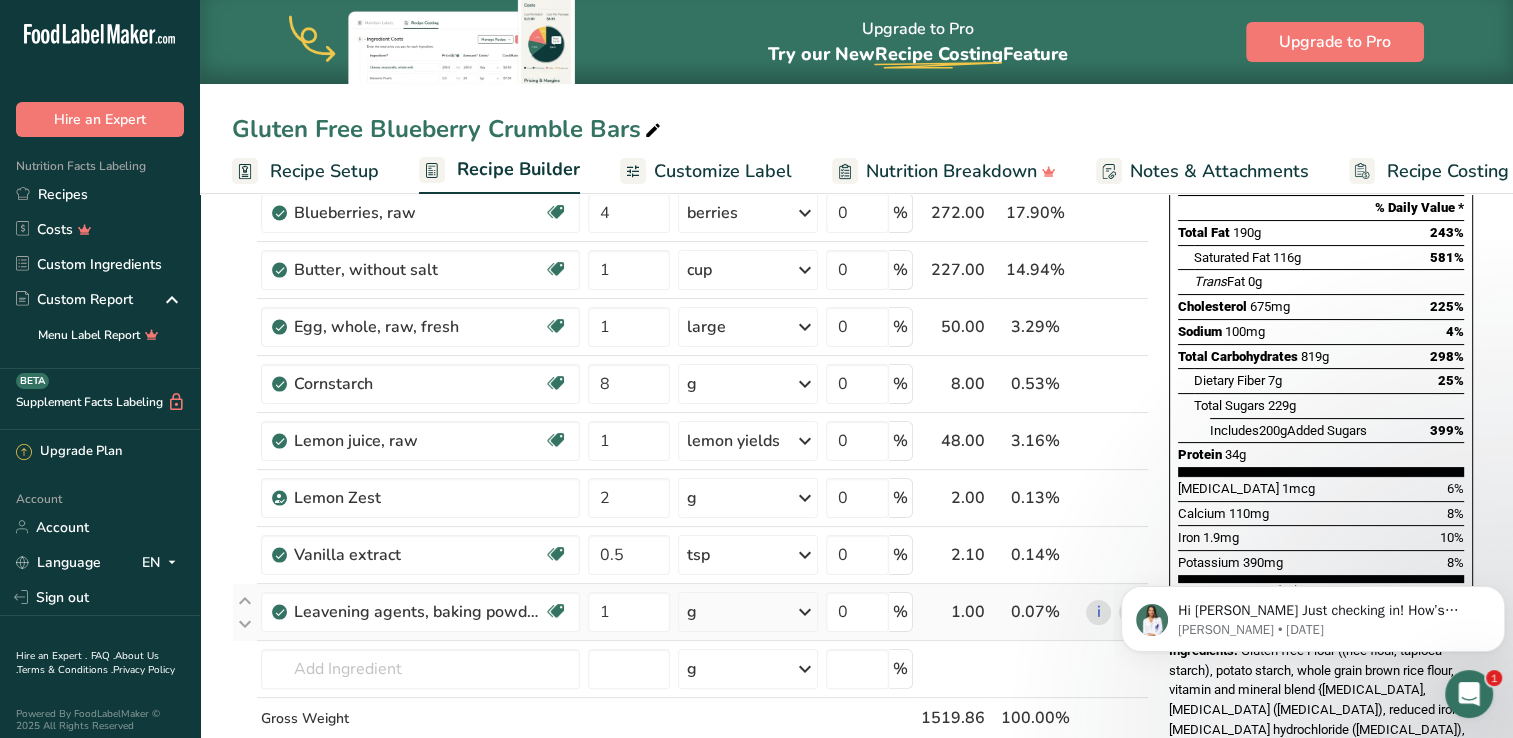 click on "Ingredient *
Amount *
Unit *
Waste *   .a-a{fill:#347362;}.b-a{fill:#fff;}          Grams
Percentage
Gluten free Flour
3
cup
Weight Units
g
kg
mg
mcg
lb
oz
See less
Volume Units
l
mL
fl oz
tbsp
tsp
cup
qt
gallon
See less
0
%
709.76
46.70%
i
[GEOGRAPHIC_DATA], granulated
Dairy free
Gluten free
Vegan
Vegetarian
Soy free
1
cup
Portions
1 serving packet
1 cup" at bounding box center (690, 425) 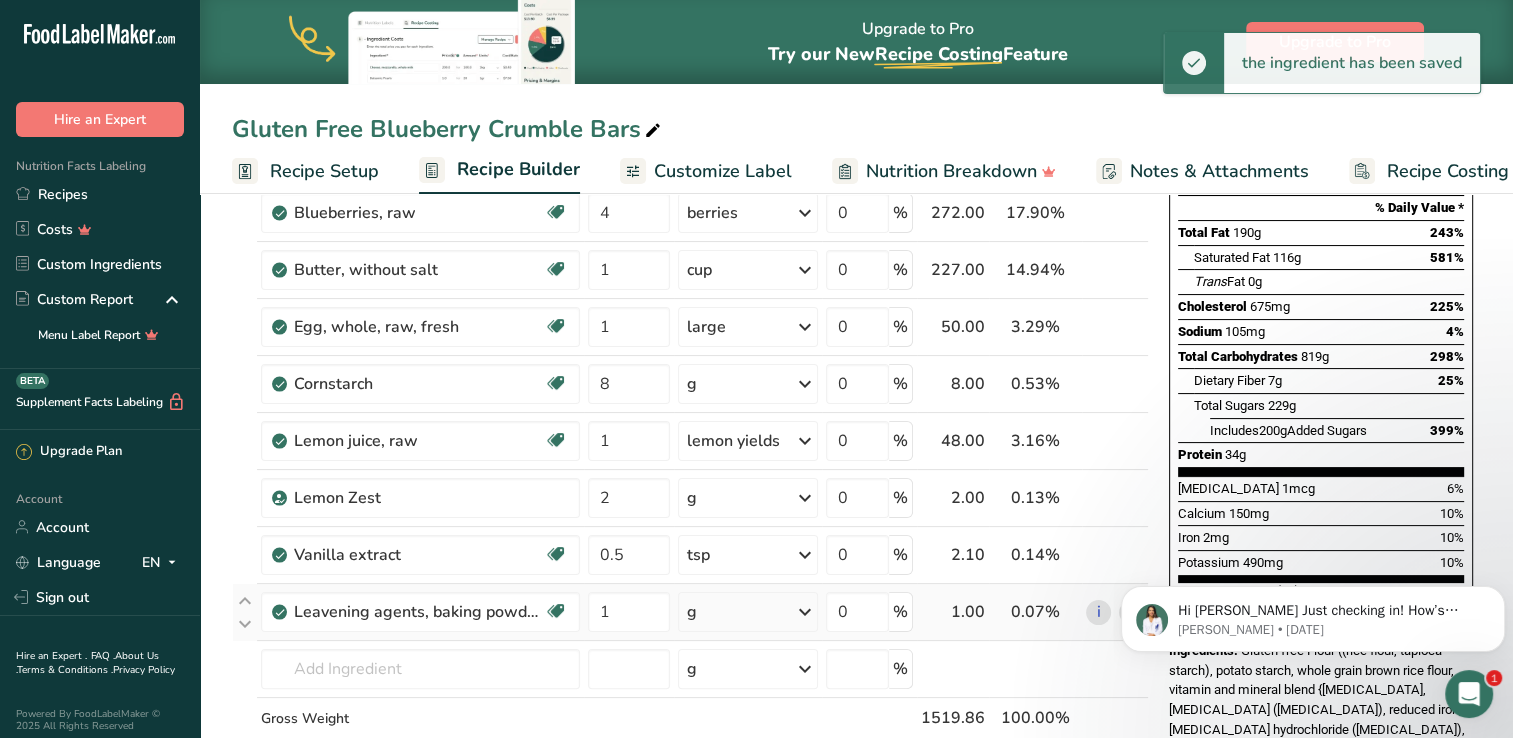 click at bounding box center (805, 612) 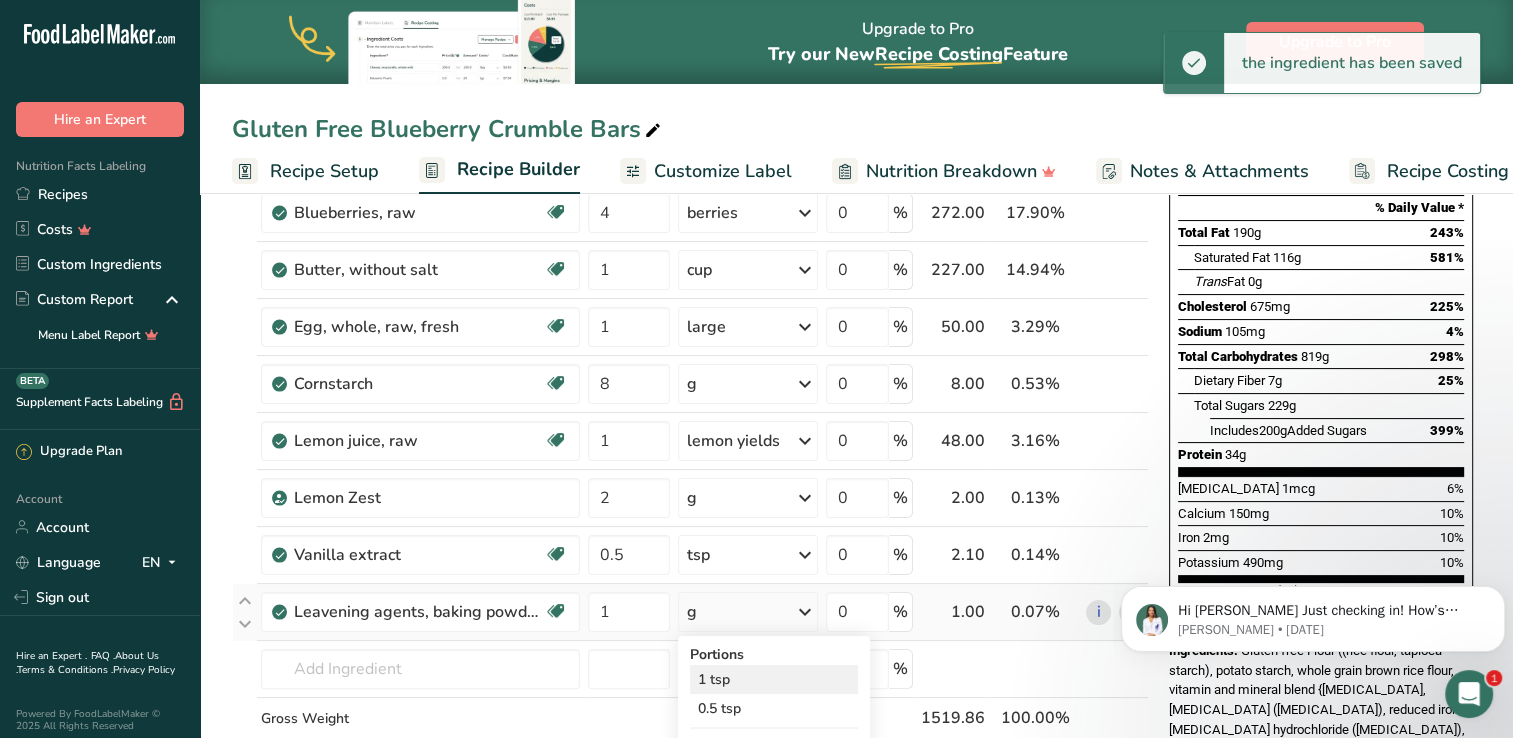 click on "1 tsp" at bounding box center (774, 679) 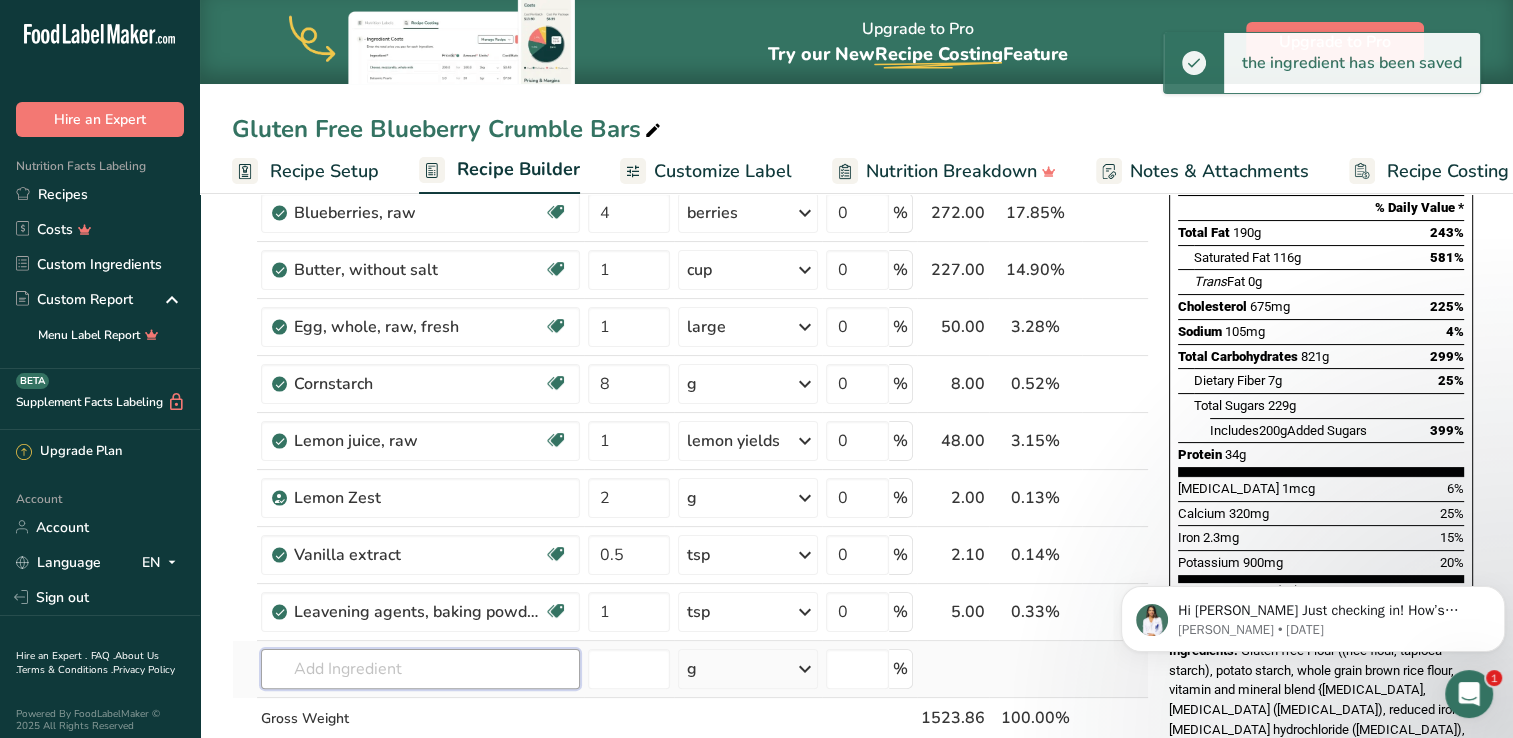 click at bounding box center (420, 669) 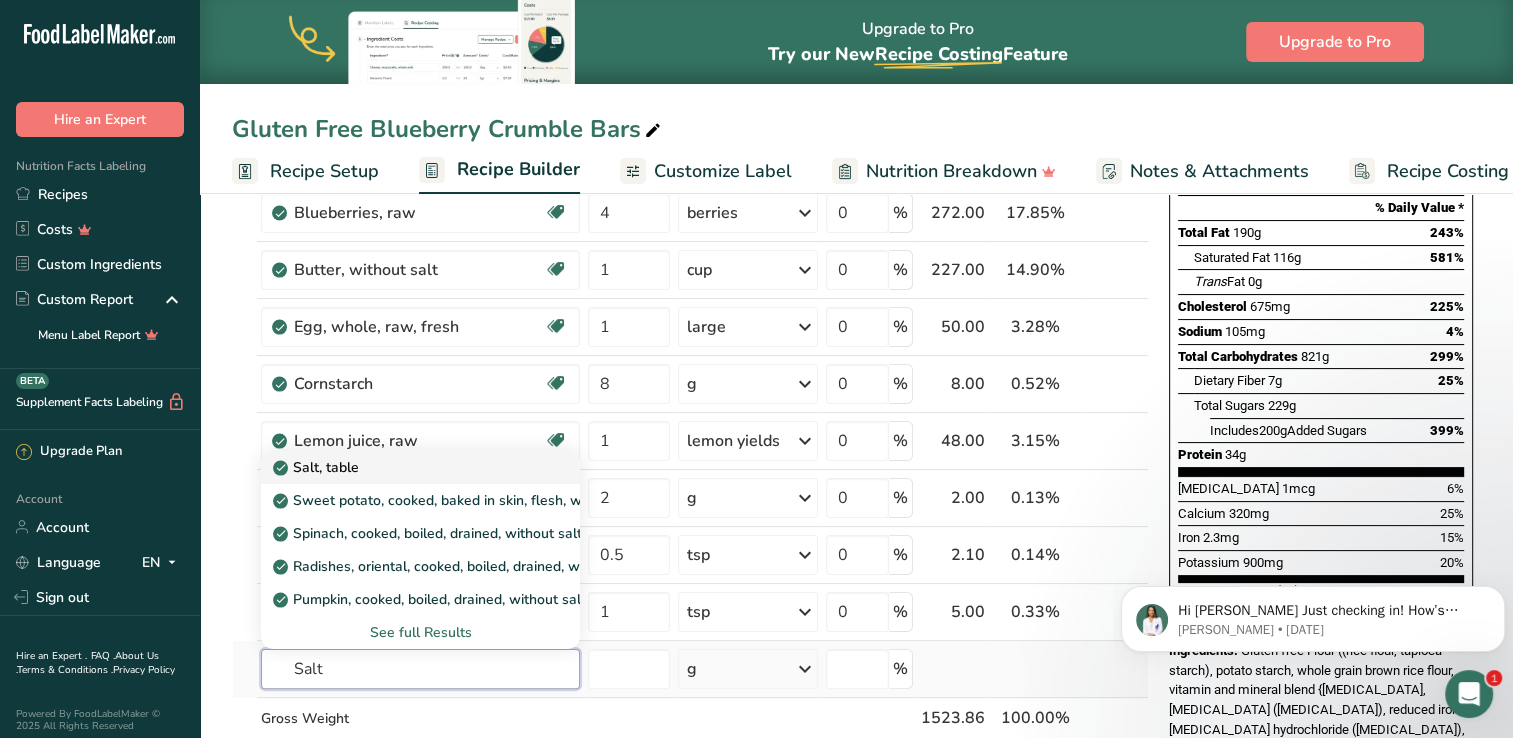 type on "Salt" 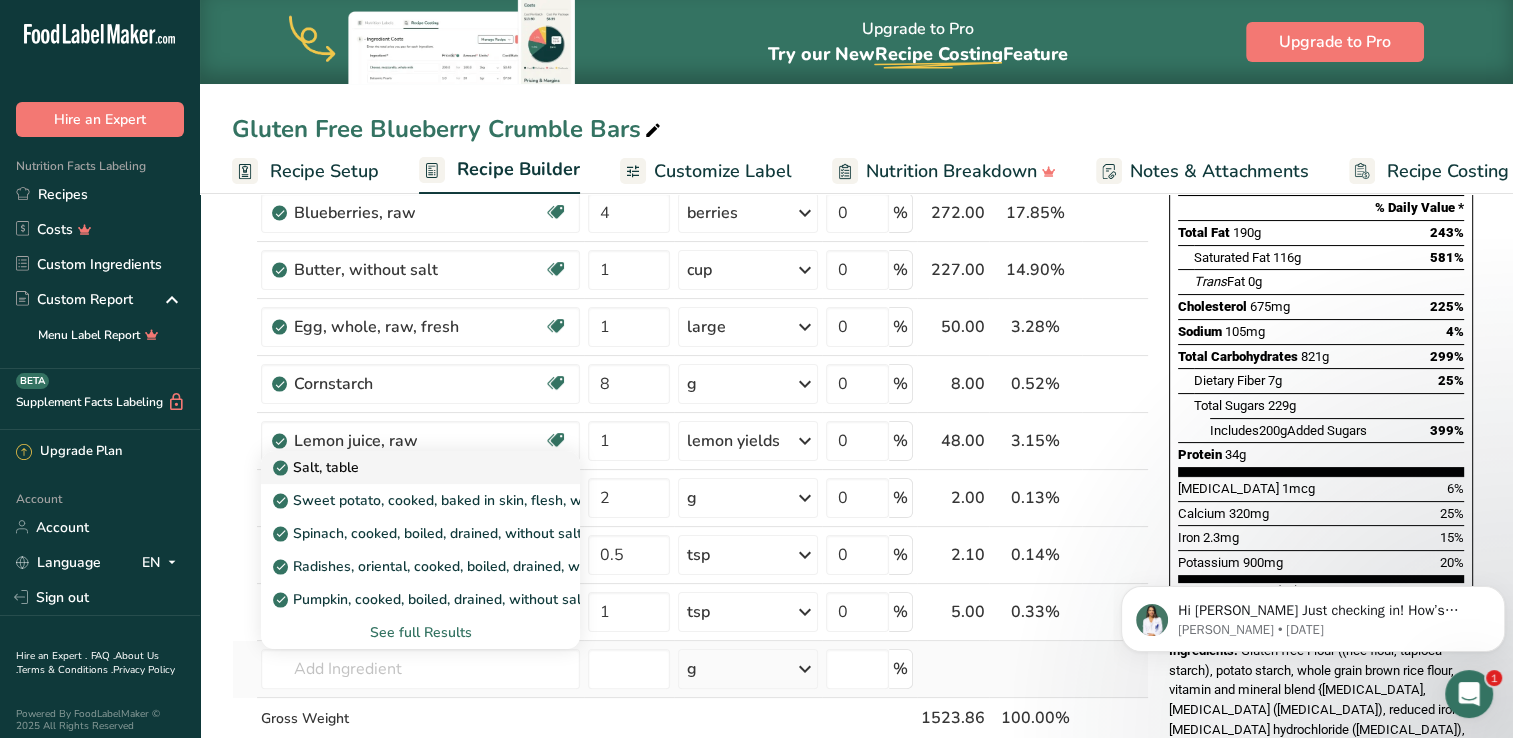 click on "Salt, table" at bounding box center (404, 467) 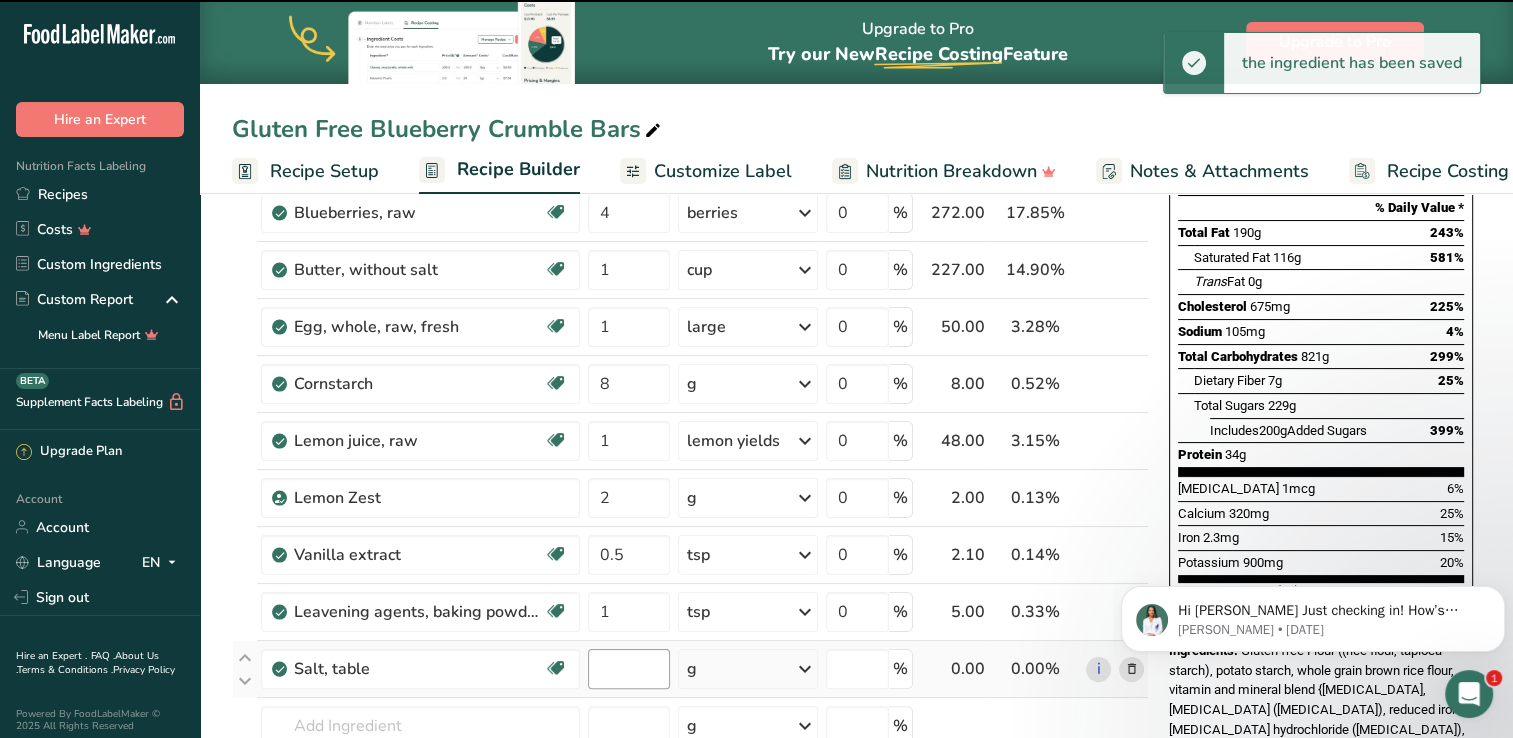 type on "0" 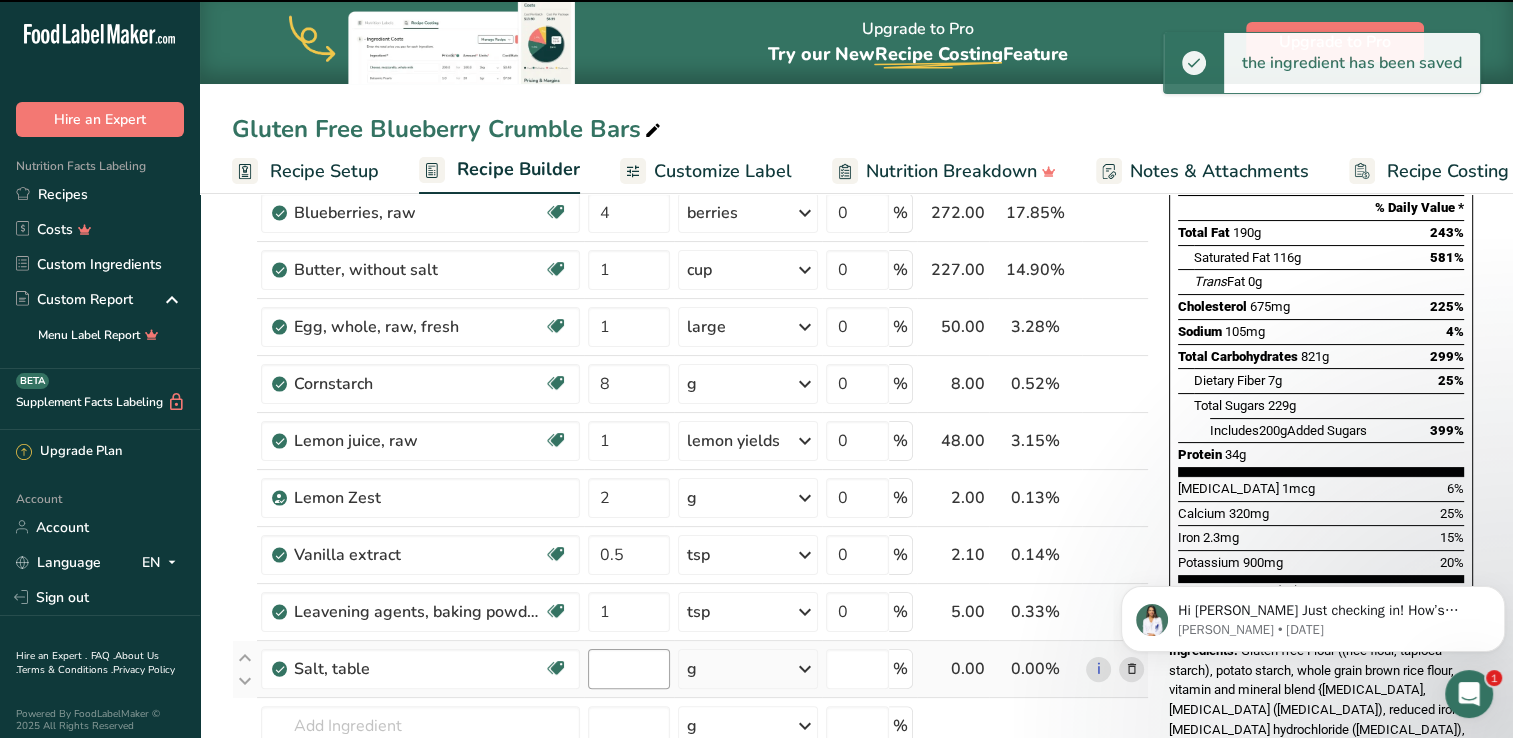 type on "0" 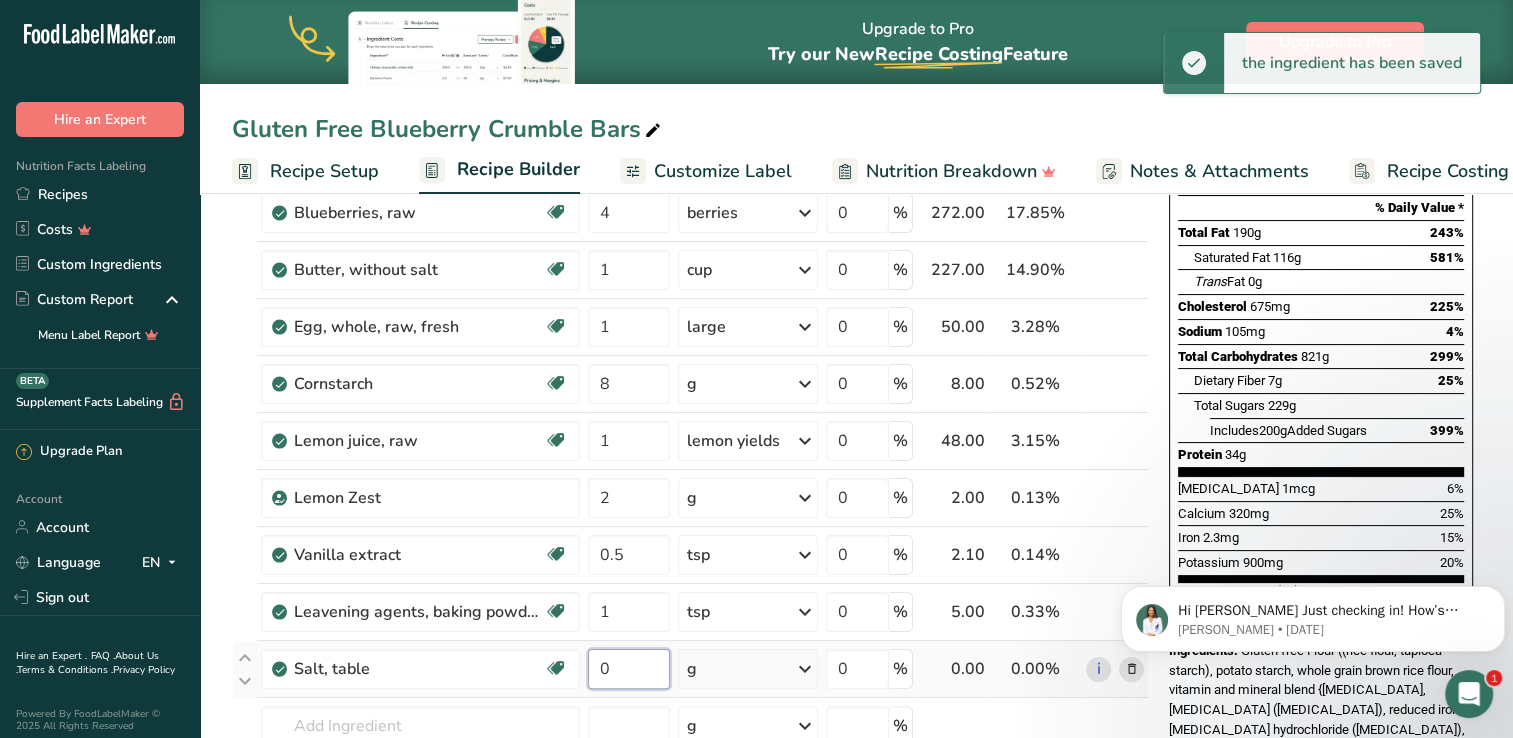 click on "0" at bounding box center [629, 669] 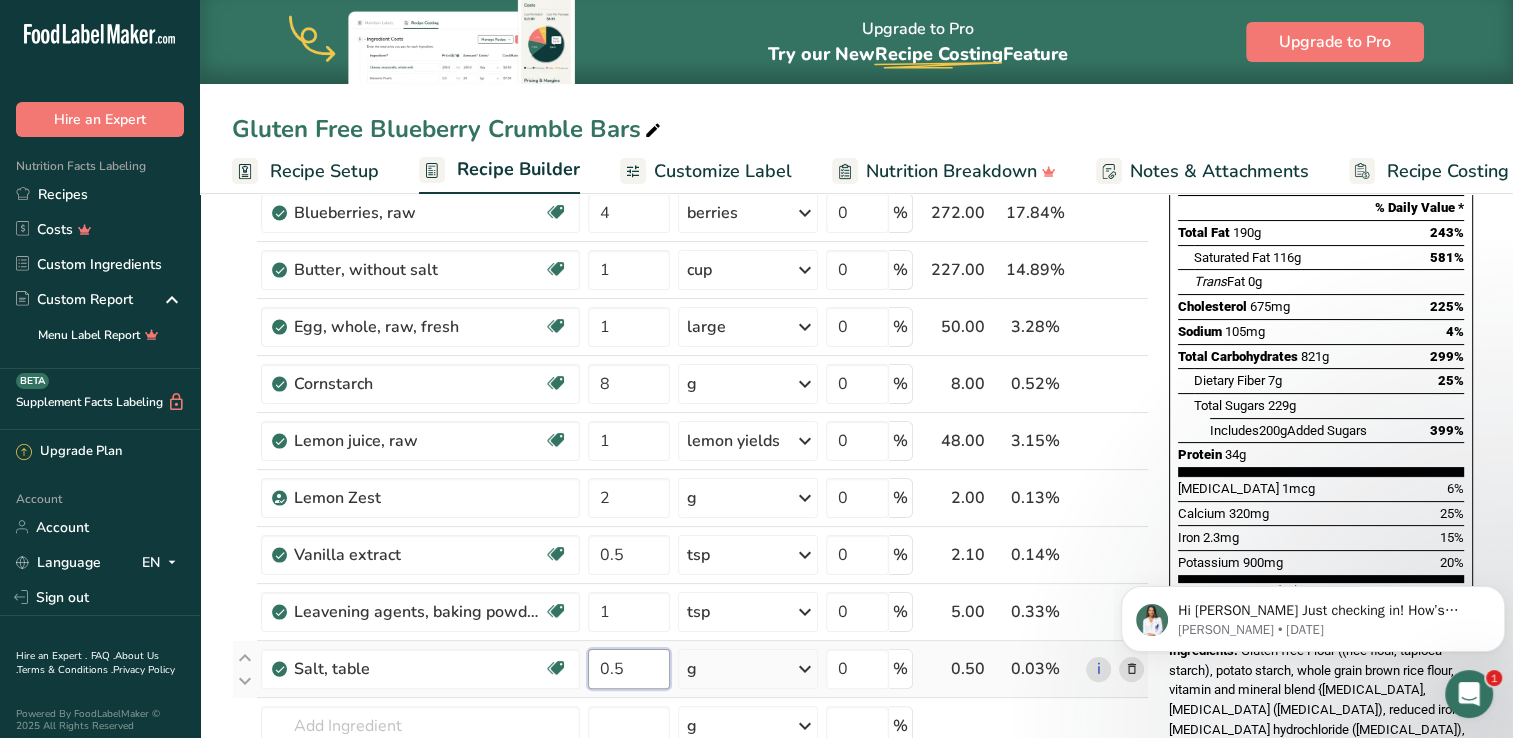 type on "0.5" 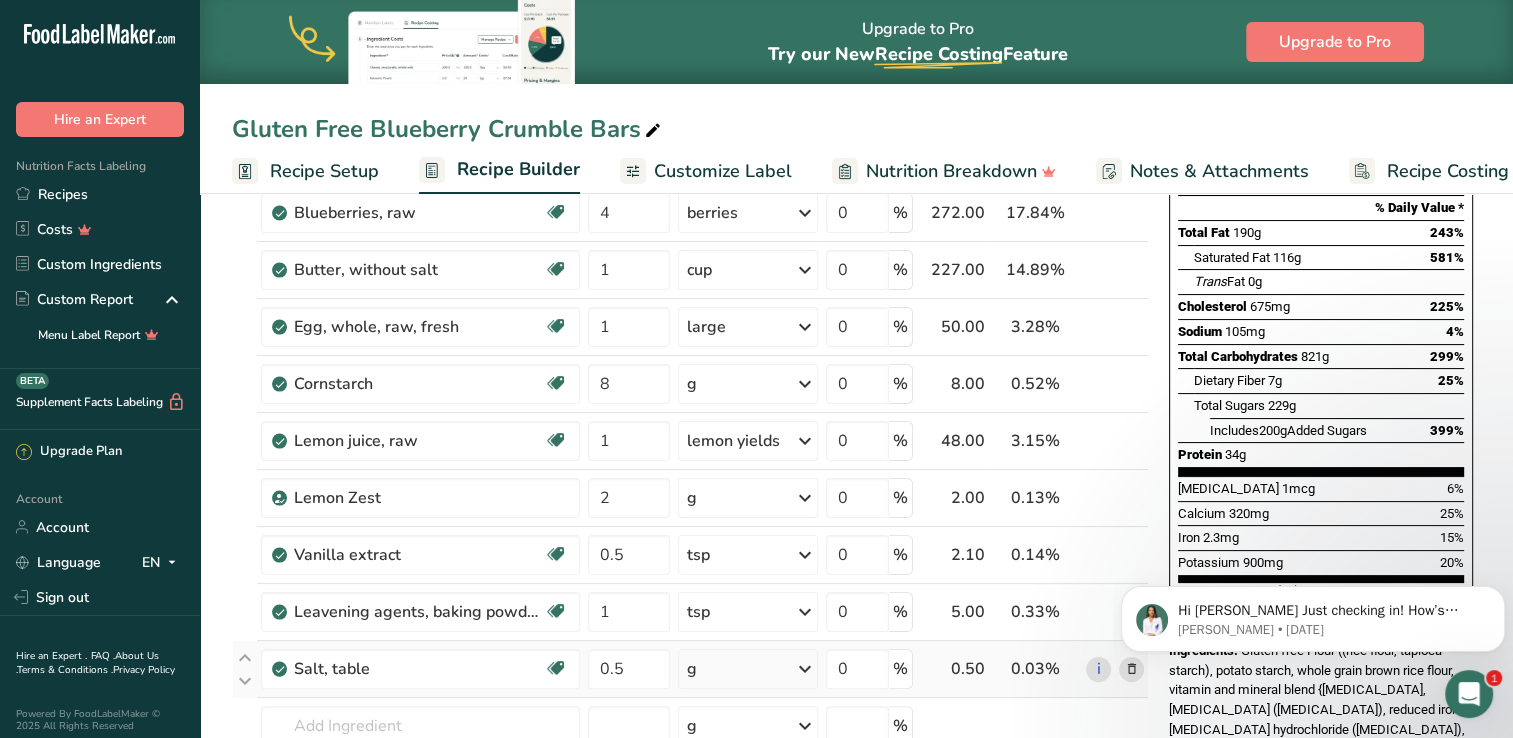 click on "Ingredient *
Amount *
Unit *
Waste *   .a-a{fill:#347362;}.b-a{fill:#fff;}          Grams
Percentage
Gluten free Flour
3
cup
Weight Units
g
kg
mg
mcg
lb
oz
See less
Volume Units
l
mL
fl oz
tbsp
tsp
cup
qt
gallon
See less
0
%
709.76
46.56%
i
[GEOGRAPHIC_DATA], granulated
Dairy free
Gluten free
Vegan
Vegetarian
Soy free
1
cup
Portions
1 serving packet
1 cup" at bounding box center (690, 454) 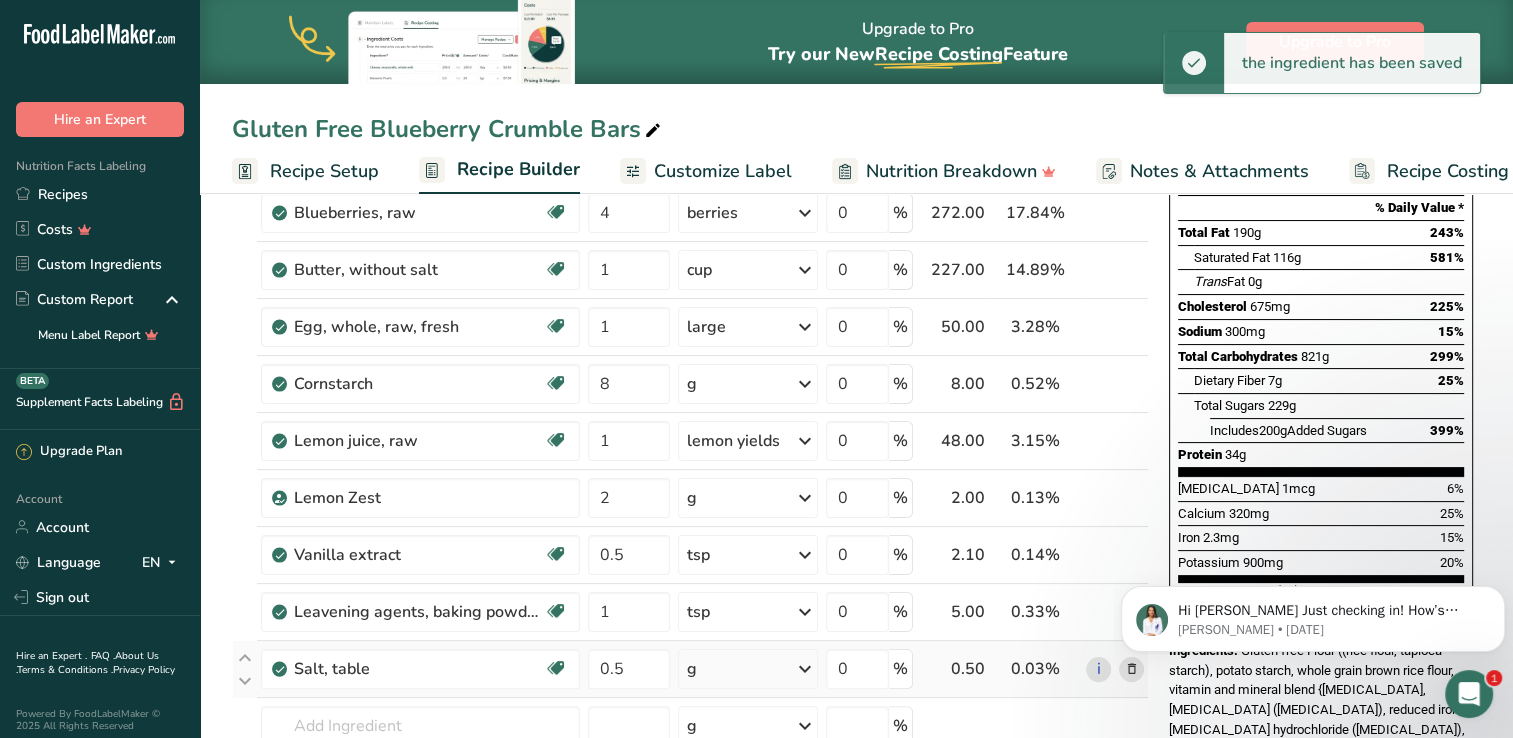 click at bounding box center [805, 669] 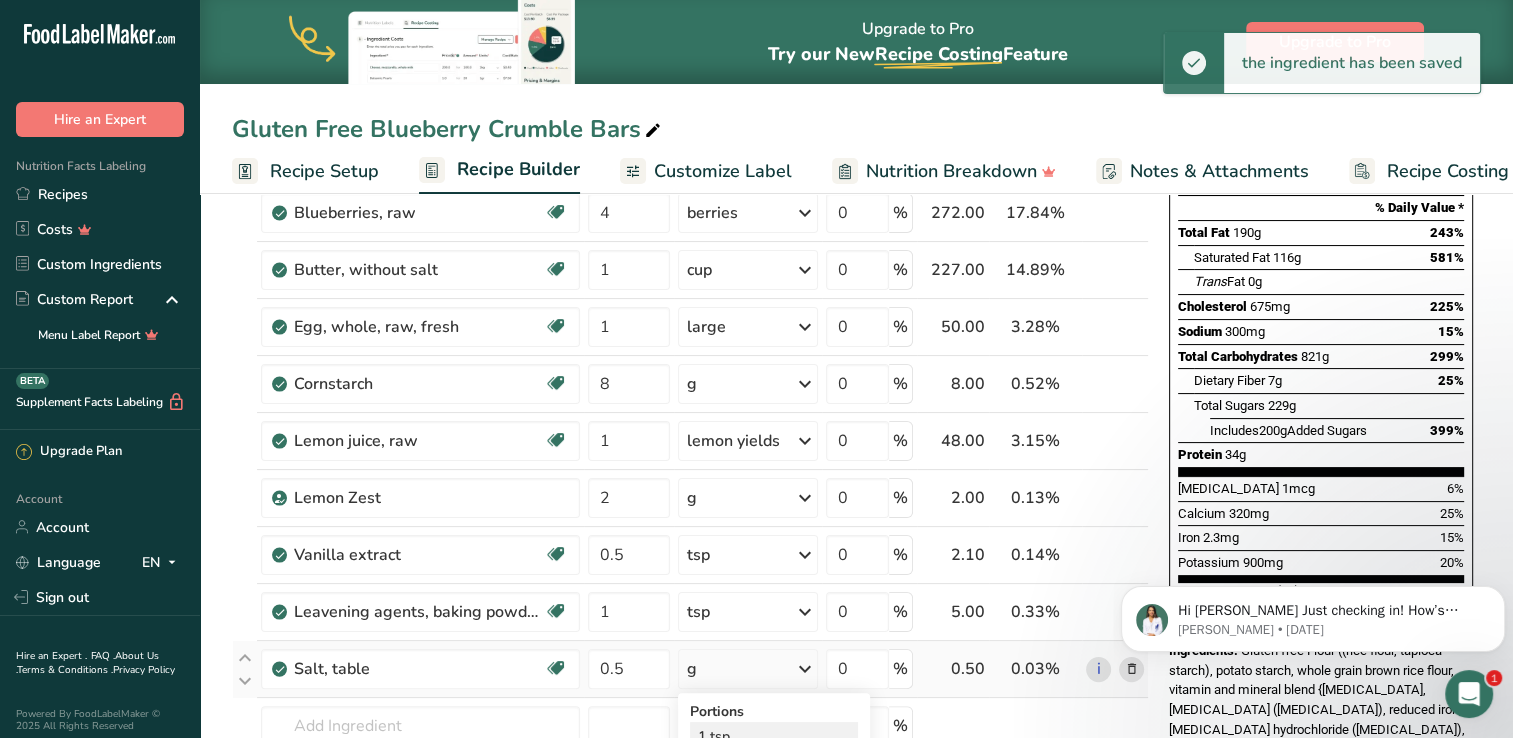 click on "1 tsp" at bounding box center (774, 736) 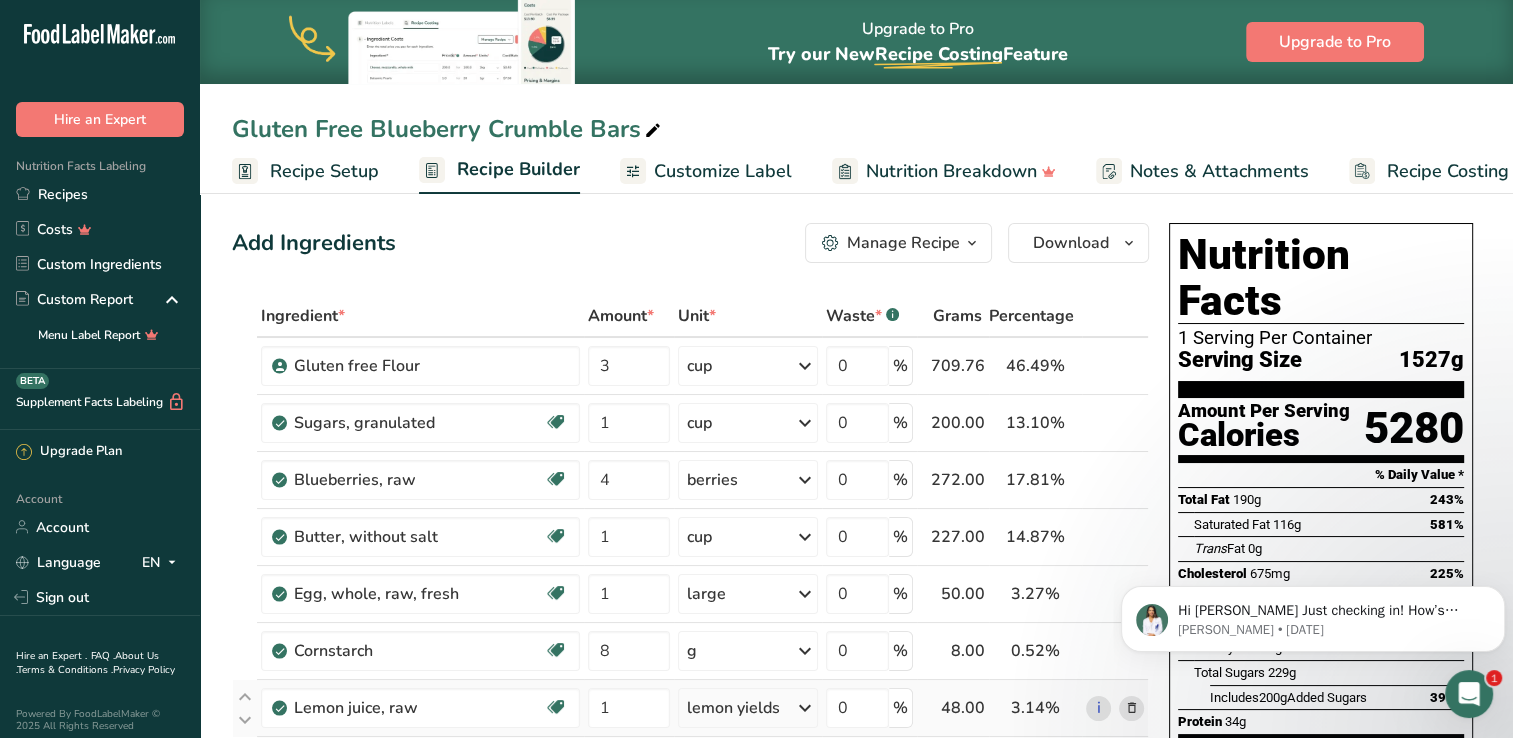 scroll, scrollTop: 0, scrollLeft: 0, axis: both 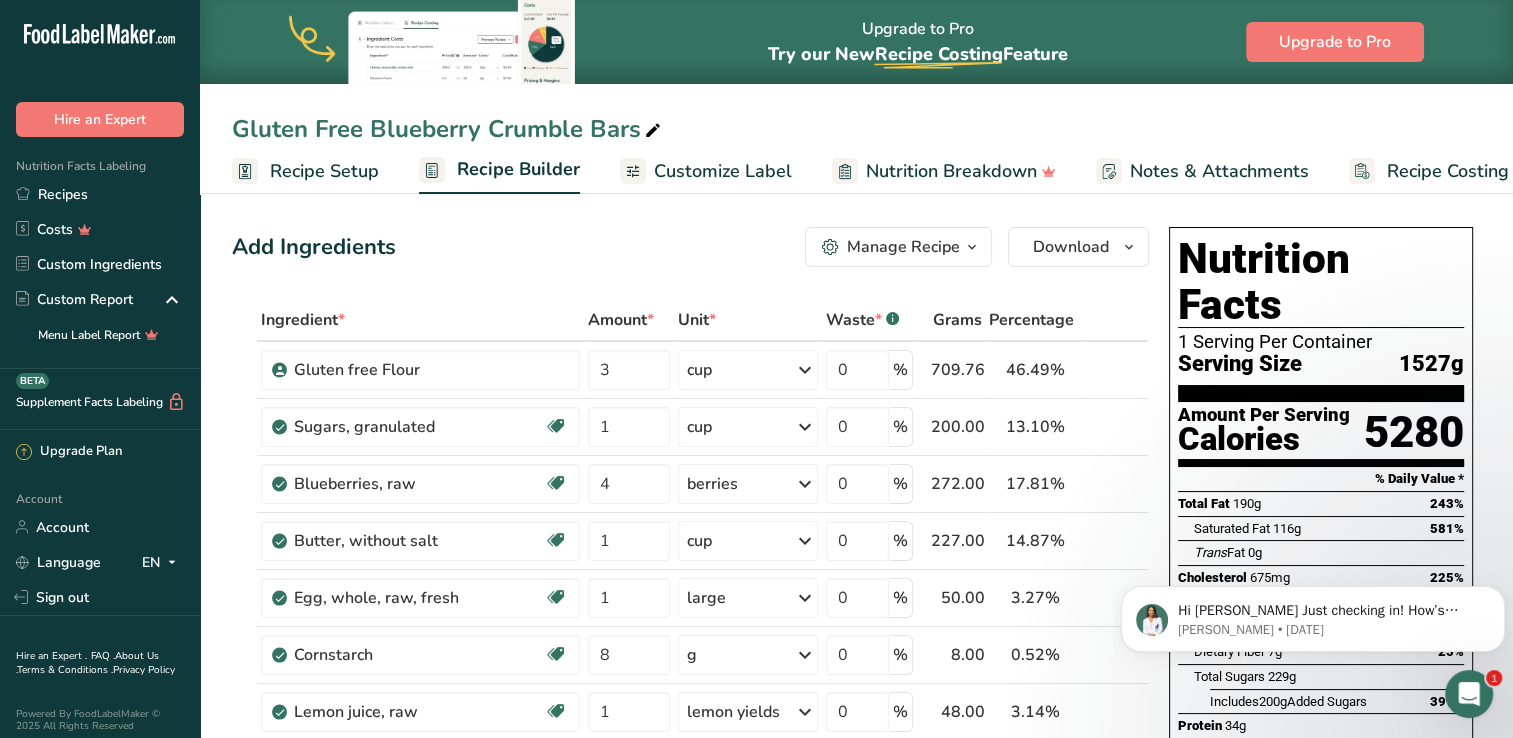 click on "Recipe Setup" at bounding box center [305, 171] 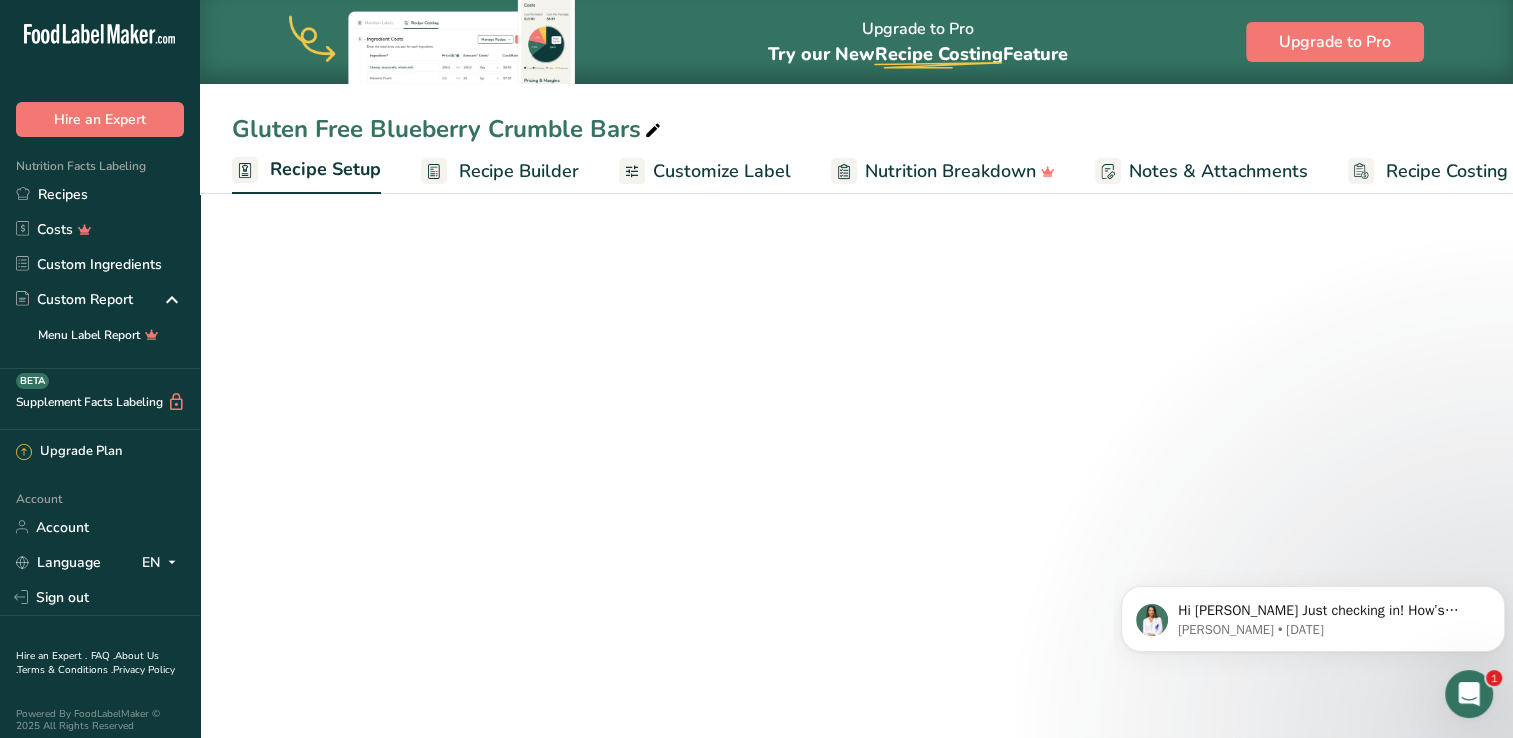 scroll, scrollTop: 0, scrollLeft: 7, axis: horizontal 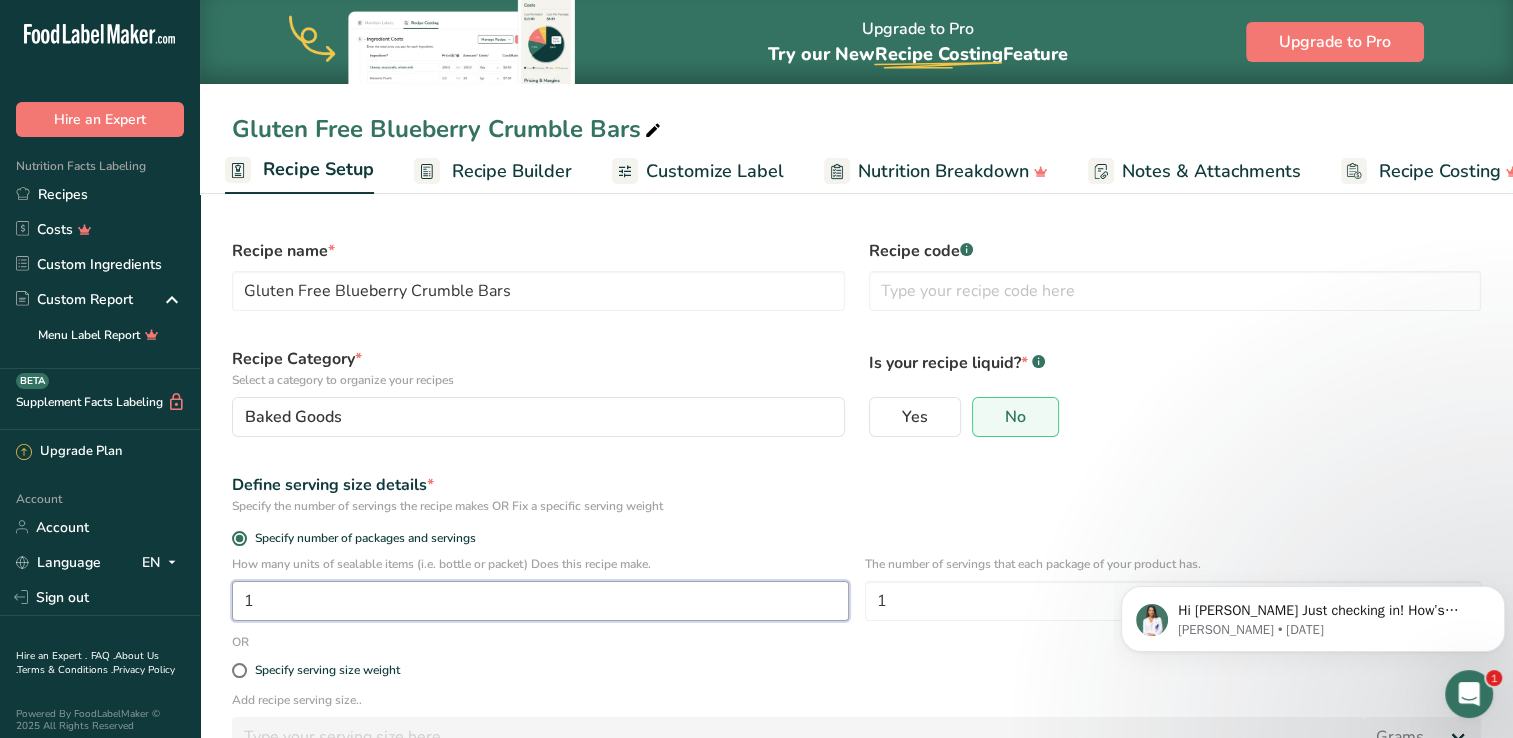 click on "1" at bounding box center [540, 601] 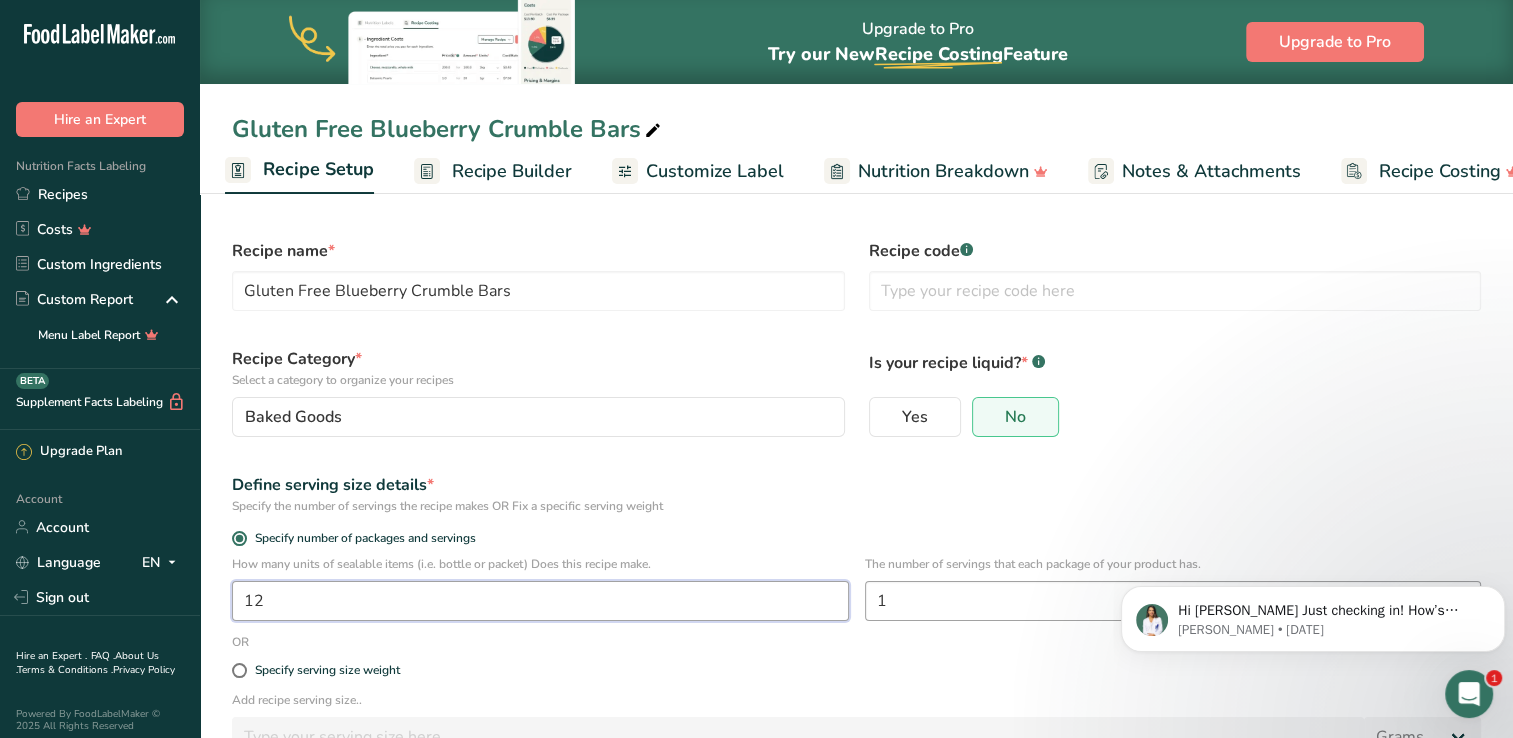 type on "12" 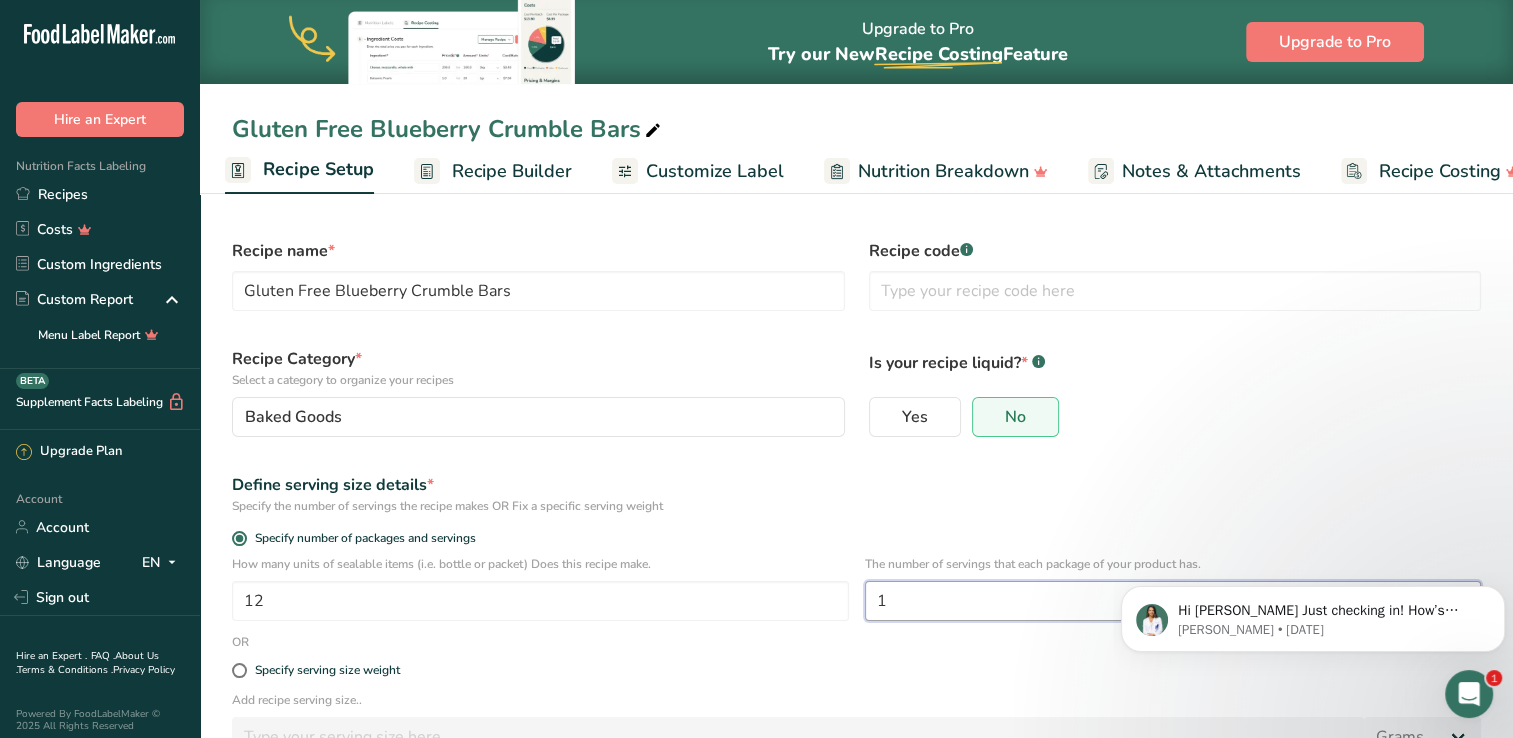 click on "1" at bounding box center (1173, 601) 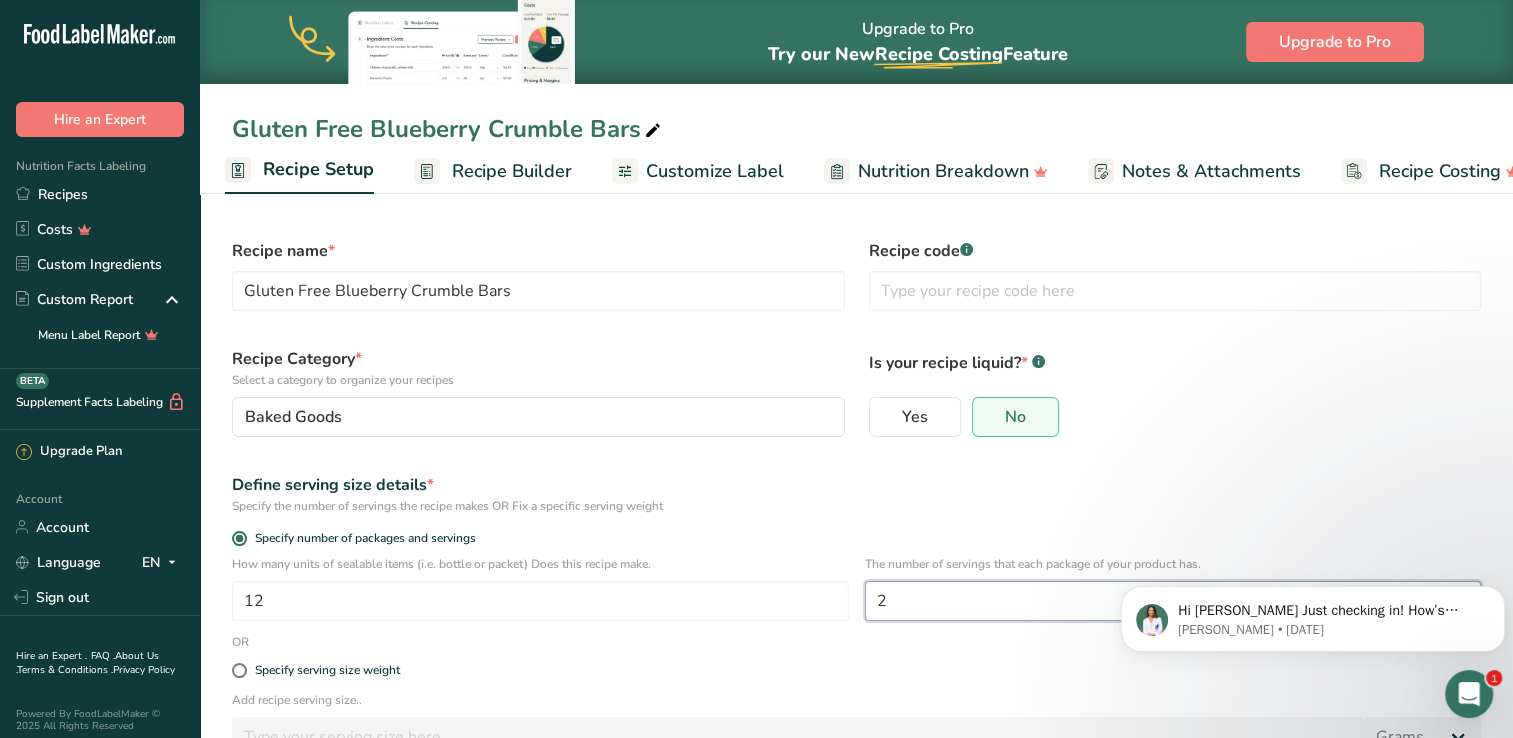 scroll, scrollTop: 135, scrollLeft: 0, axis: vertical 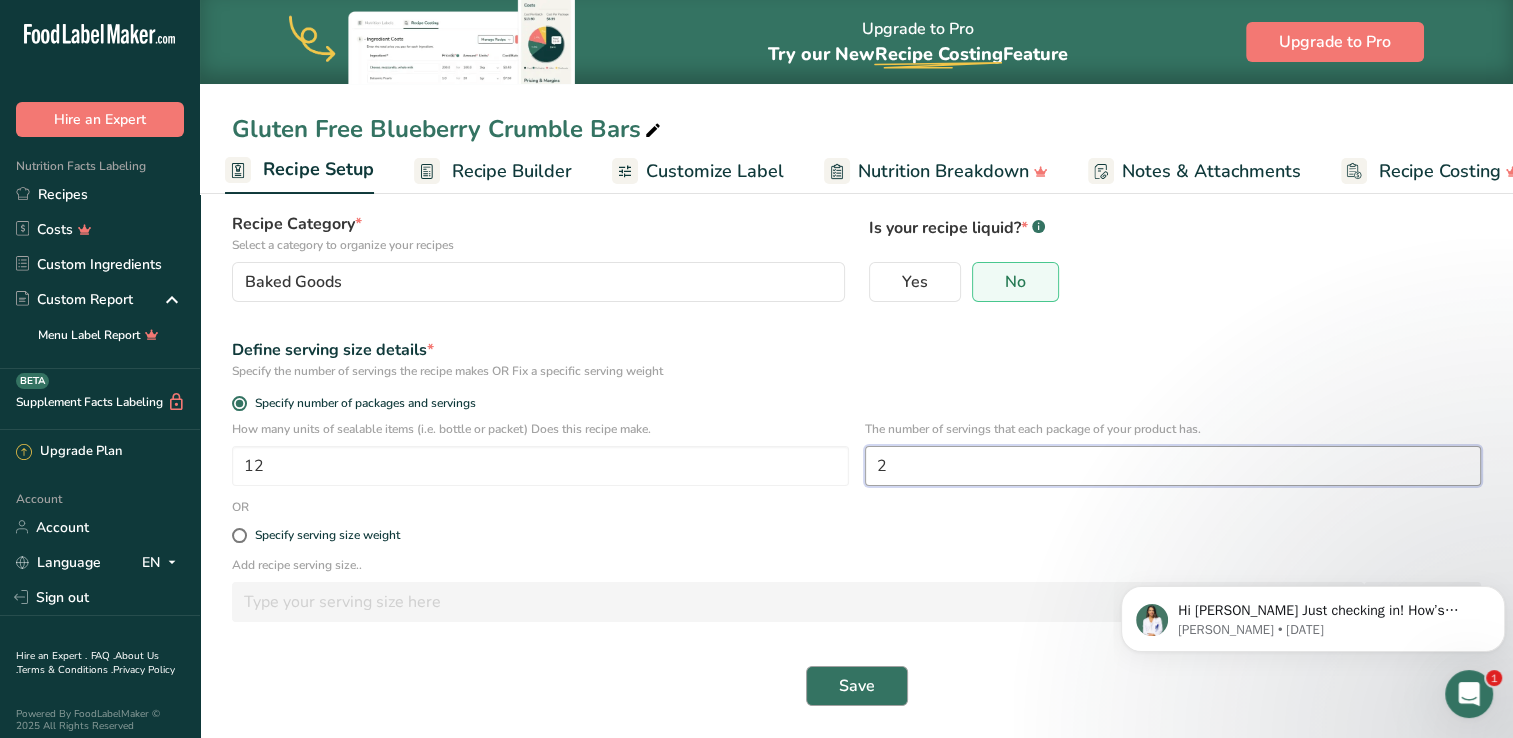 type on "2" 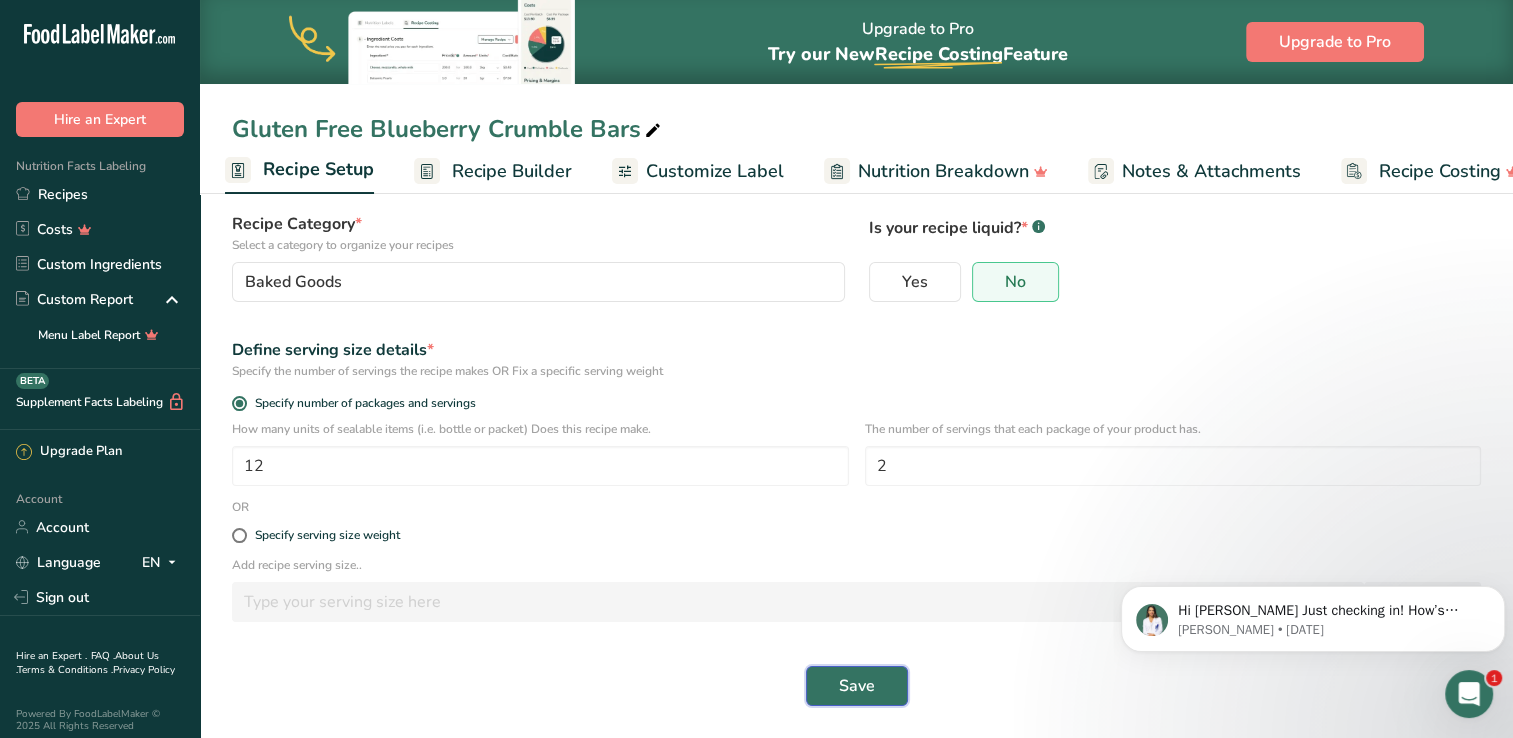 click on "Save" at bounding box center [857, 686] 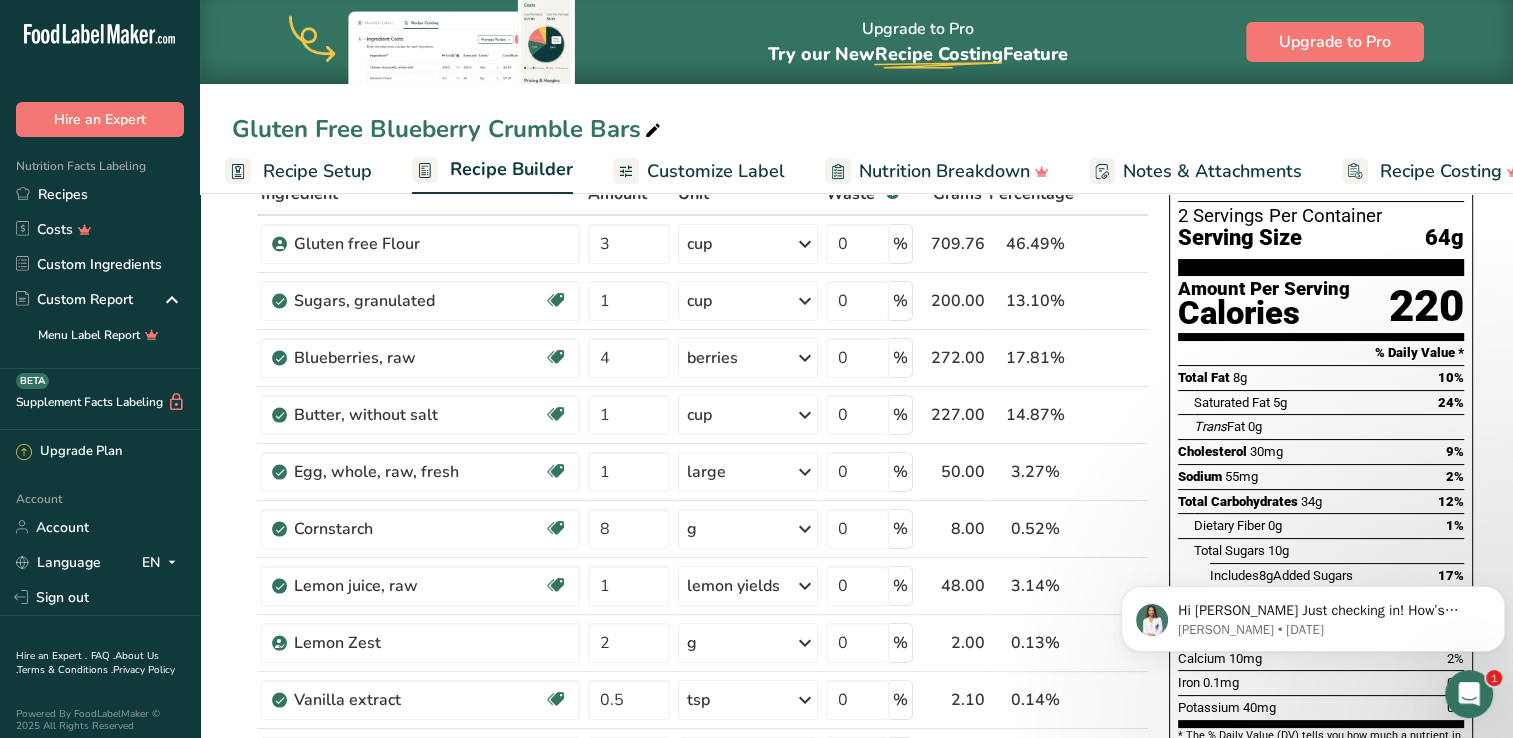 scroll, scrollTop: 124, scrollLeft: 0, axis: vertical 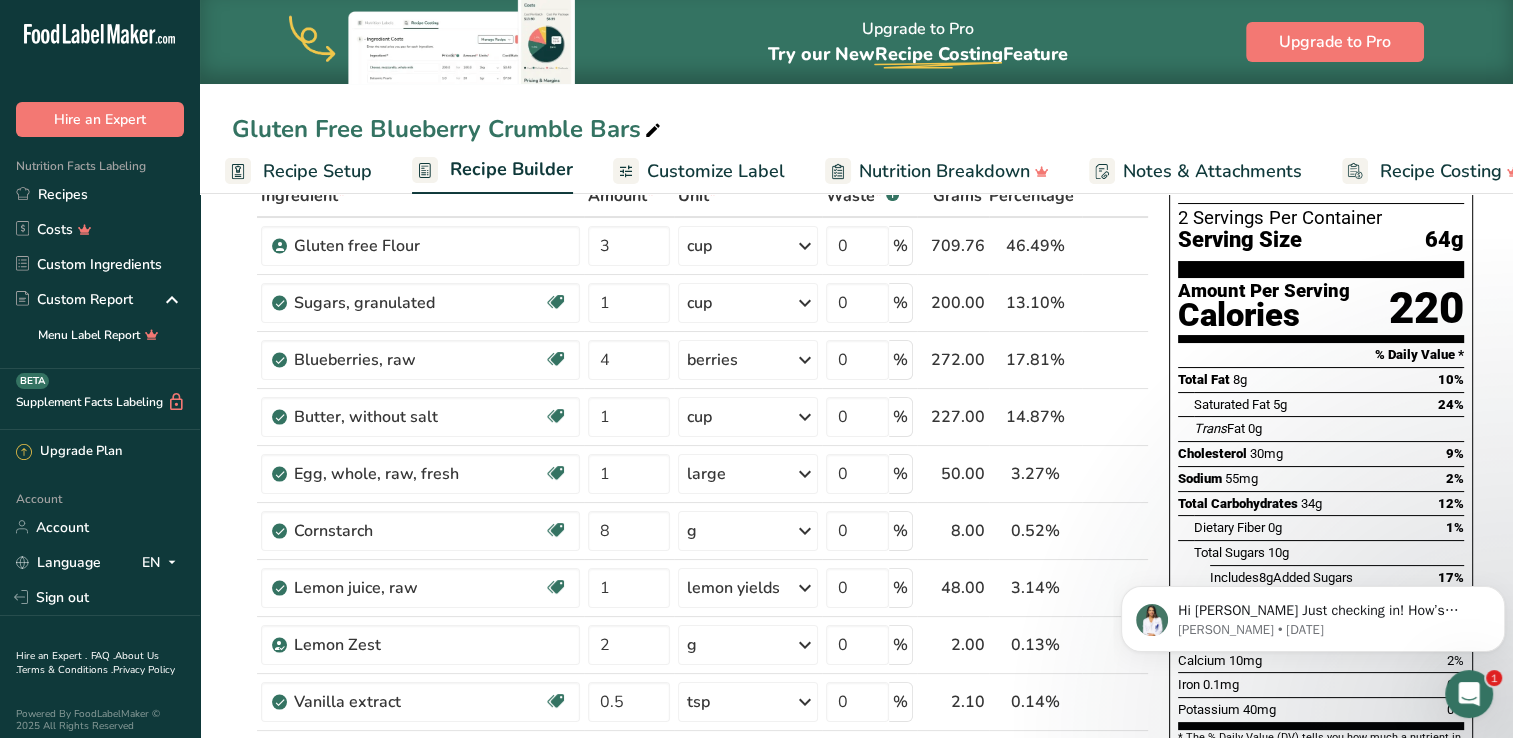 click on "Recipe Setup" at bounding box center (317, 171) 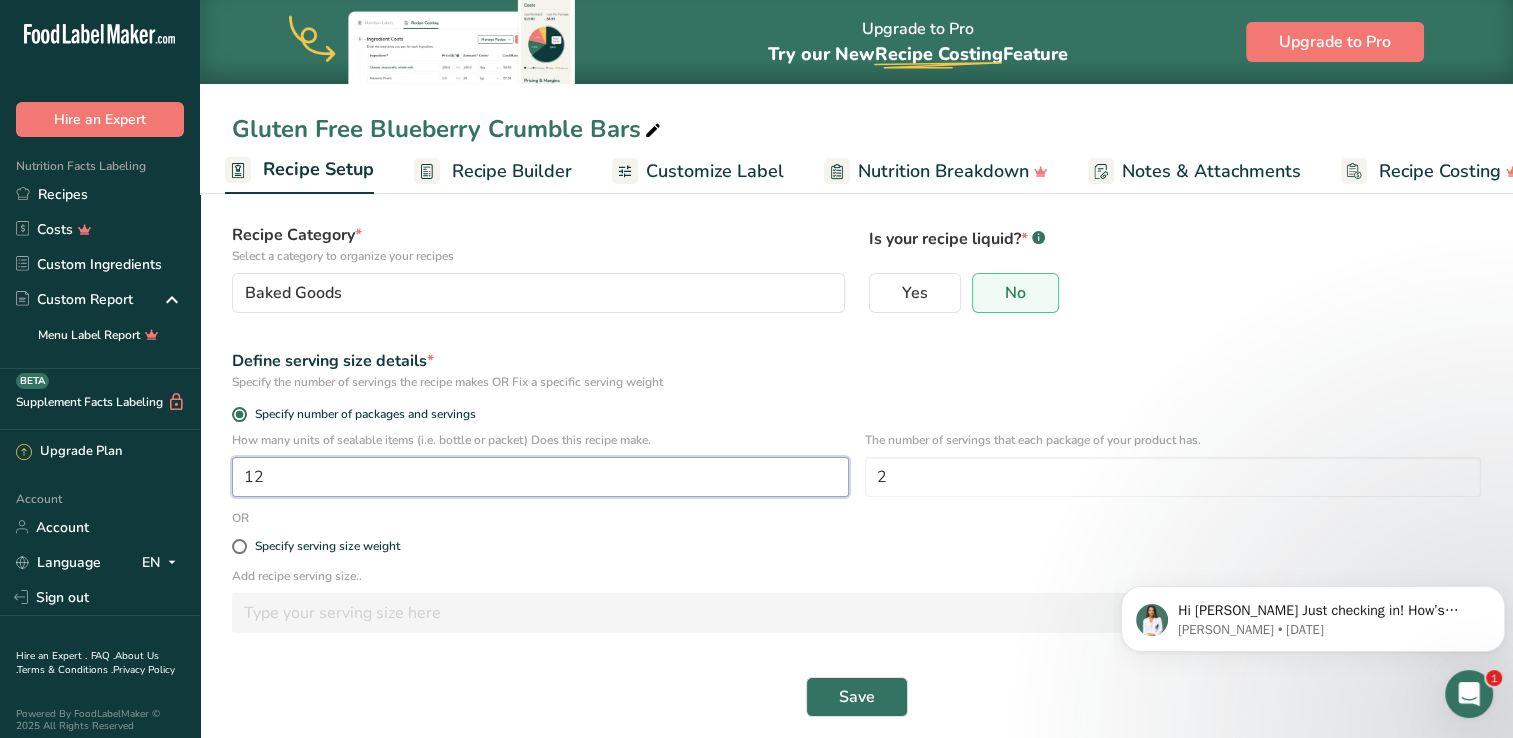 click on "12" at bounding box center [540, 477] 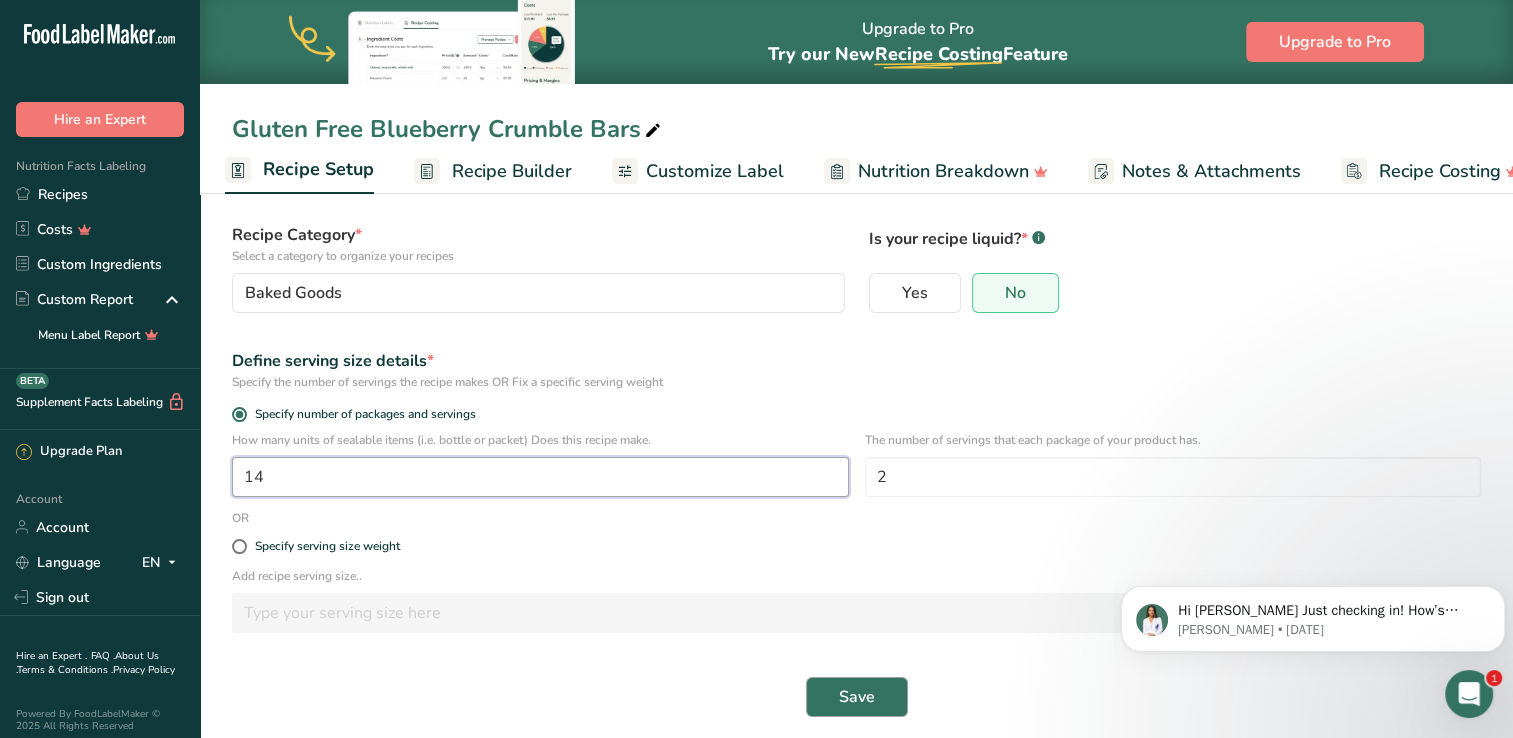 type on "14" 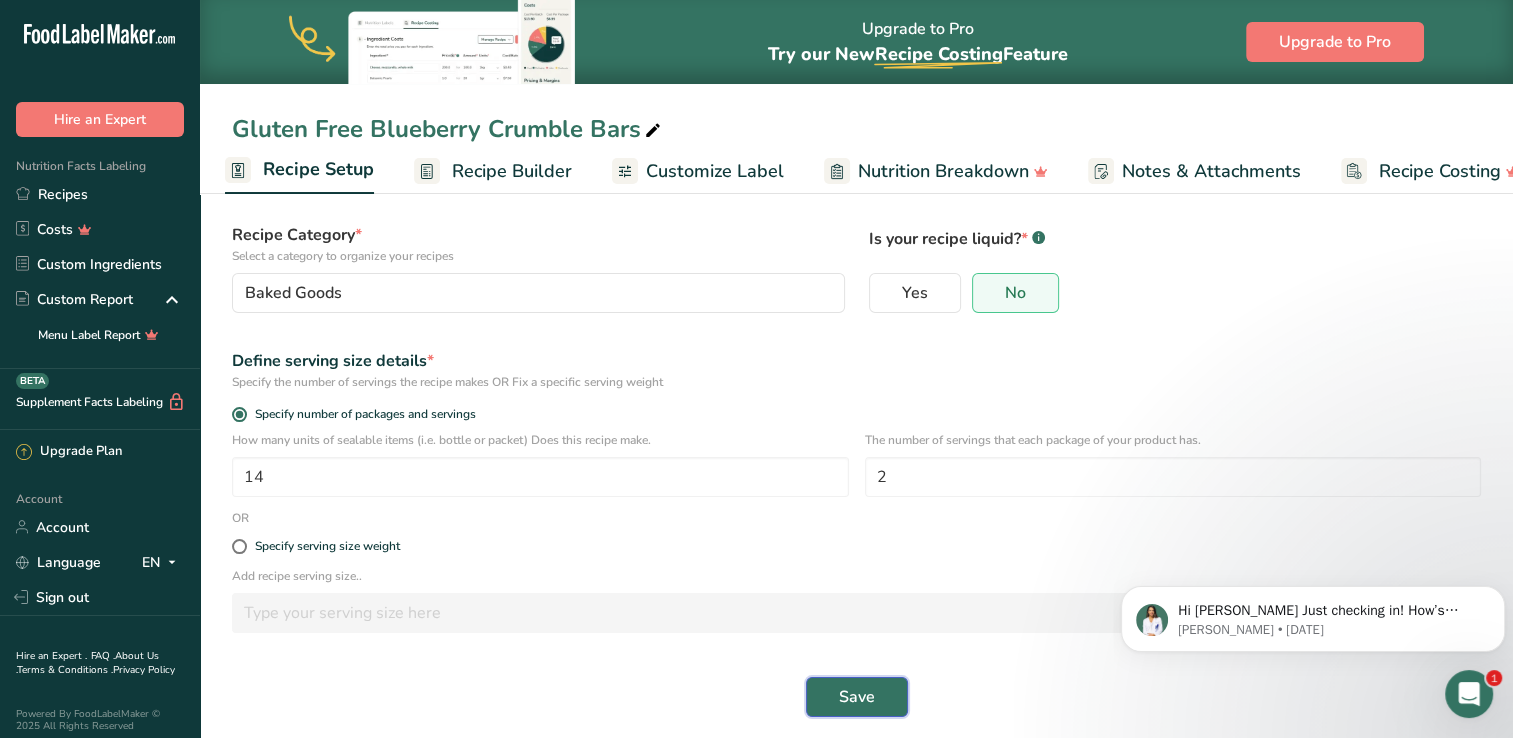 click on "Save" at bounding box center (857, 697) 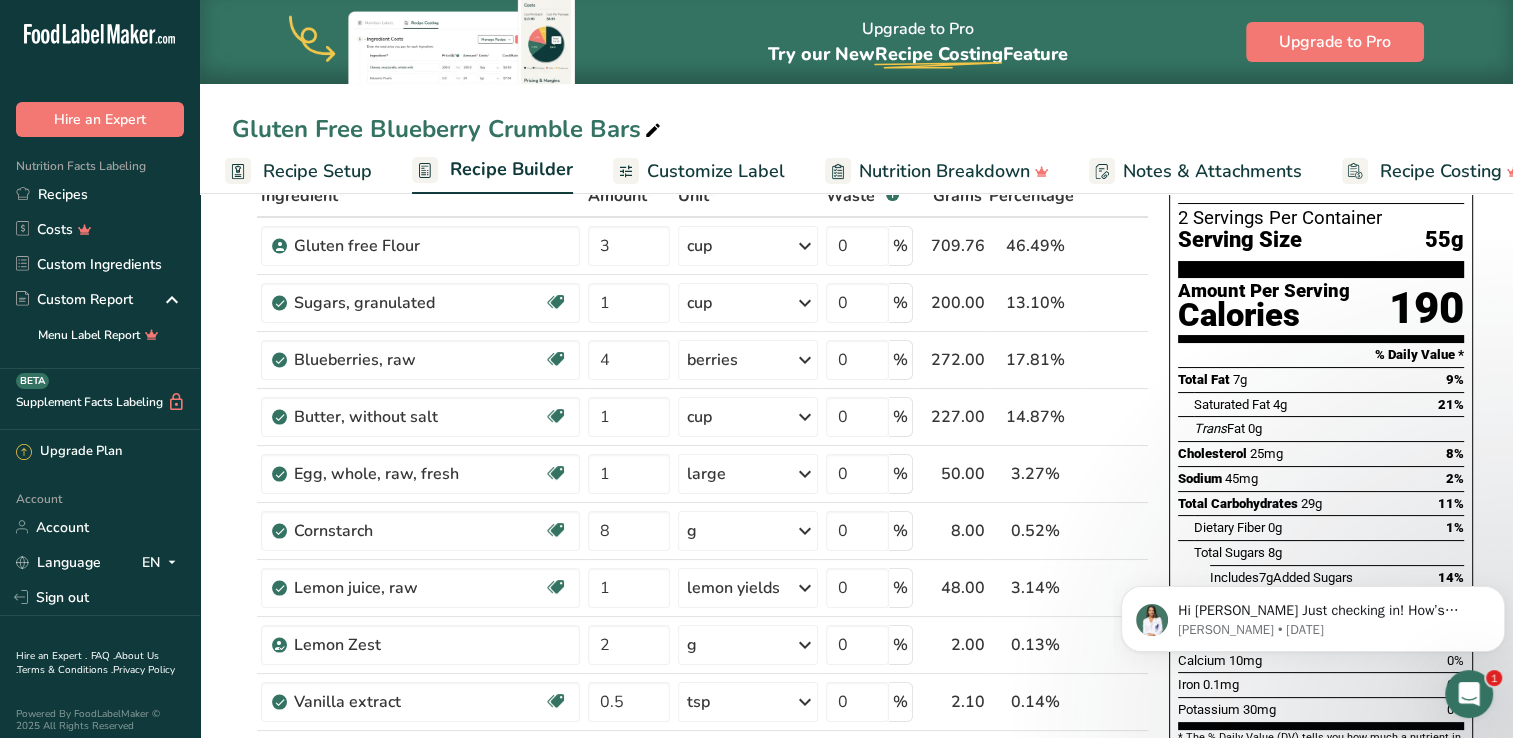 click on "Customize Label" at bounding box center (716, 171) 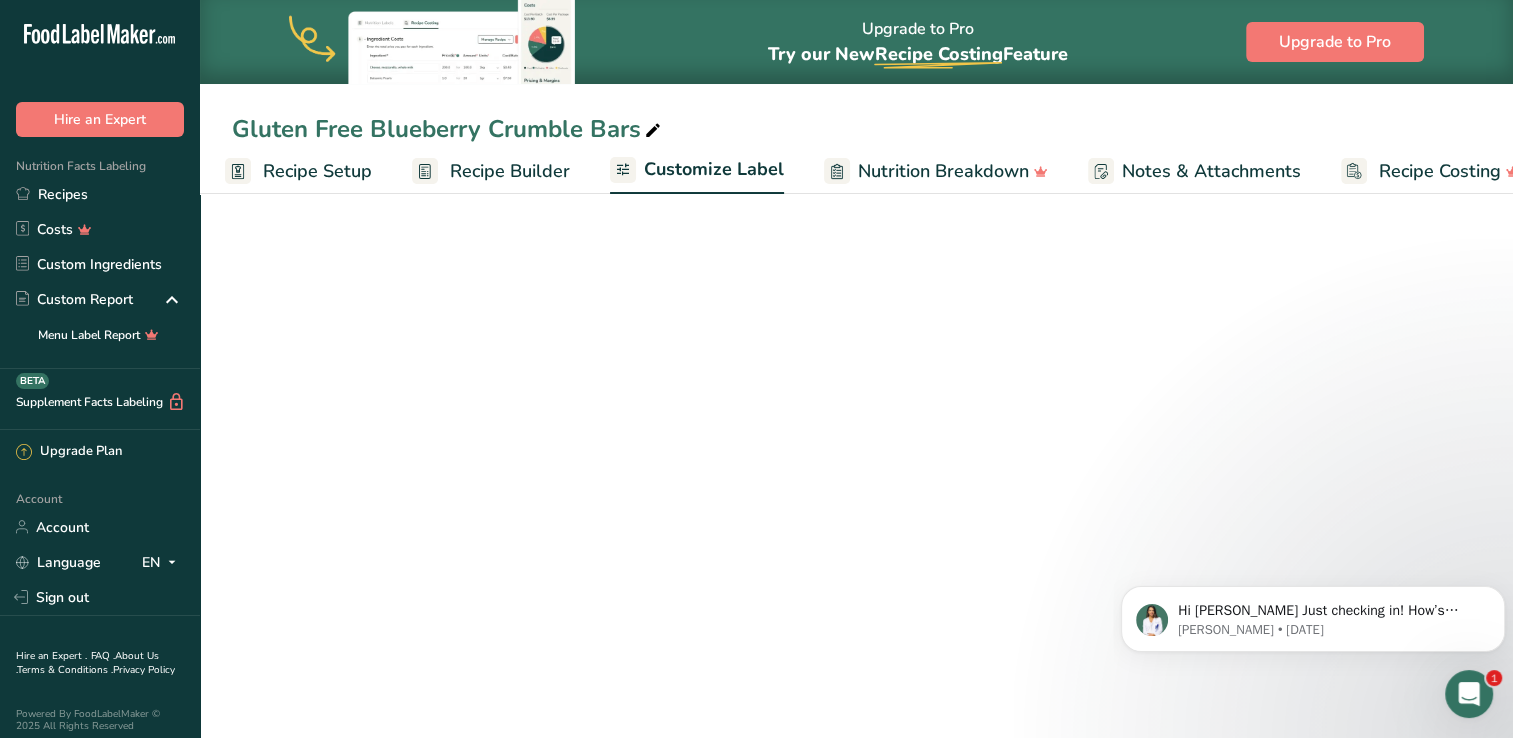 scroll, scrollTop: 0, scrollLeft: 46, axis: horizontal 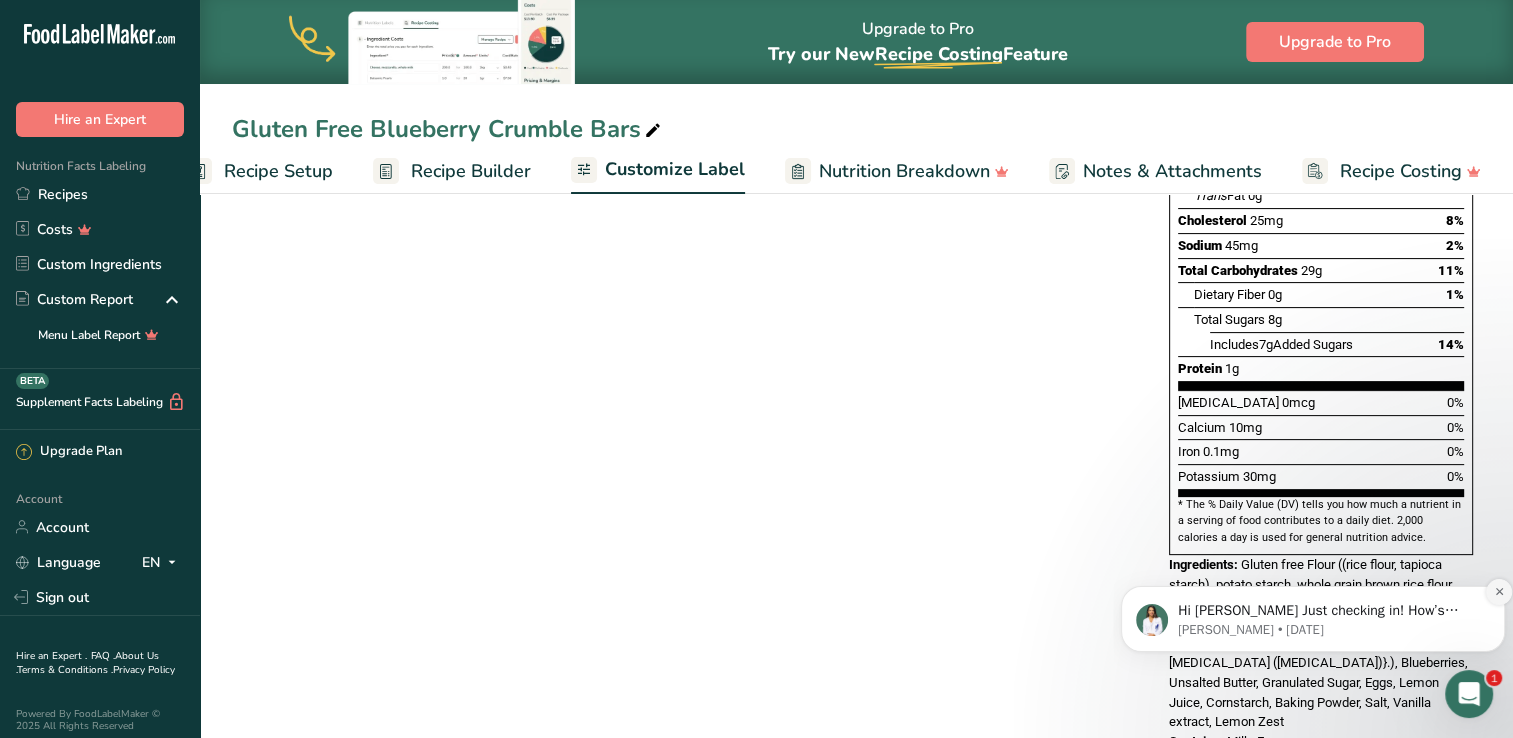 click 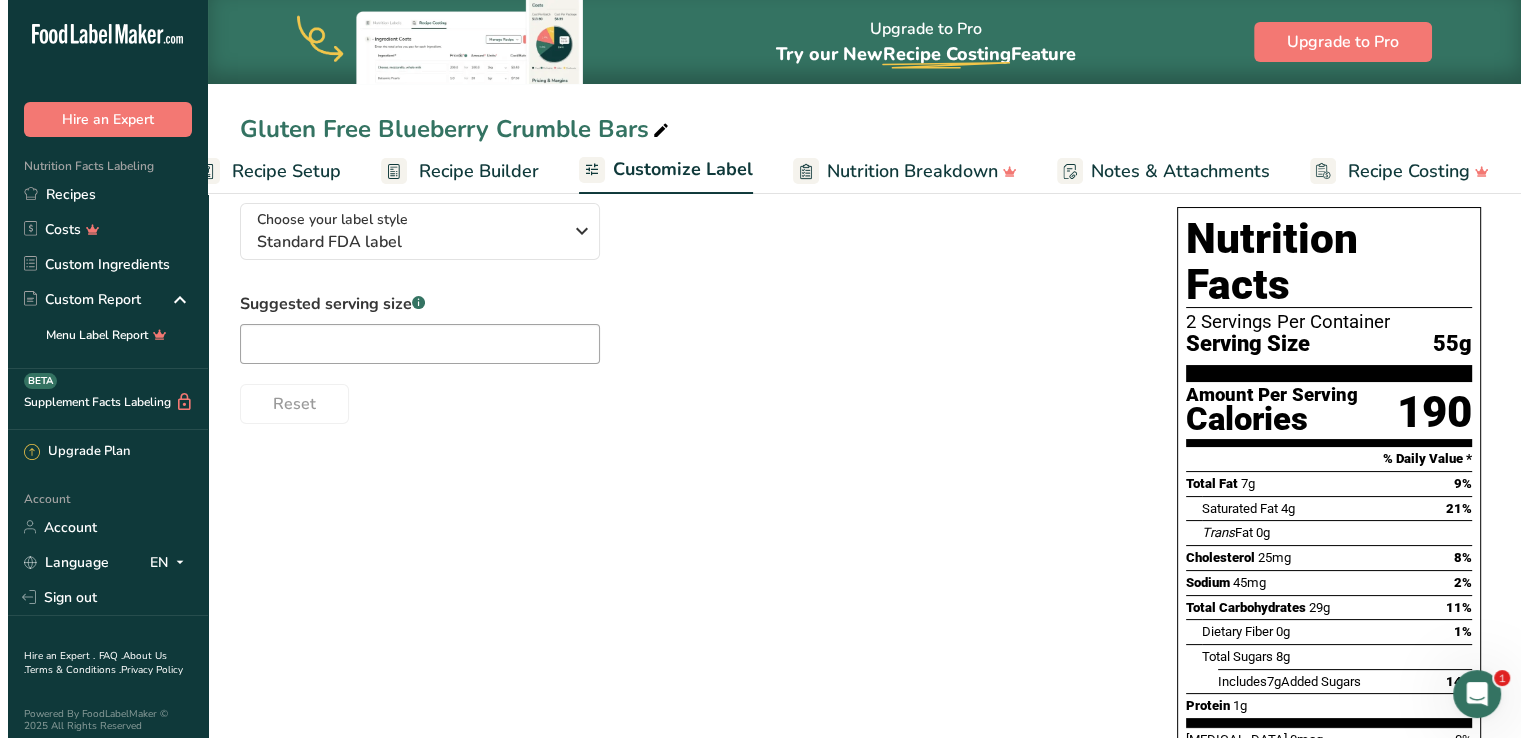 scroll, scrollTop: 0, scrollLeft: 0, axis: both 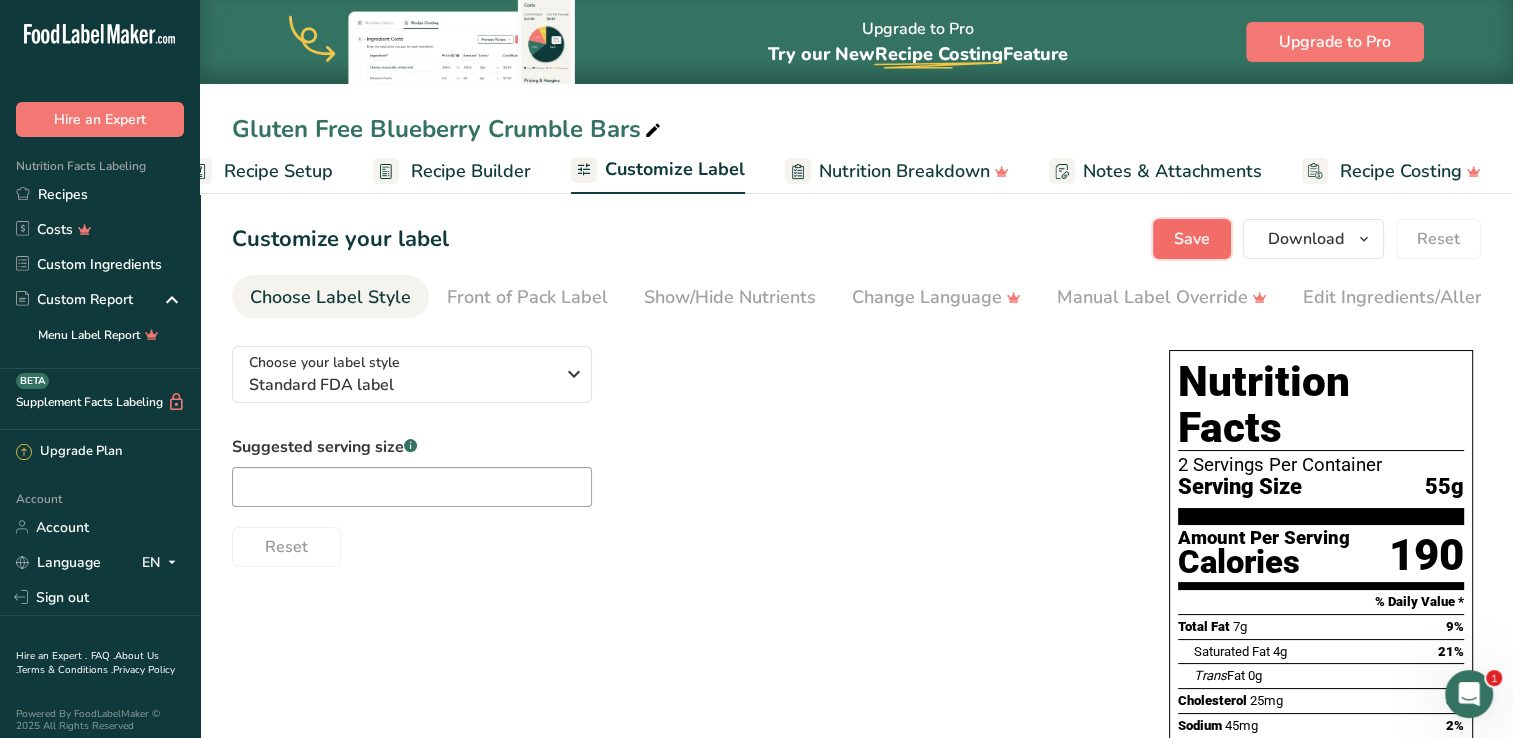 click on "Save" at bounding box center (1192, 239) 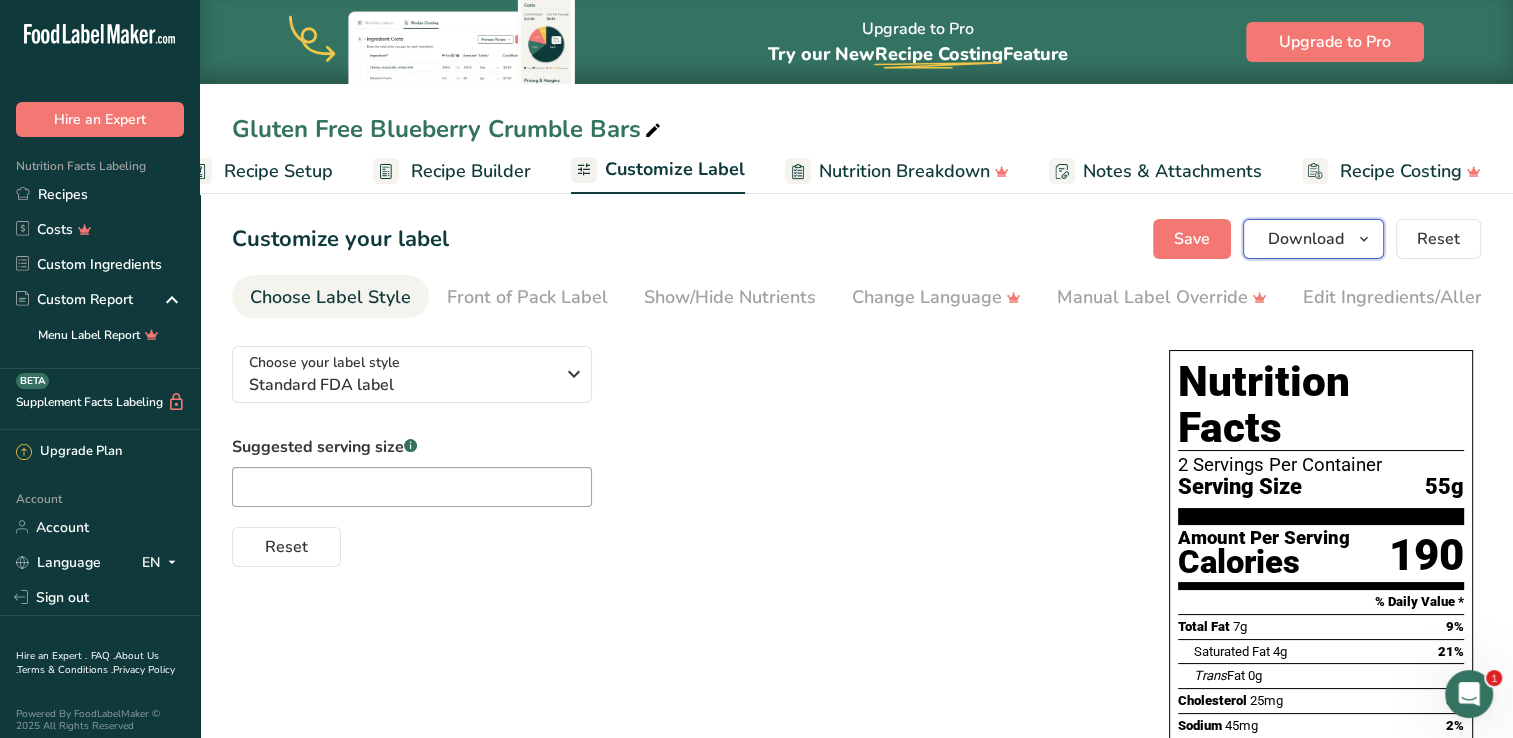 click on "Download" at bounding box center (1306, 239) 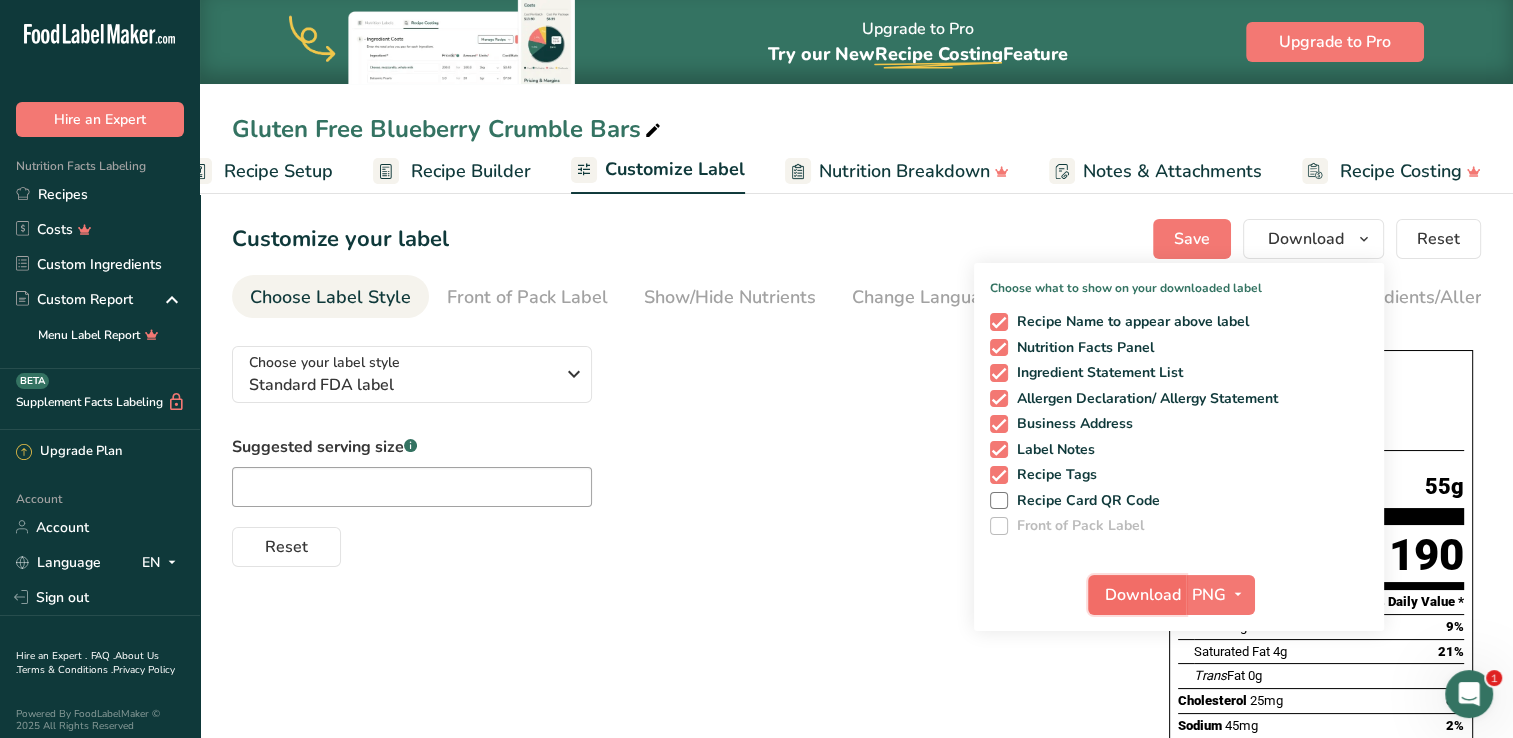 click on "Download" at bounding box center (1143, 595) 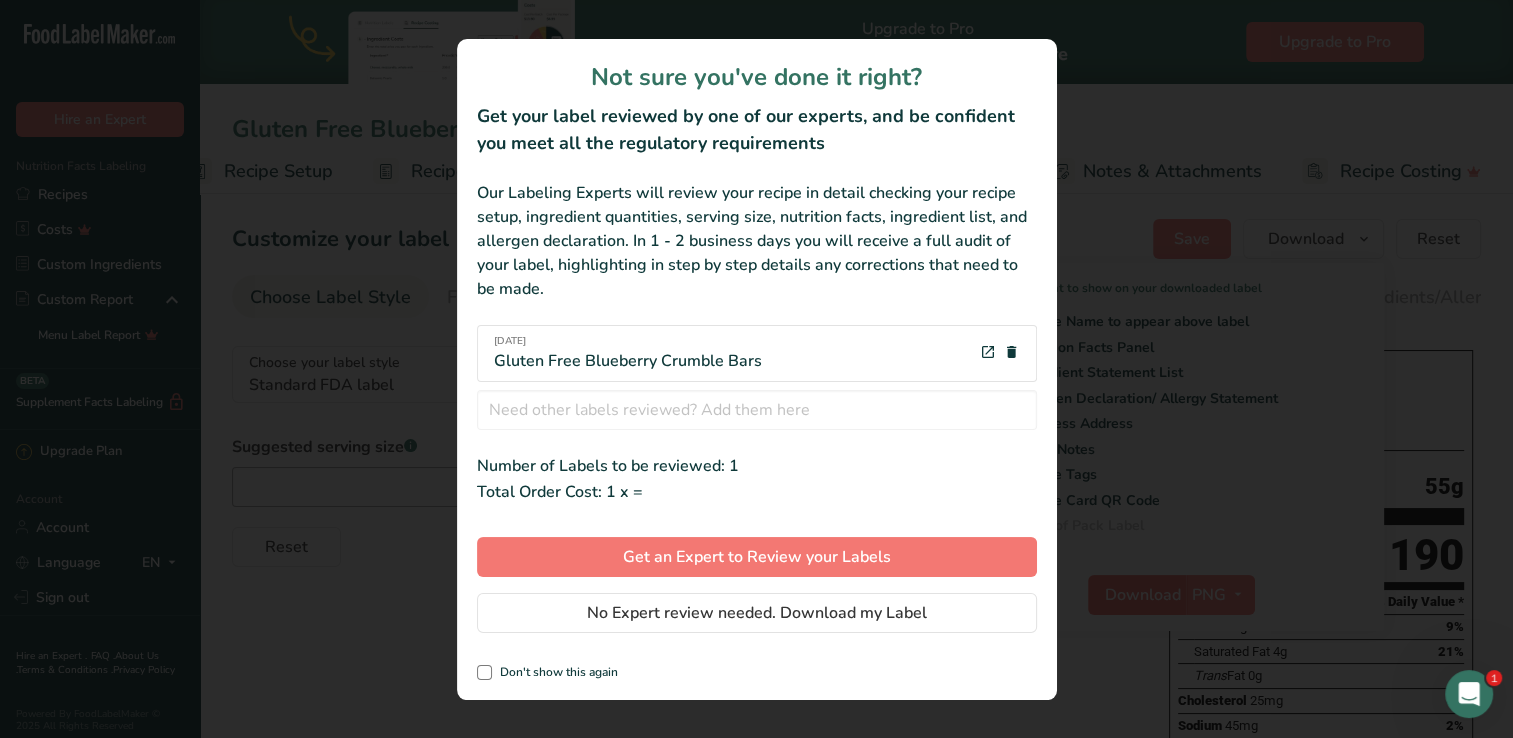 scroll, scrollTop: 0, scrollLeft: 31, axis: horizontal 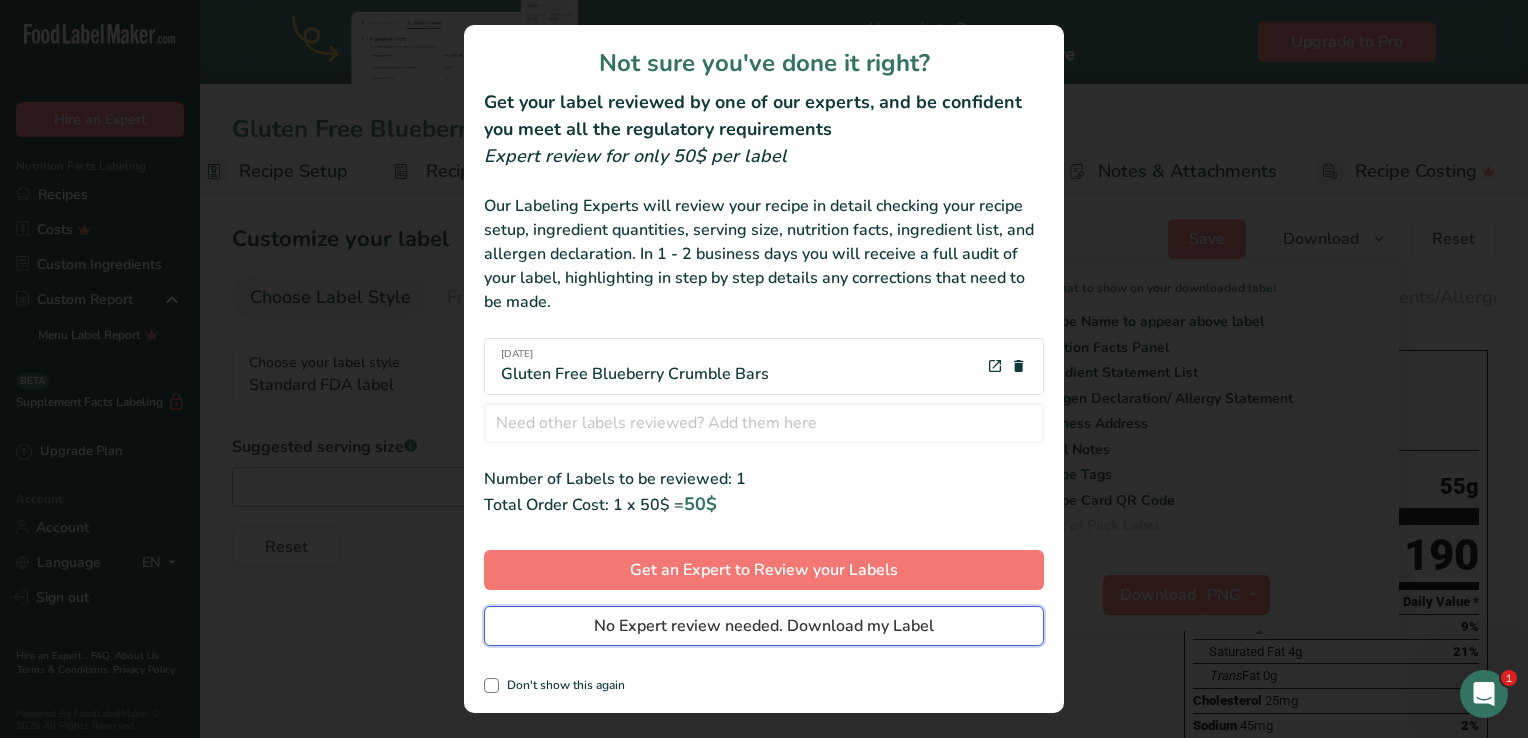 click on "No Expert review needed. Download my Label" at bounding box center (764, 626) 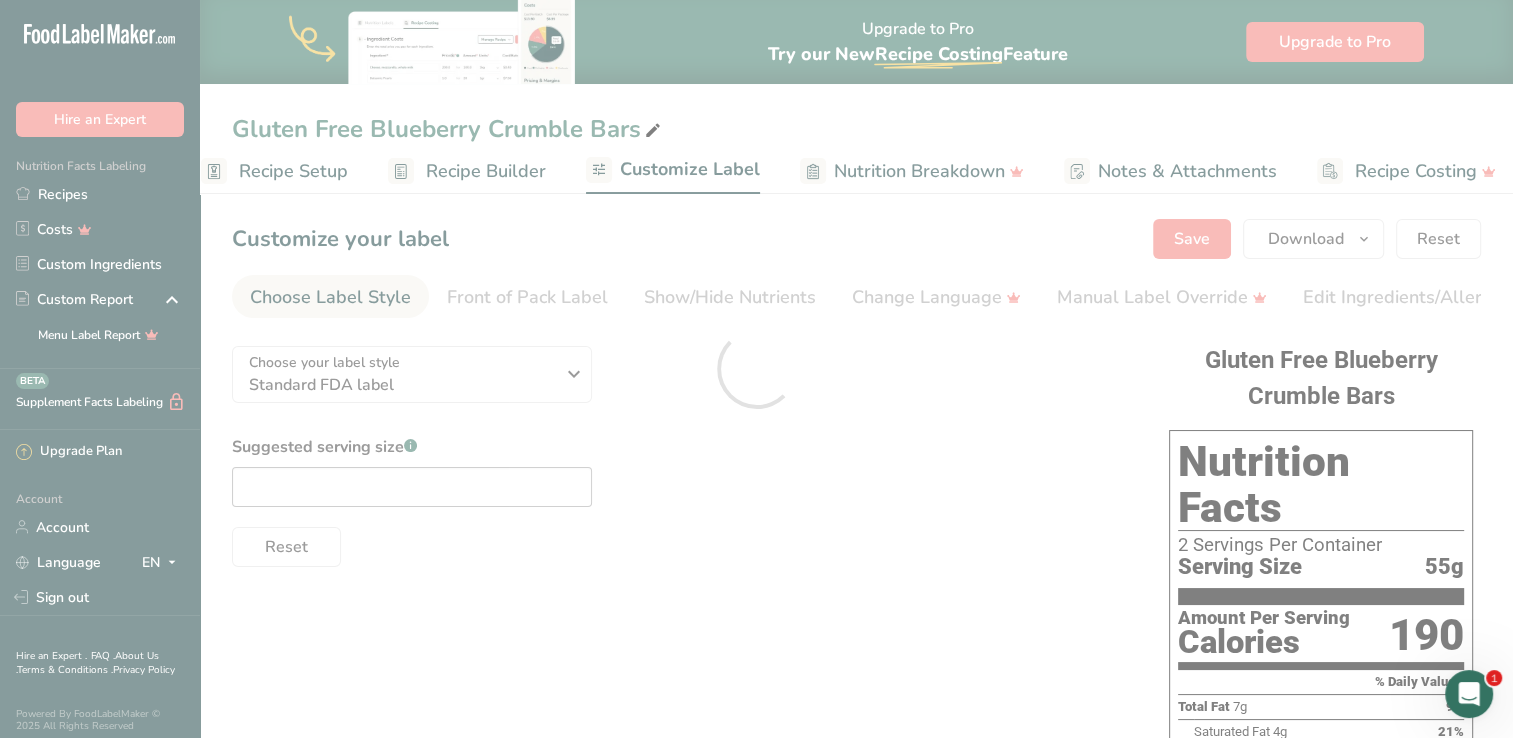 scroll, scrollTop: 0, scrollLeft: 0, axis: both 